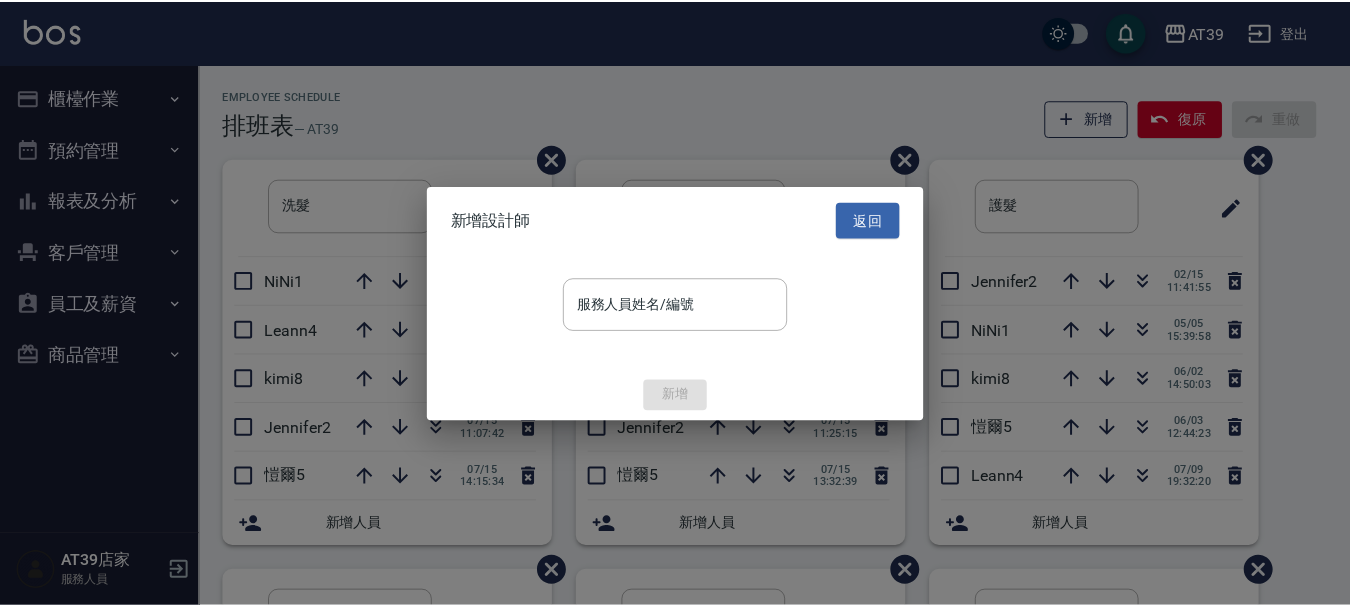 scroll, scrollTop: 0, scrollLeft: 0, axis: both 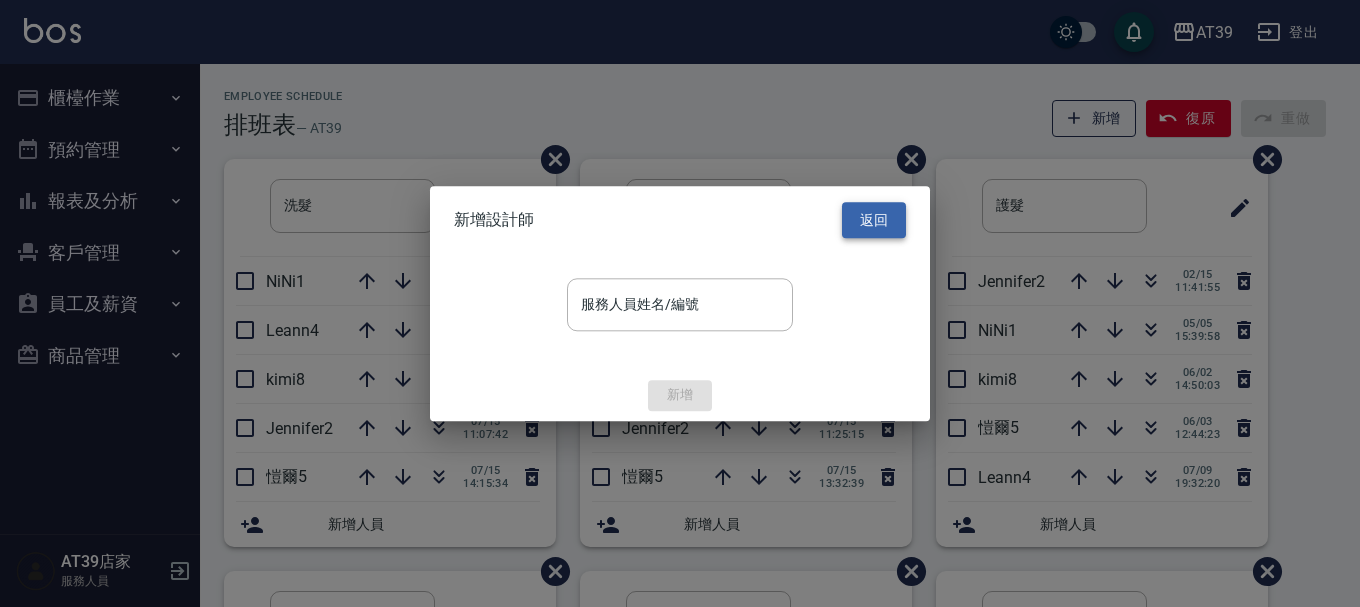 click on "返回" at bounding box center (874, 220) 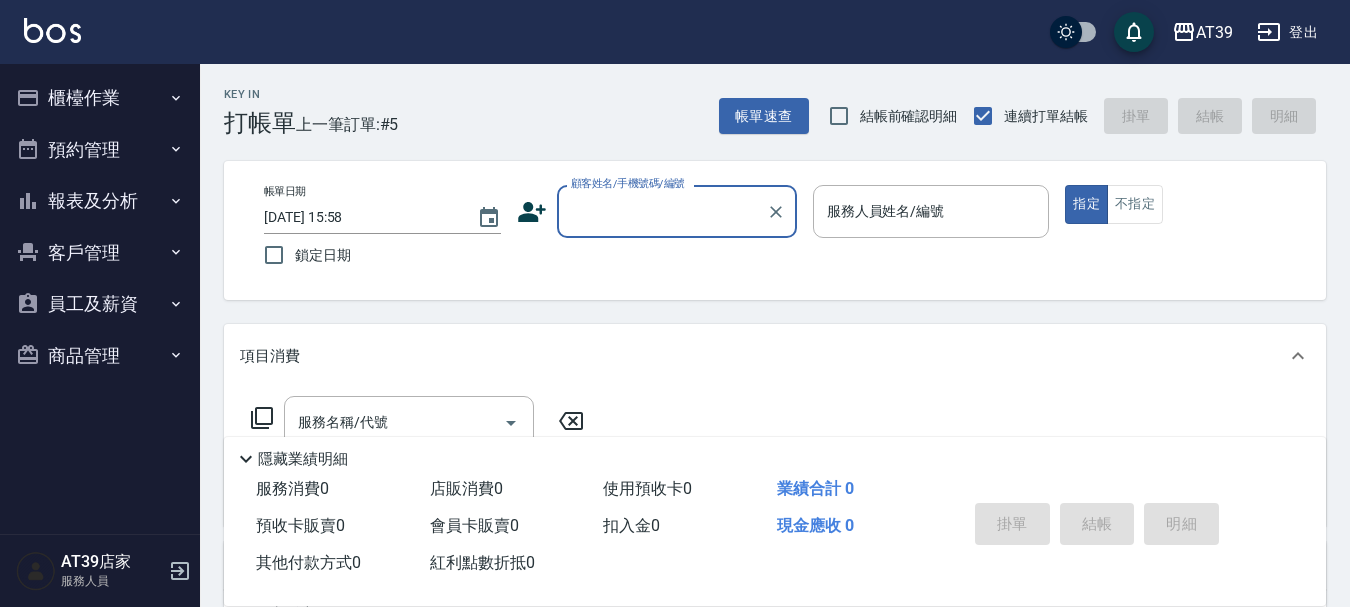 scroll, scrollTop: 0, scrollLeft: 0, axis: both 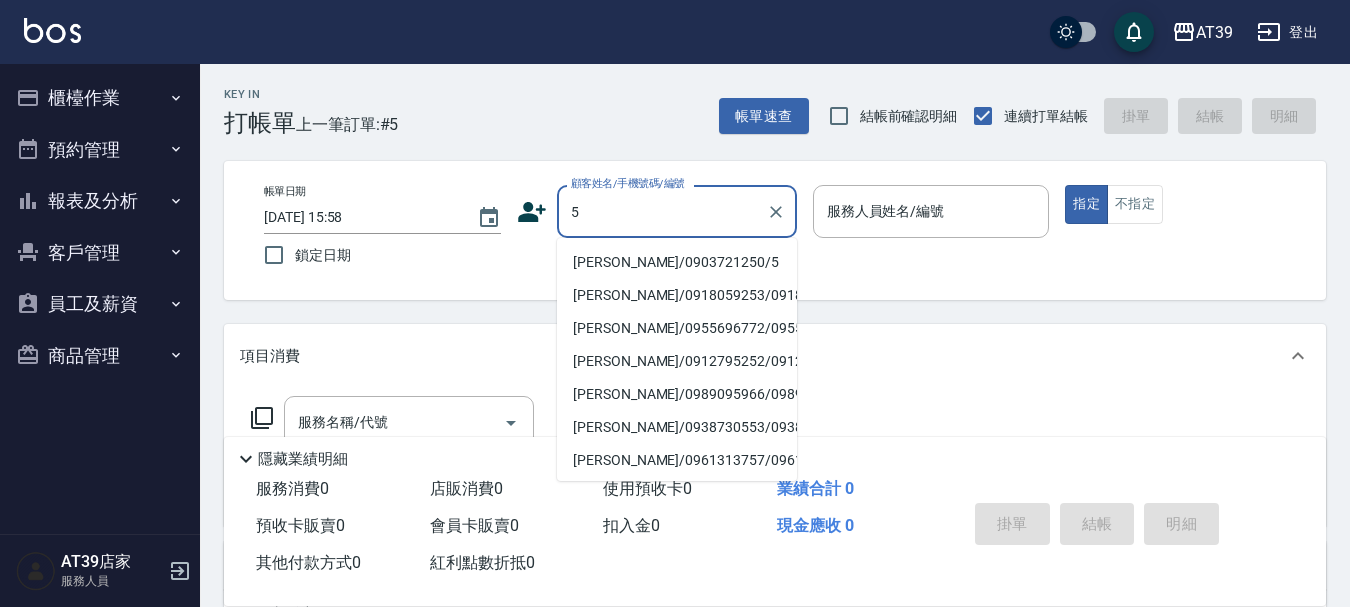type on "[PERSON_NAME]/0903721250/5" 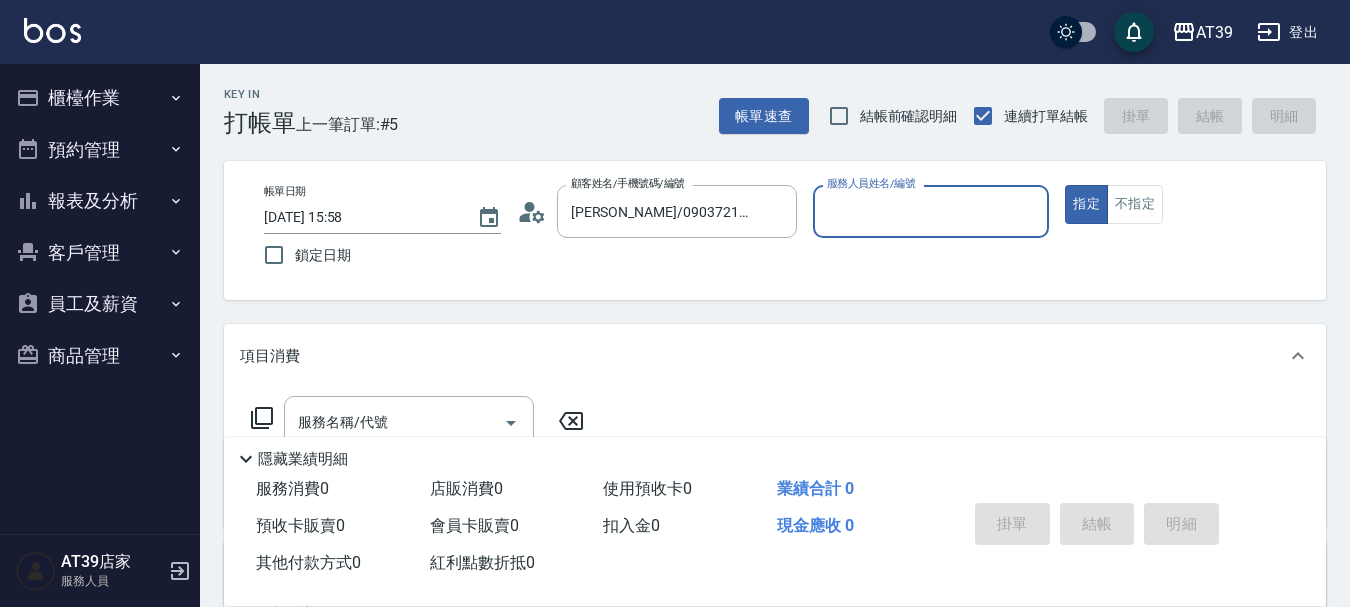 type on "愷爾-5" 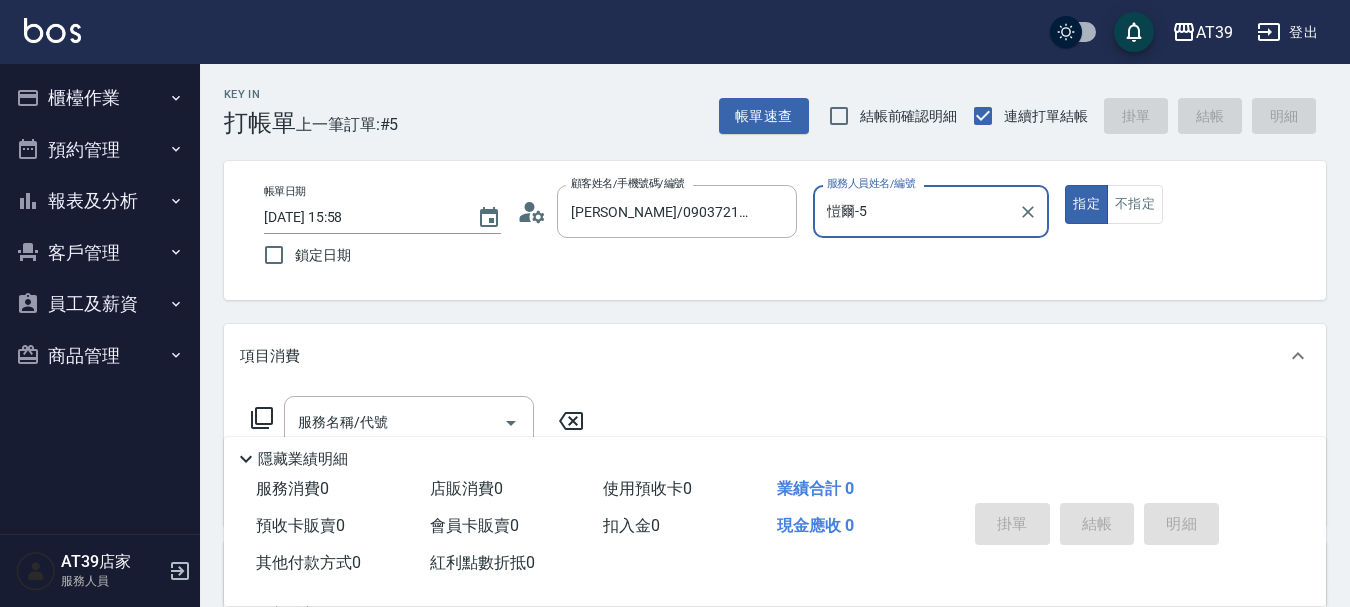 click on "指定" at bounding box center (1086, 204) 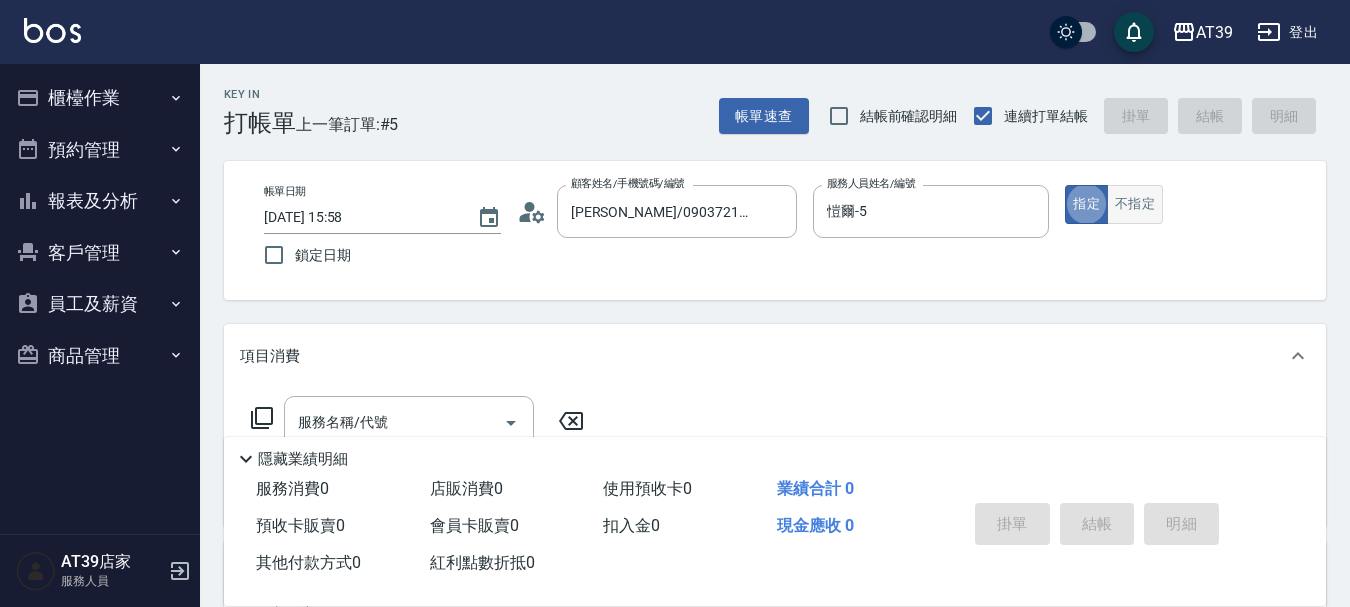 click on "不指定" at bounding box center (1135, 204) 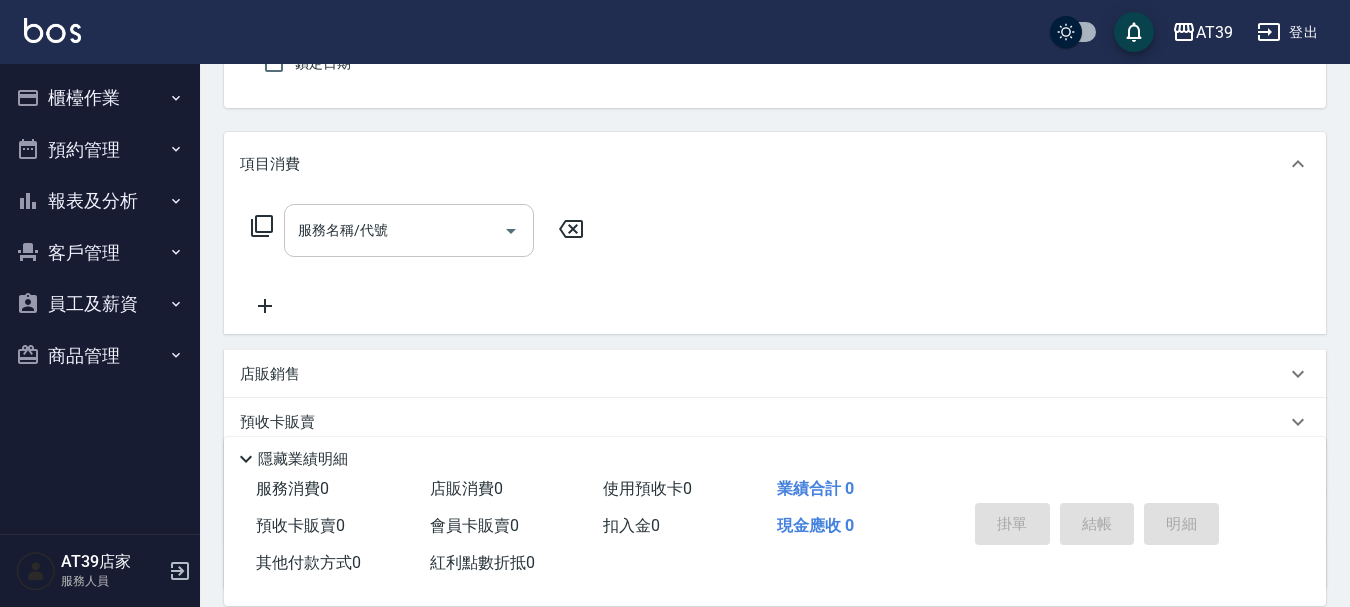scroll, scrollTop: 200, scrollLeft: 0, axis: vertical 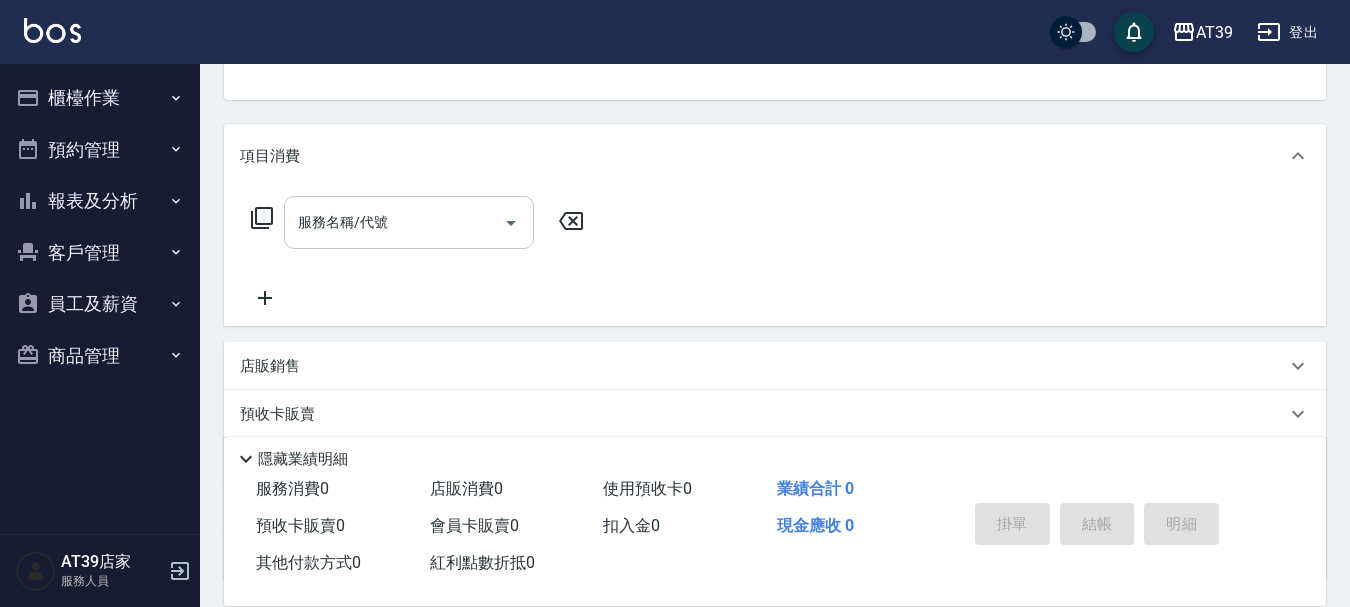 click on "服務名稱/代號" at bounding box center [394, 222] 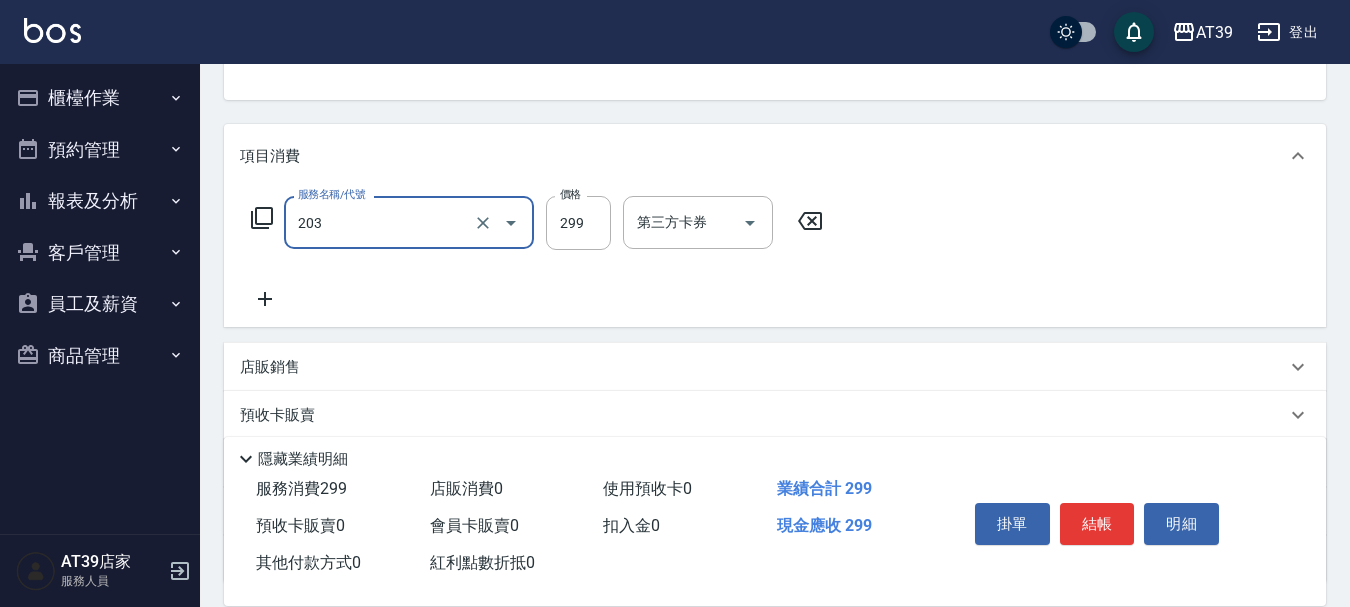 type on "B級洗+剪(203)" 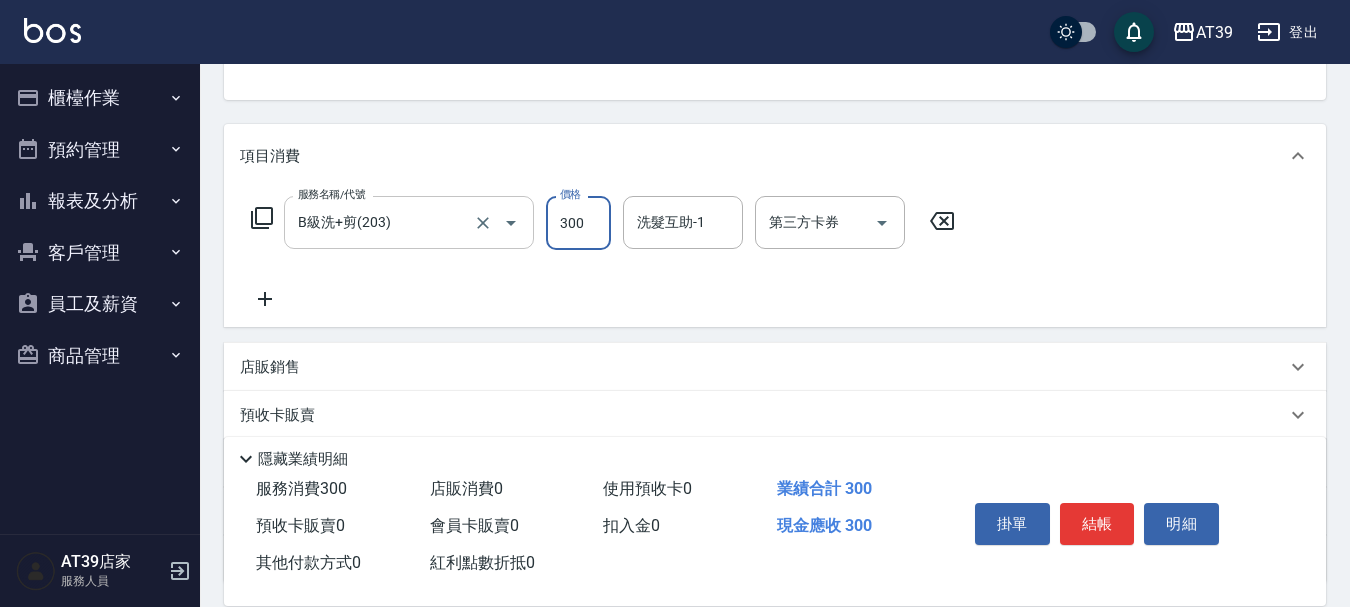 type on "300" 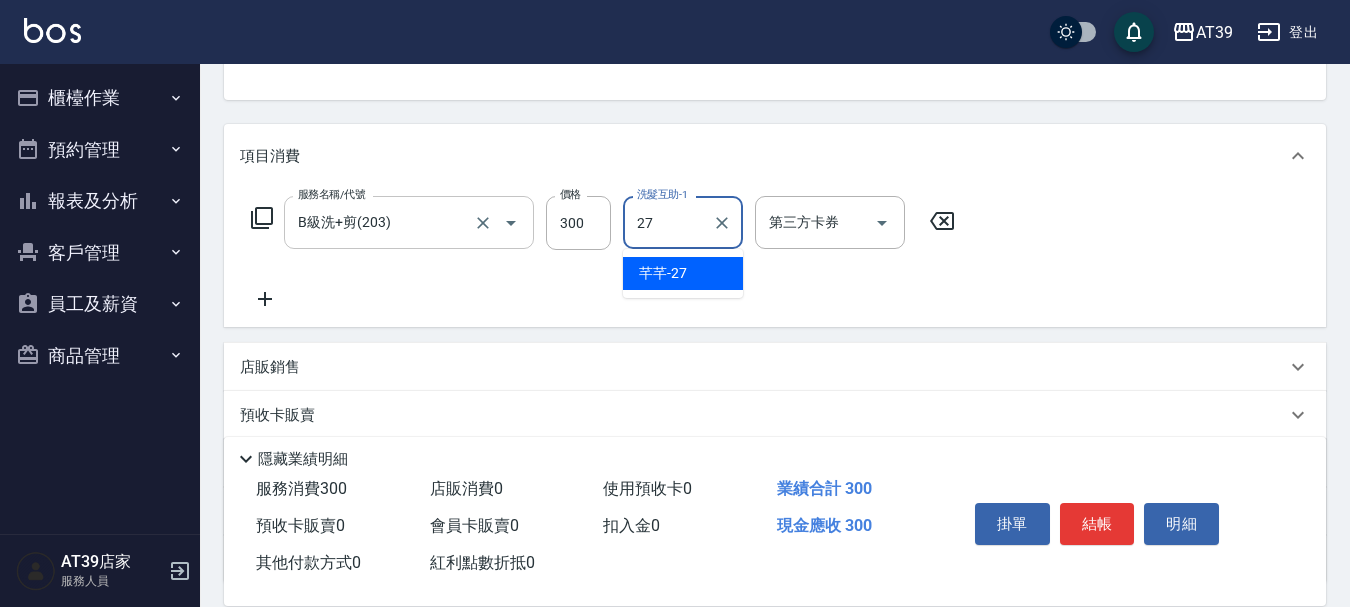 type on "芊芊-27" 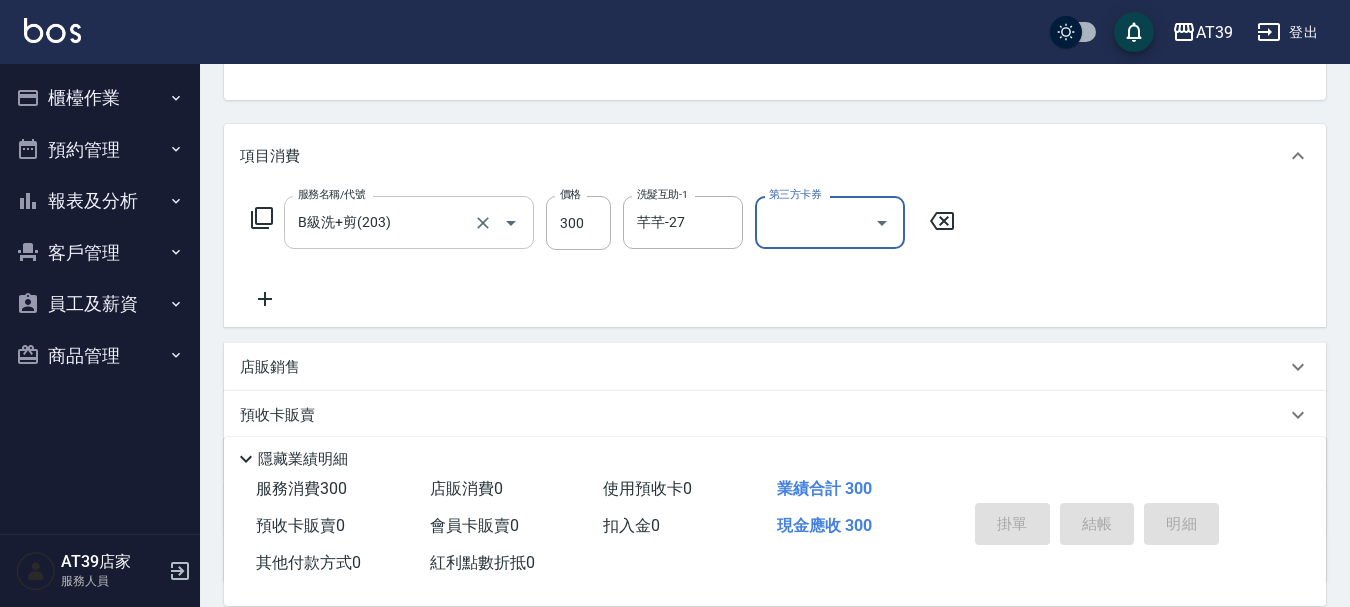 type on "2025/07/15 16:58" 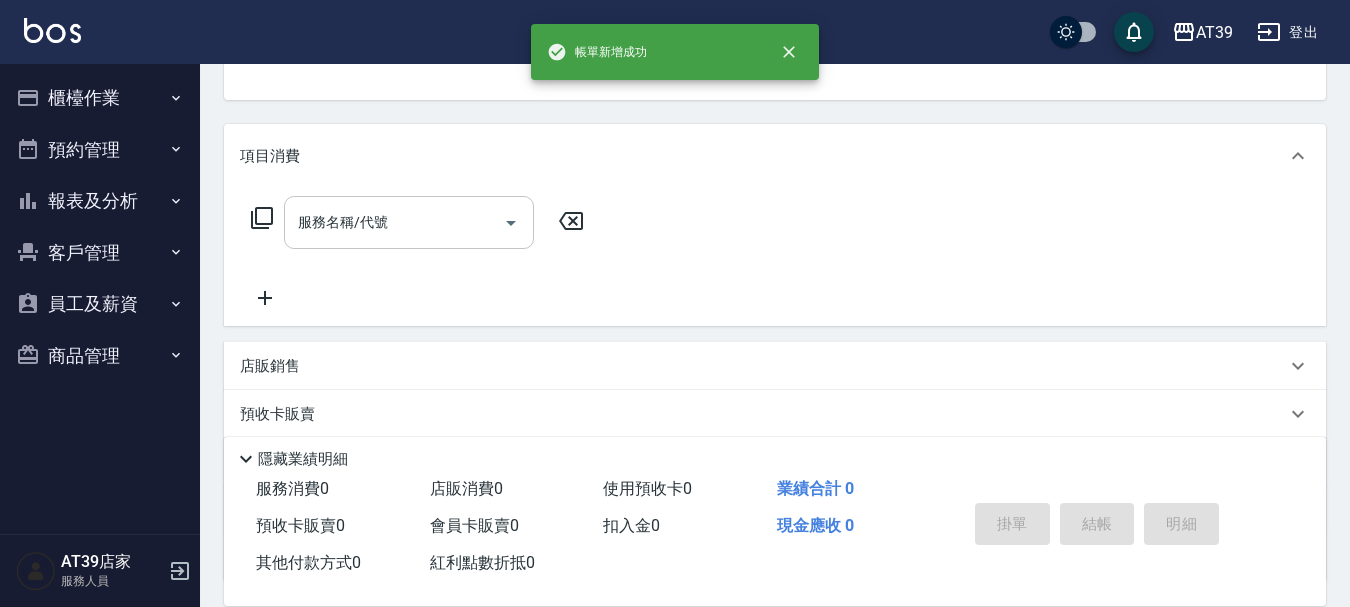 scroll, scrollTop: 194, scrollLeft: 0, axis: vertical 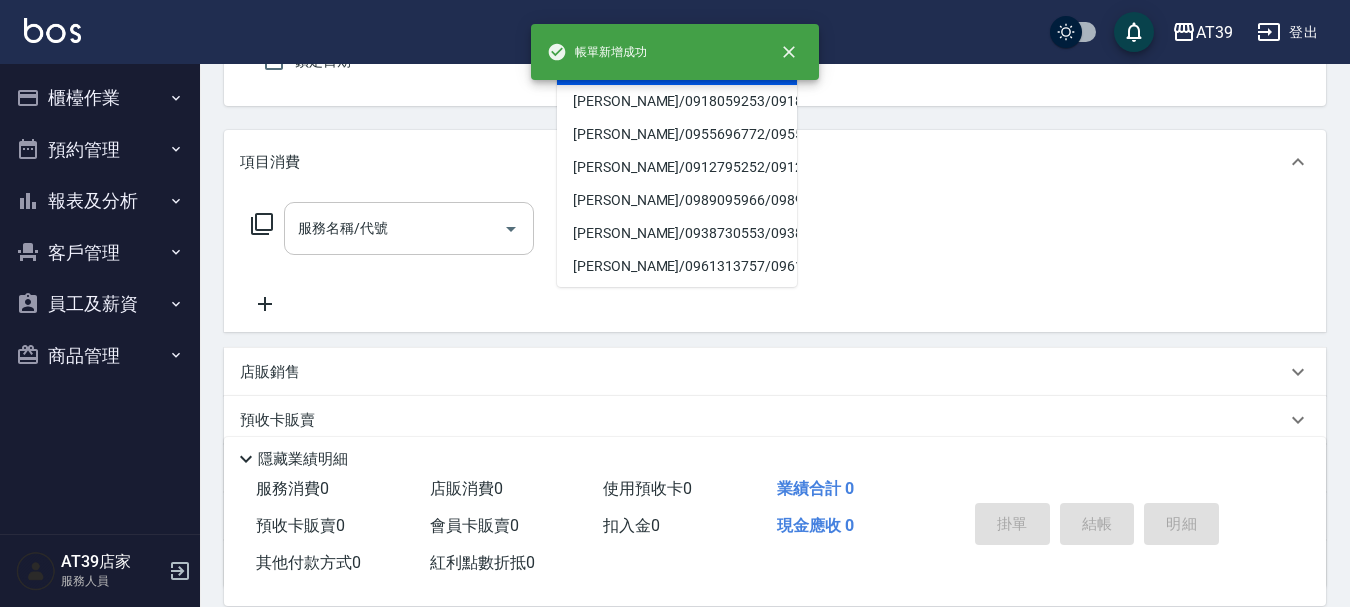 type on "Alan/0903721250/5" 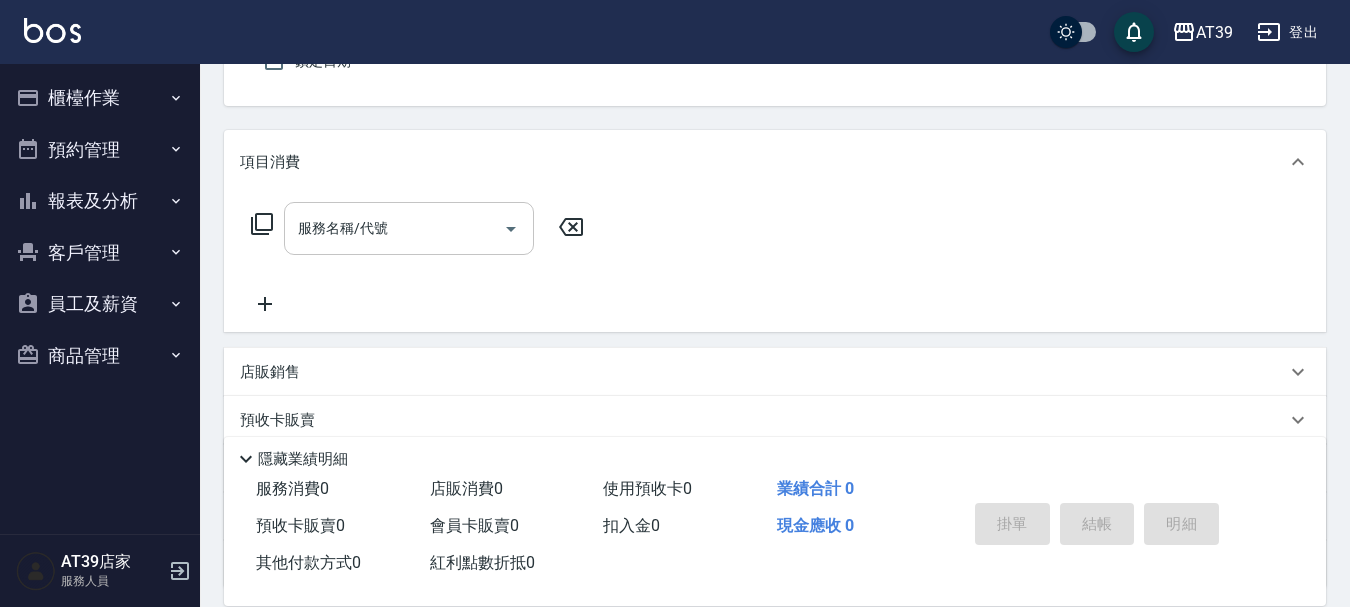 type on "愷爾-5" 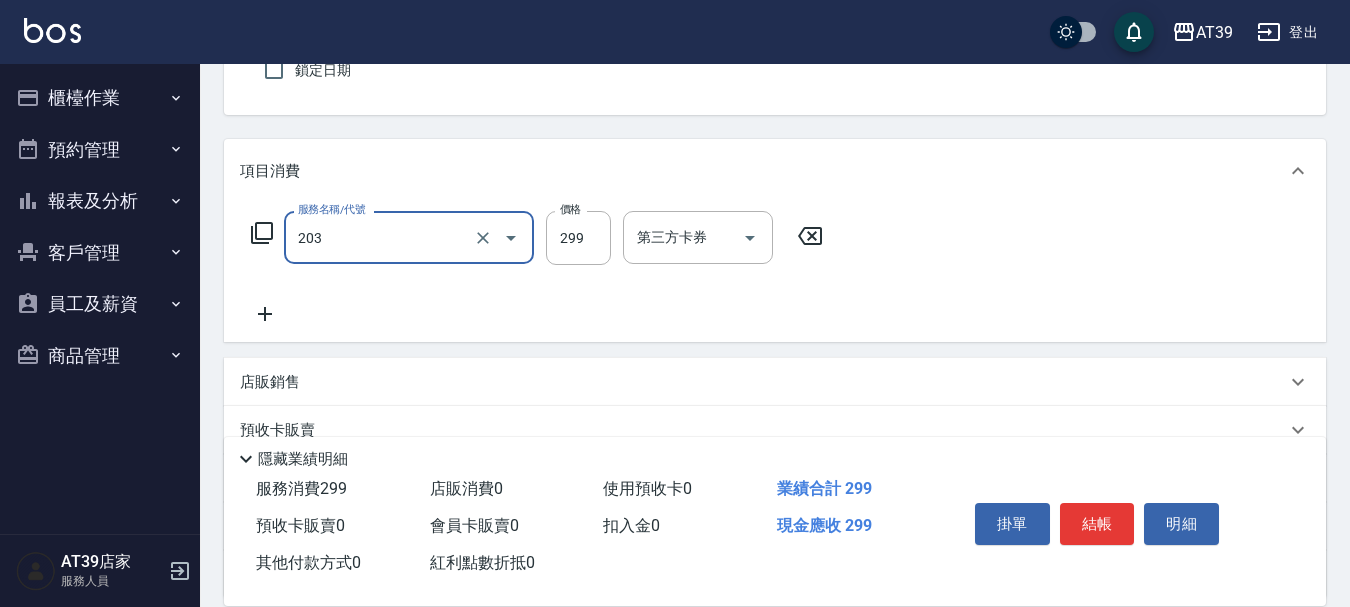 type on "B級洗+剪(203)" 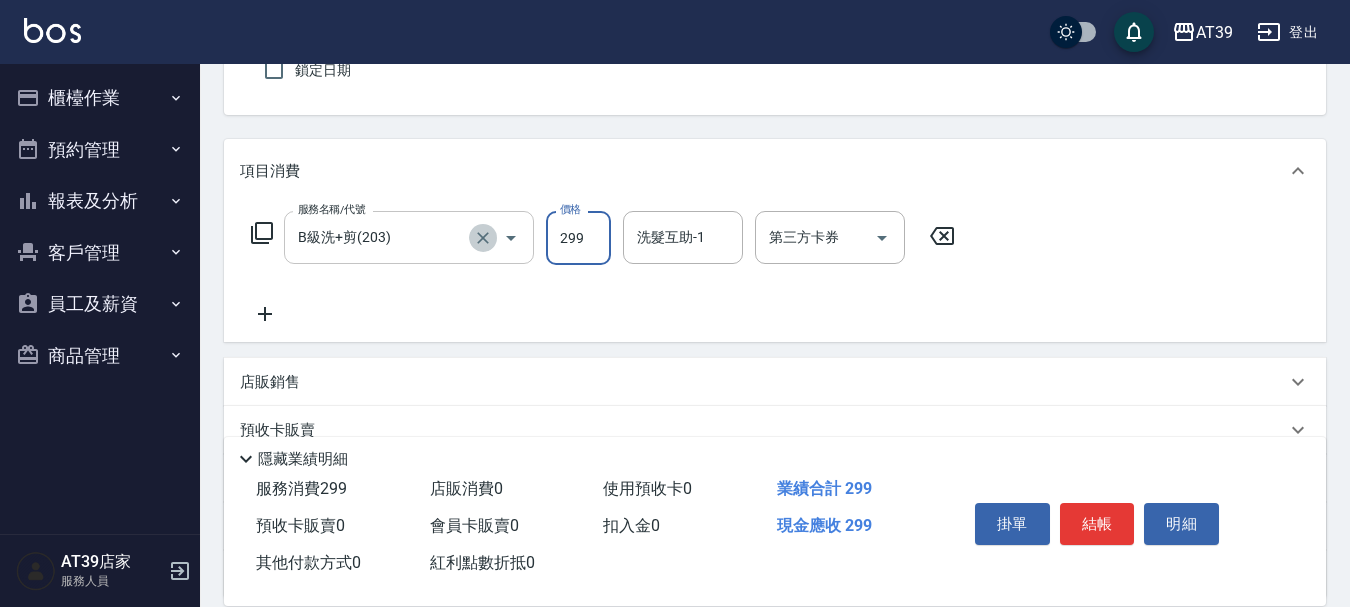 click 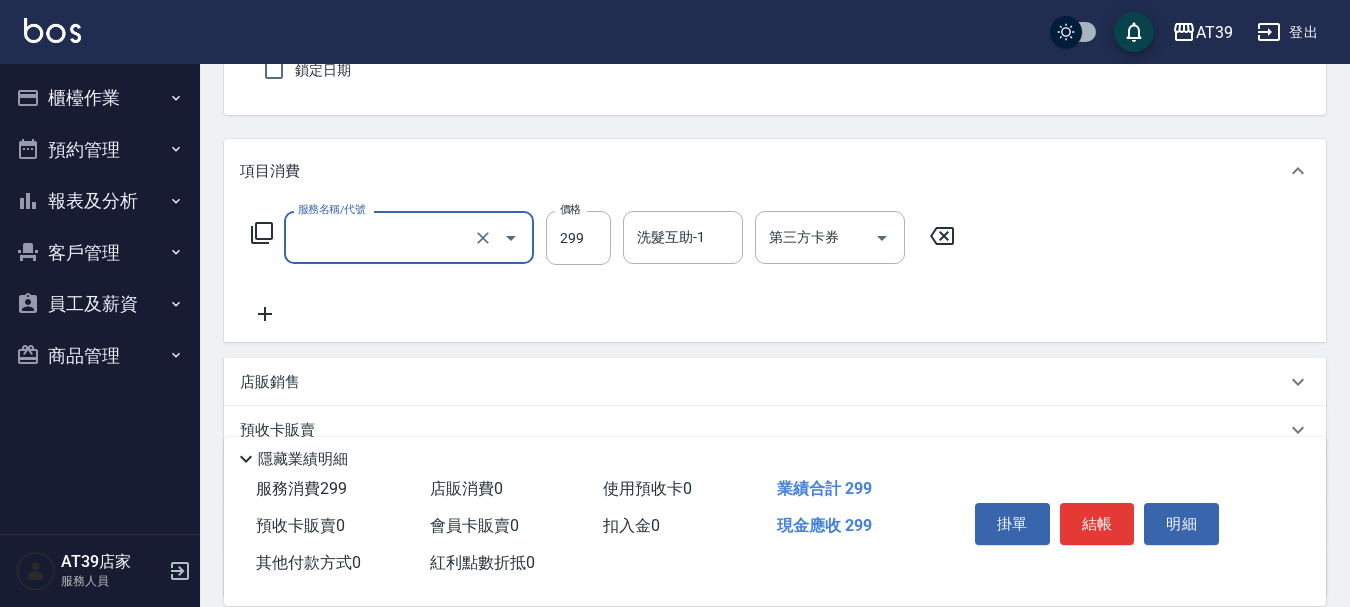 type on "B級洗+剪(203)" 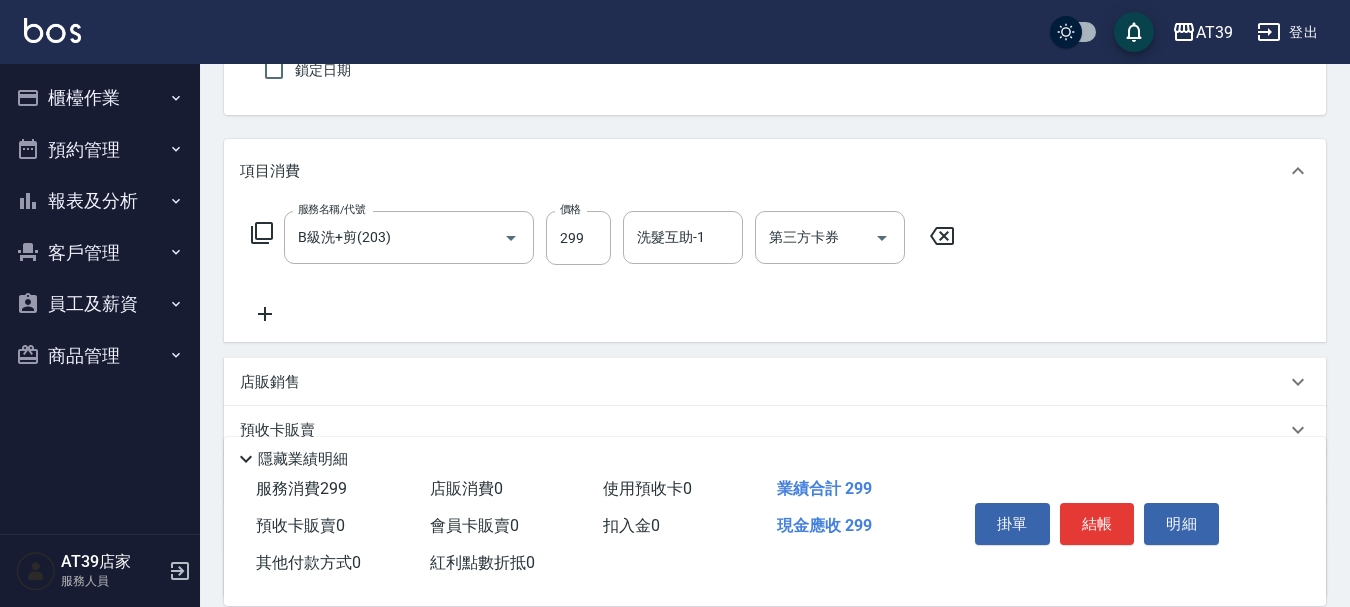 click 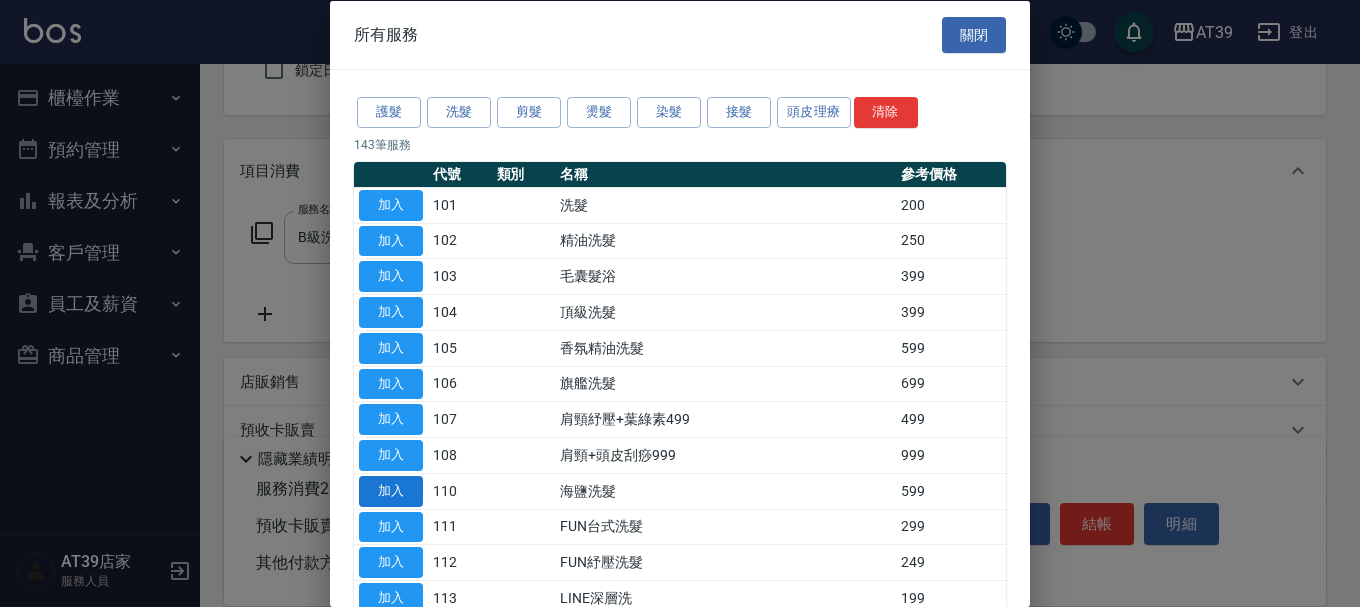 click on "加入" at bounding box center [391, 490] 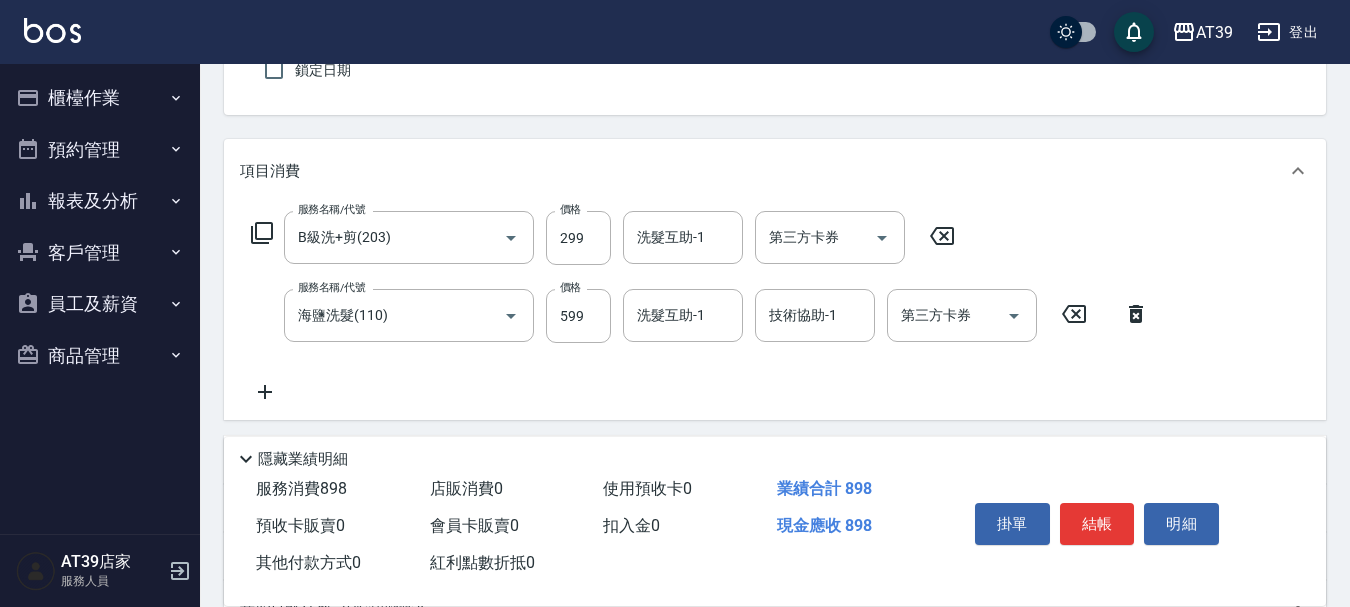 click 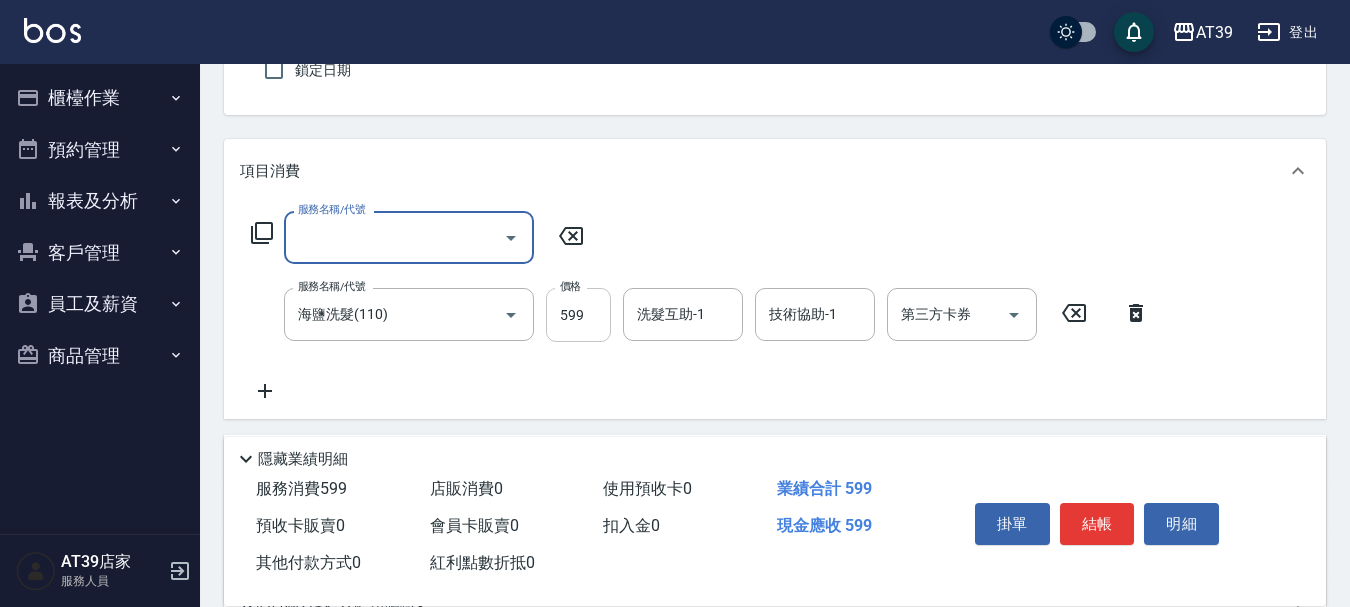click on "599" at bounding box center (578, 315) 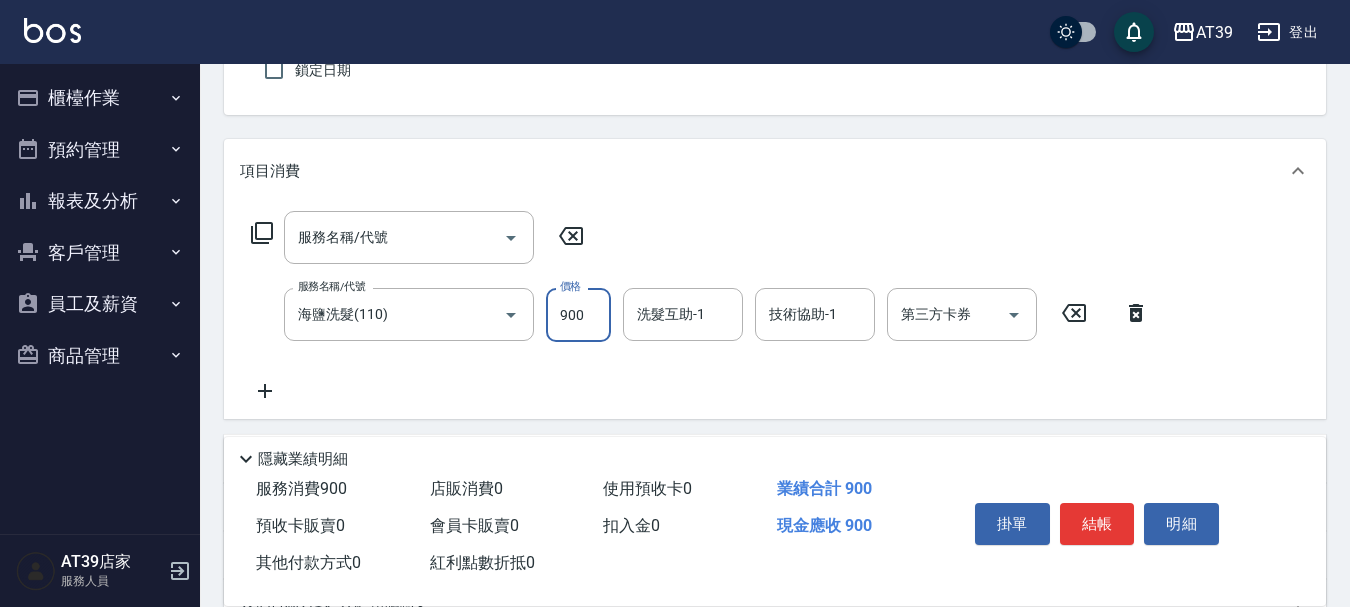 type on "900" 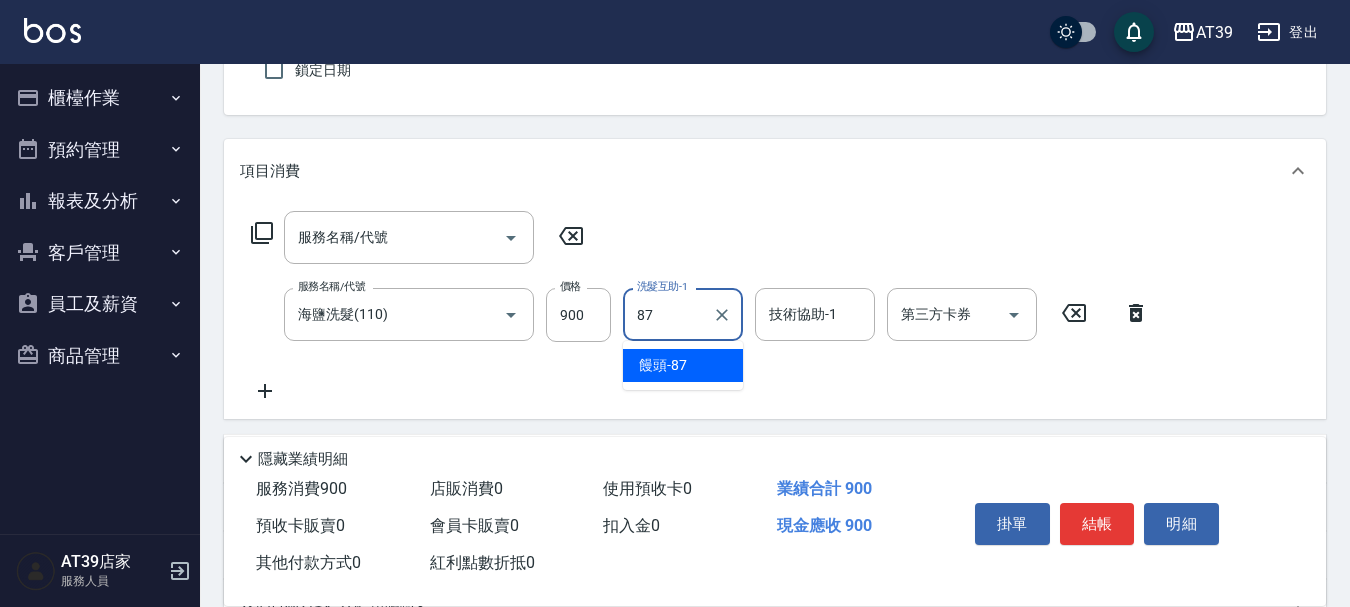 type on "饅頭-87" 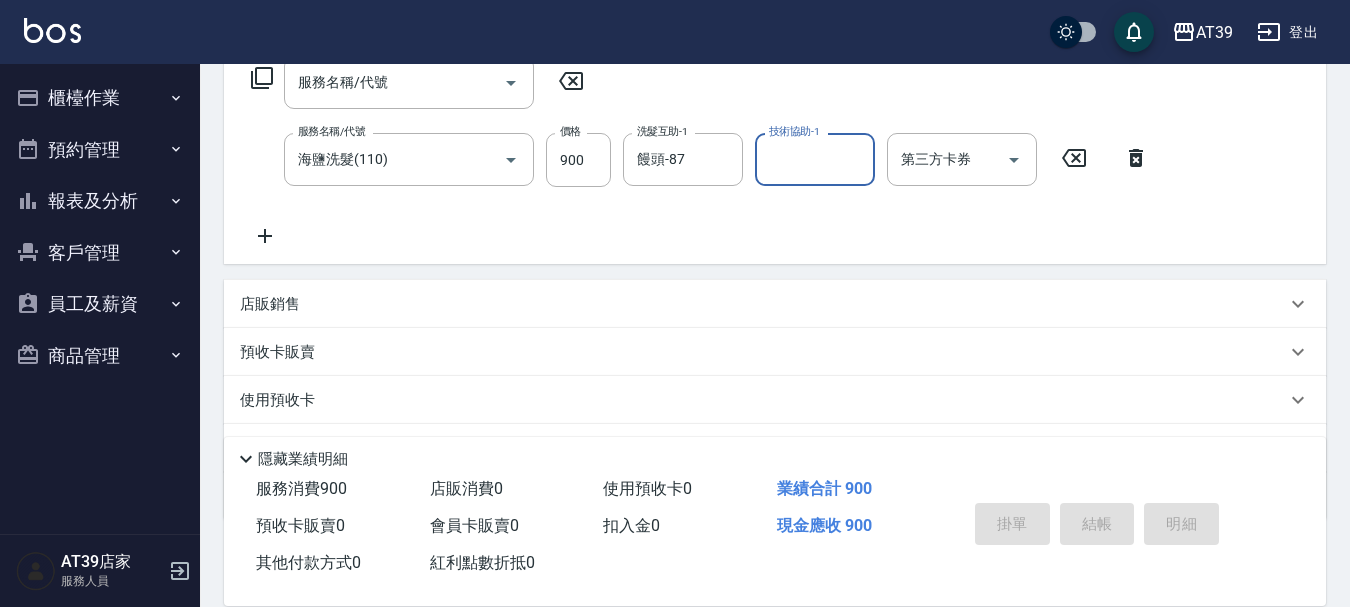 scroll, scrollTop: 145, scrollLeft: 0, axis: vertical 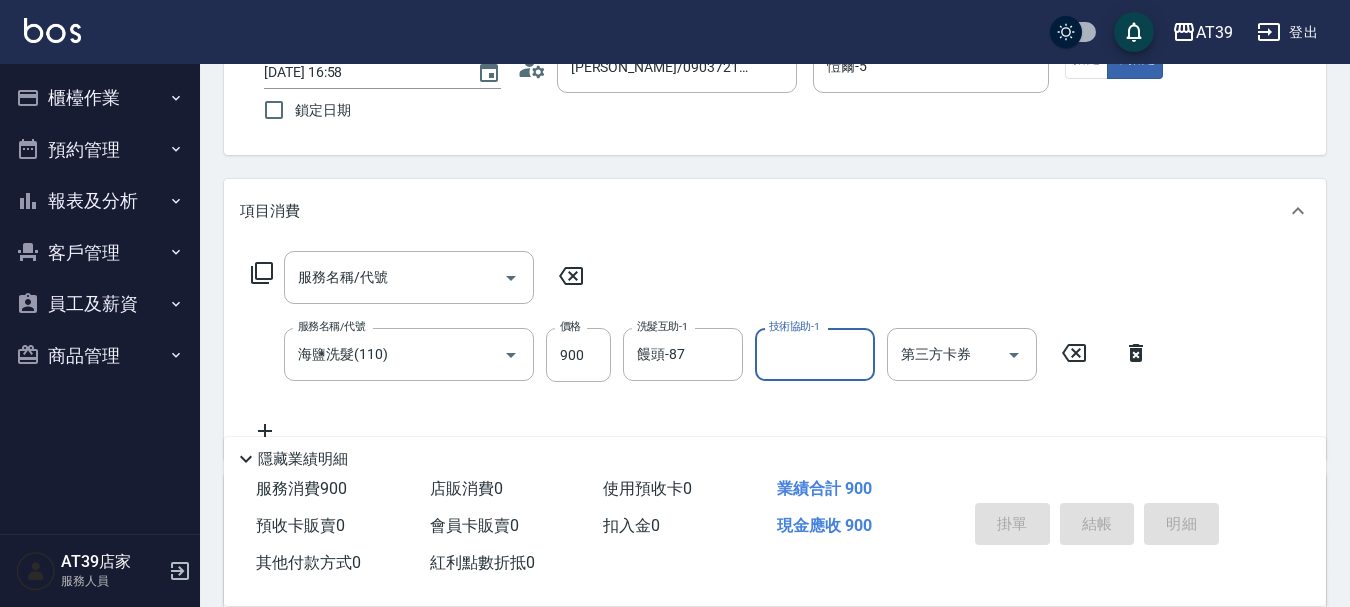 click on "服務名稱/代號 服務名稱/代號 服務名稱/代號 海鹽洗髮(110) 服務名稱/代號 價格 900 價格 洗髮互助-1 饅頭-87 洗髮互助-1 技術協助-1 技術協助-1 第三方卡券 第三方卡券" at bounding box center (775, 351) 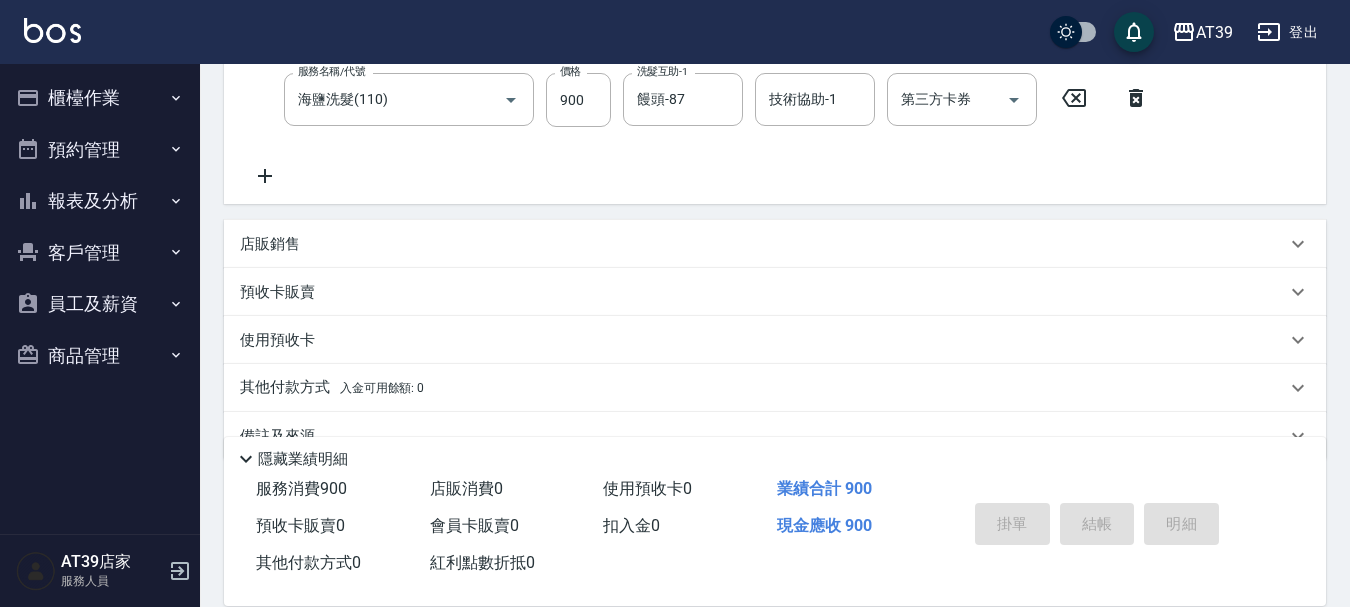 scroll, scrollTop: 445, scrollLeft: 0, axis: vertical 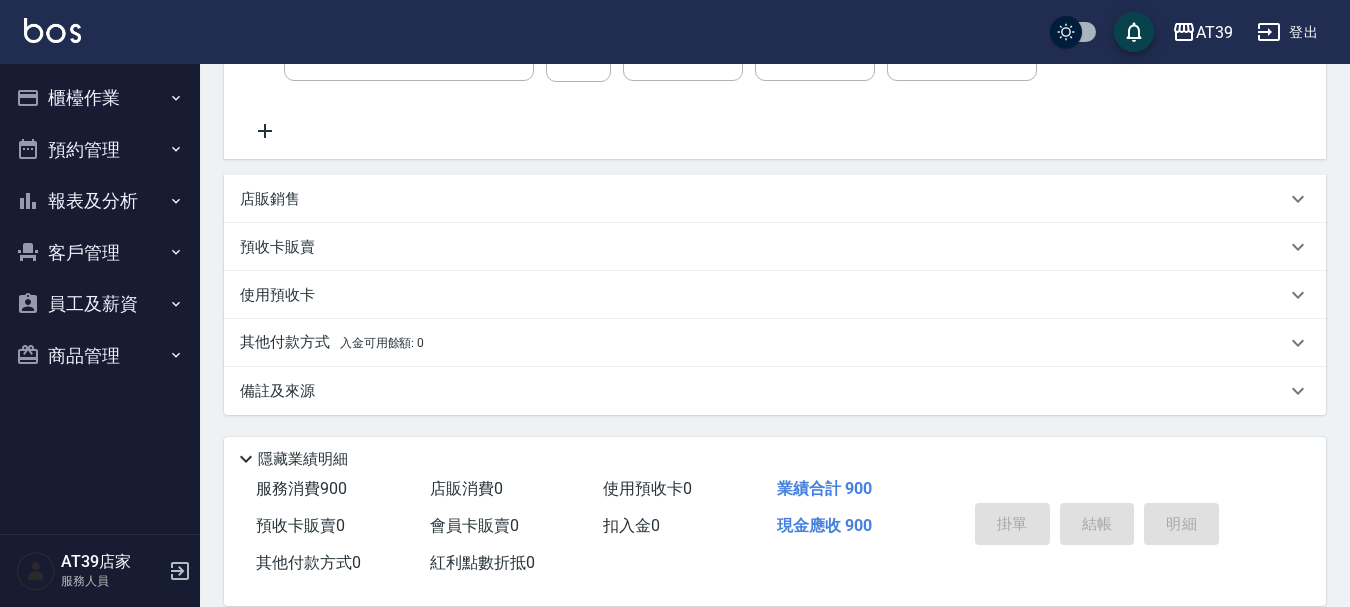 click on "掛單 結帳 明細" at bounding box center [1097, 526] 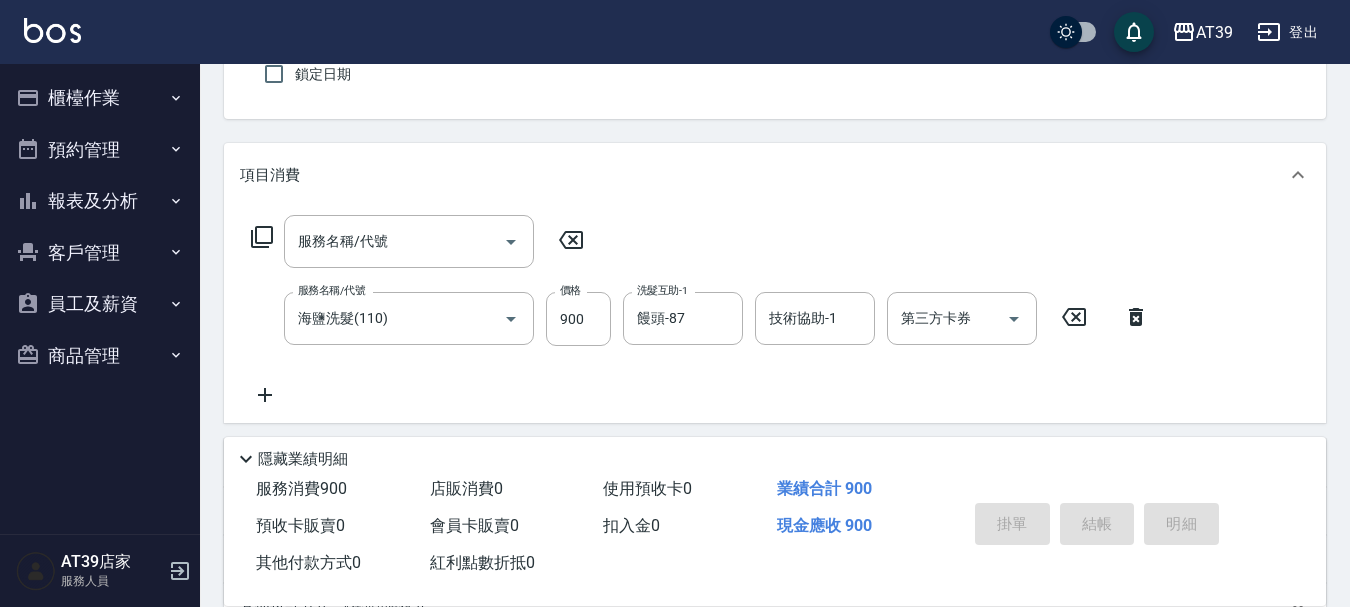 scroll, scrollTop: 200, scrollLeft: 0, axis: vertical 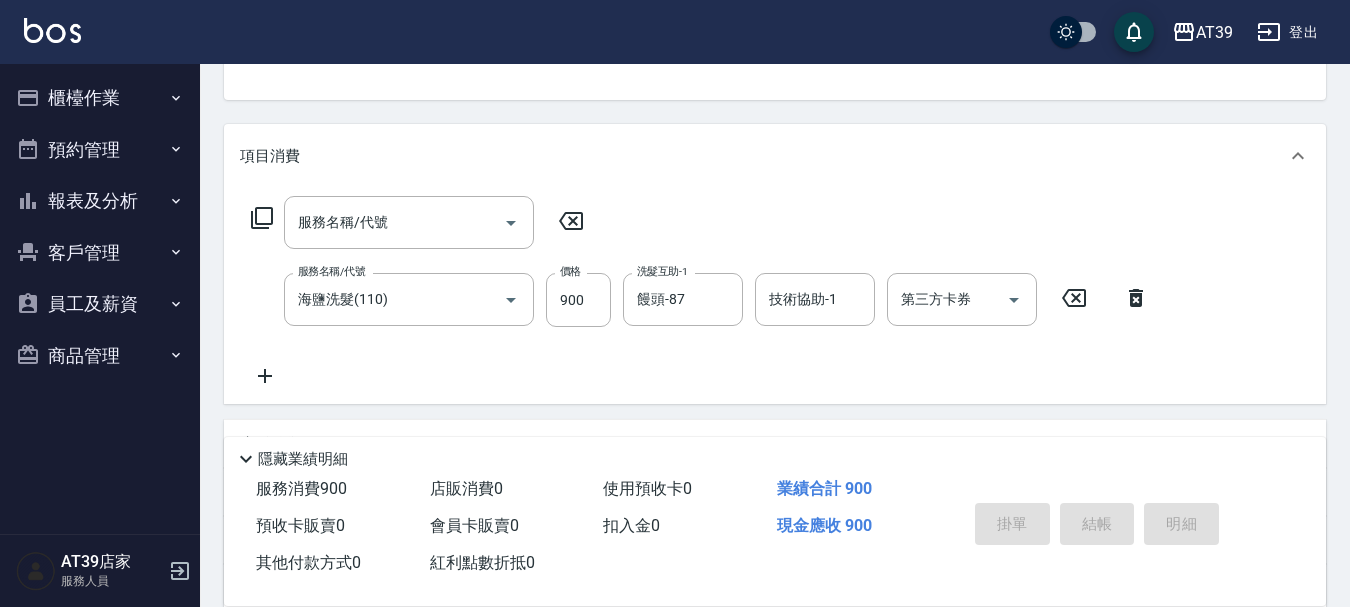 click 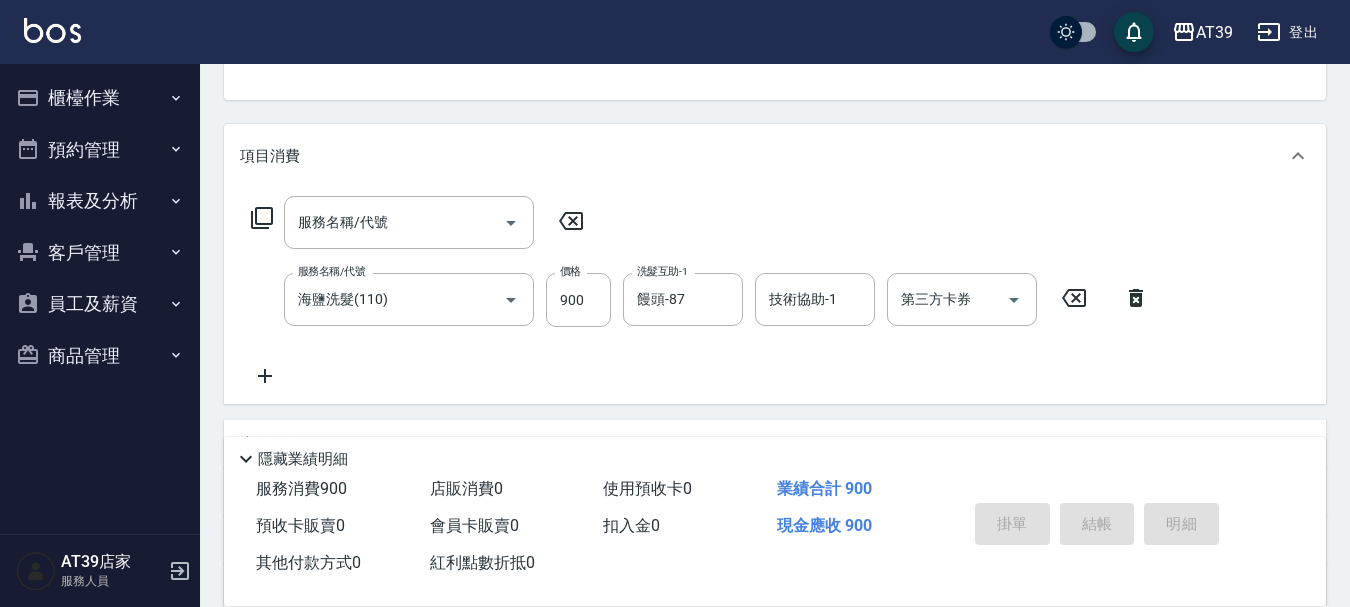 click 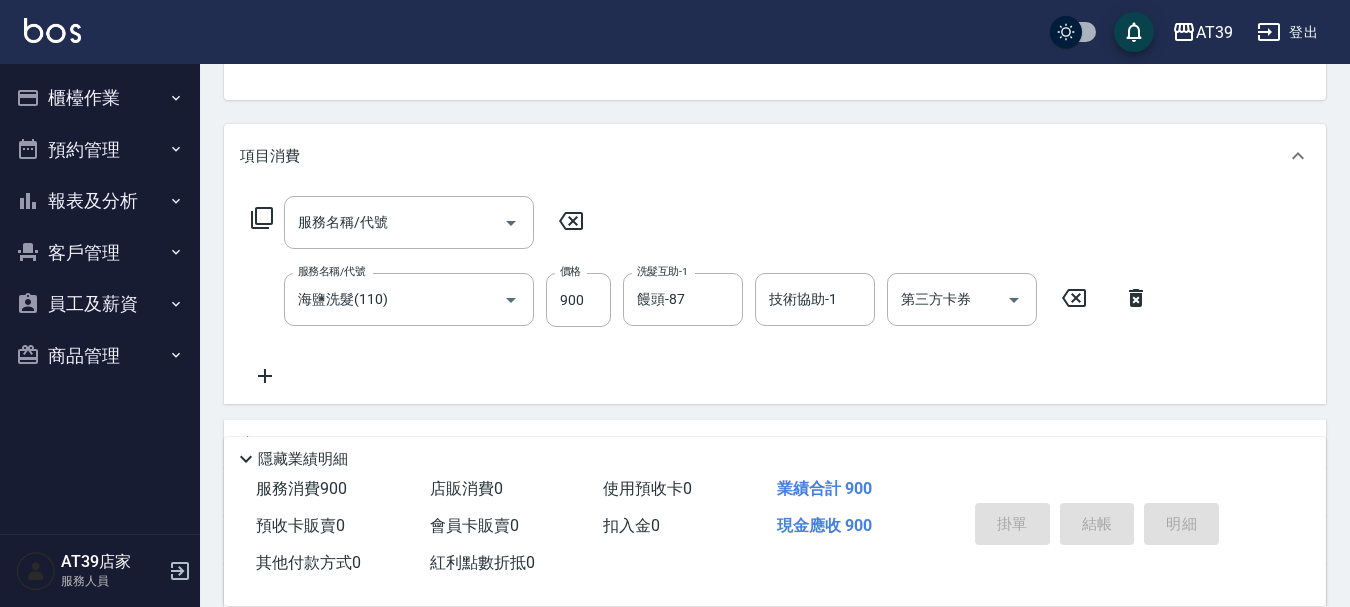 click 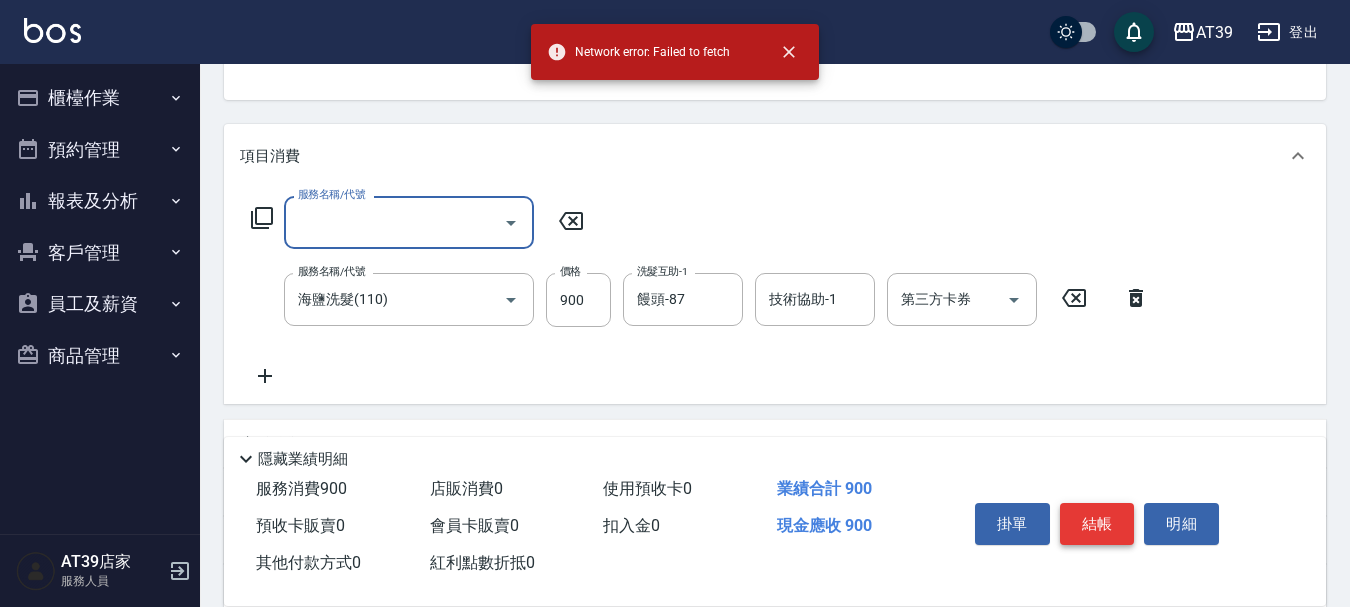 click on "結帳" at bounding box center [1097, 524] 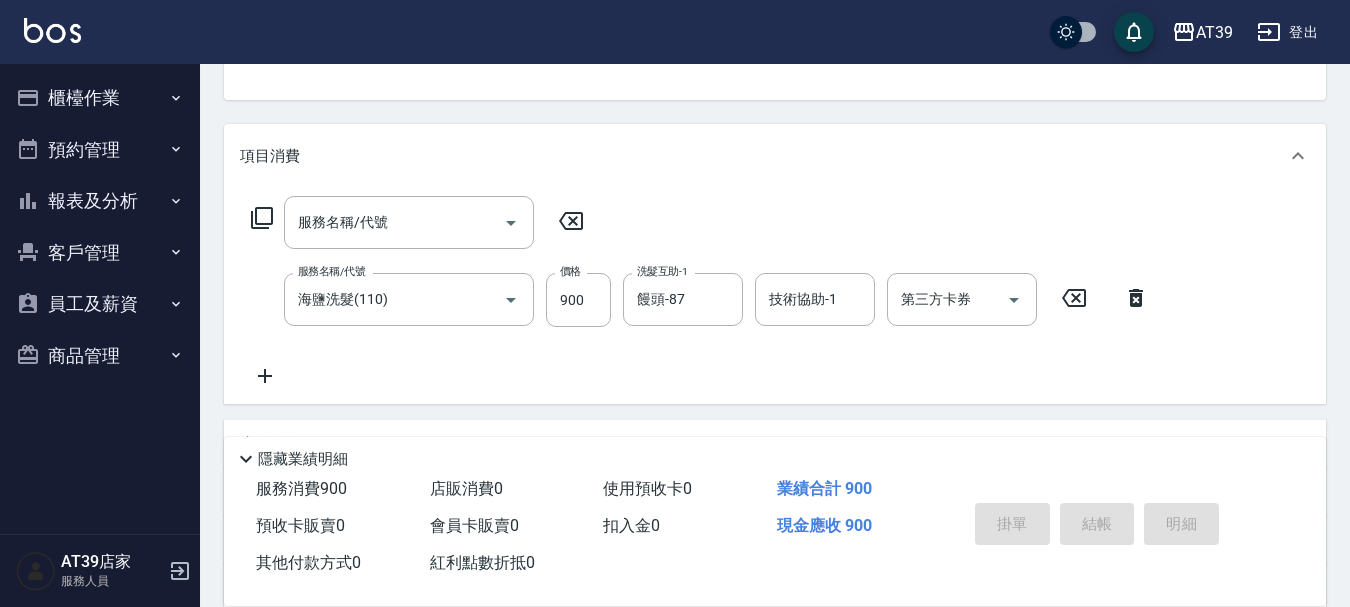 type on "2025/07/15 16:59" 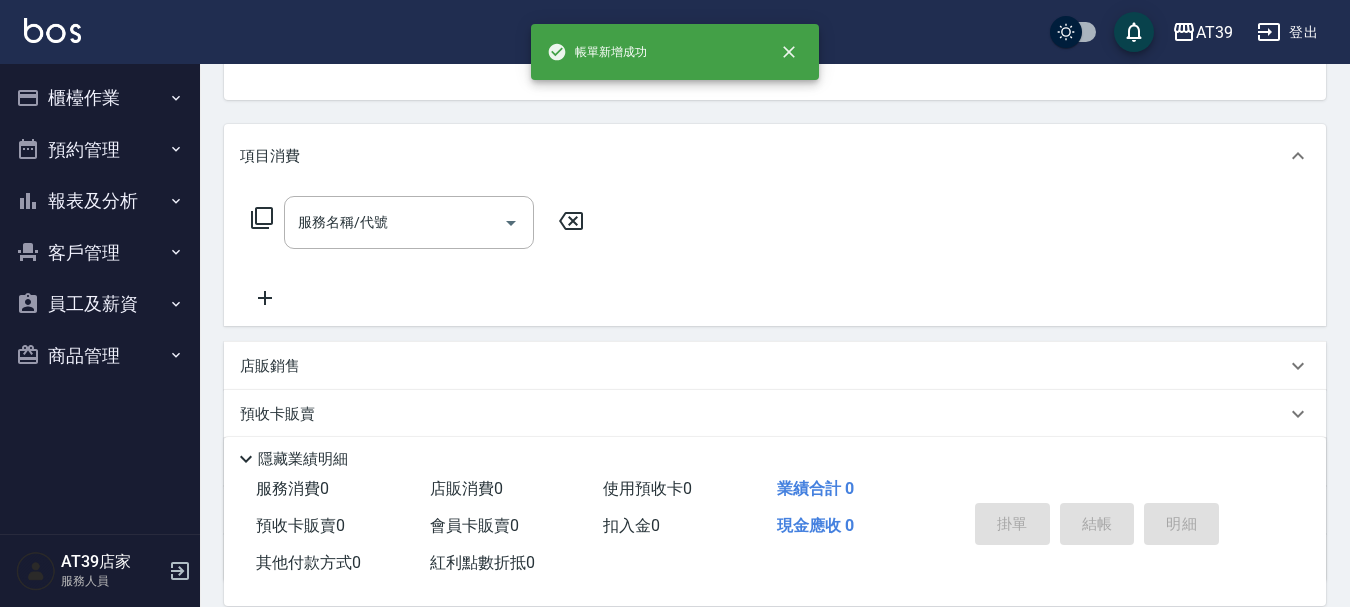 scroll, scrollTop: 194, scrollLeft: 0, axis: vertical 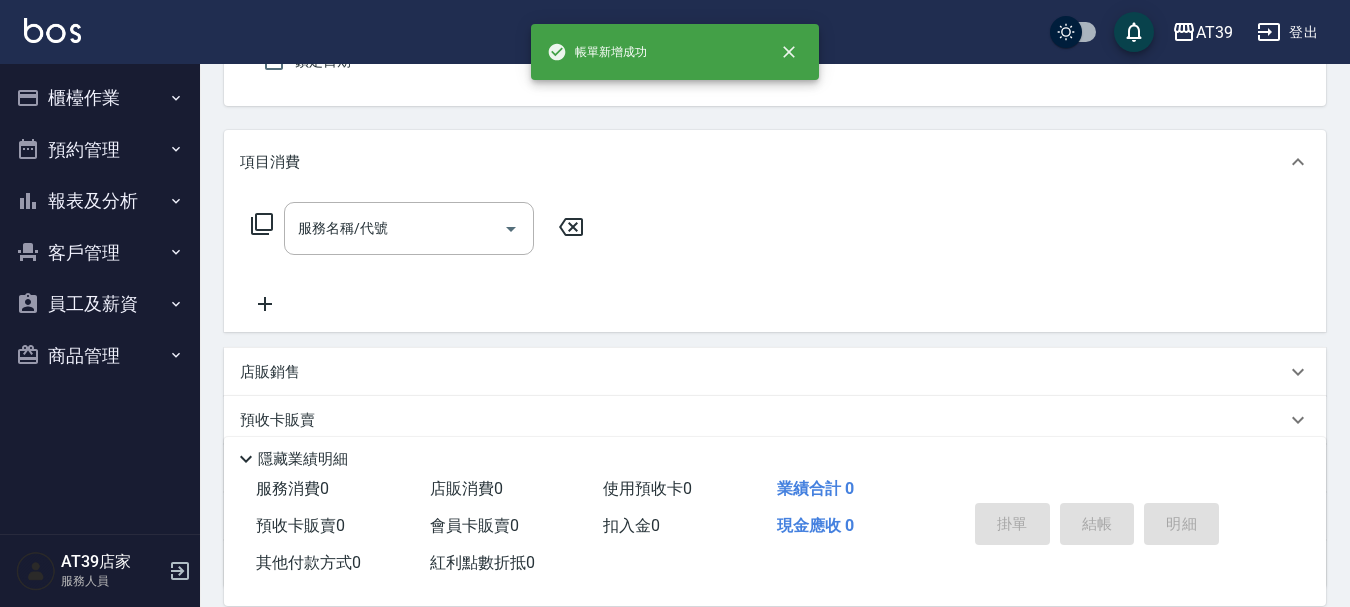 click on "報表及分析" at bounding box center (100, 201) 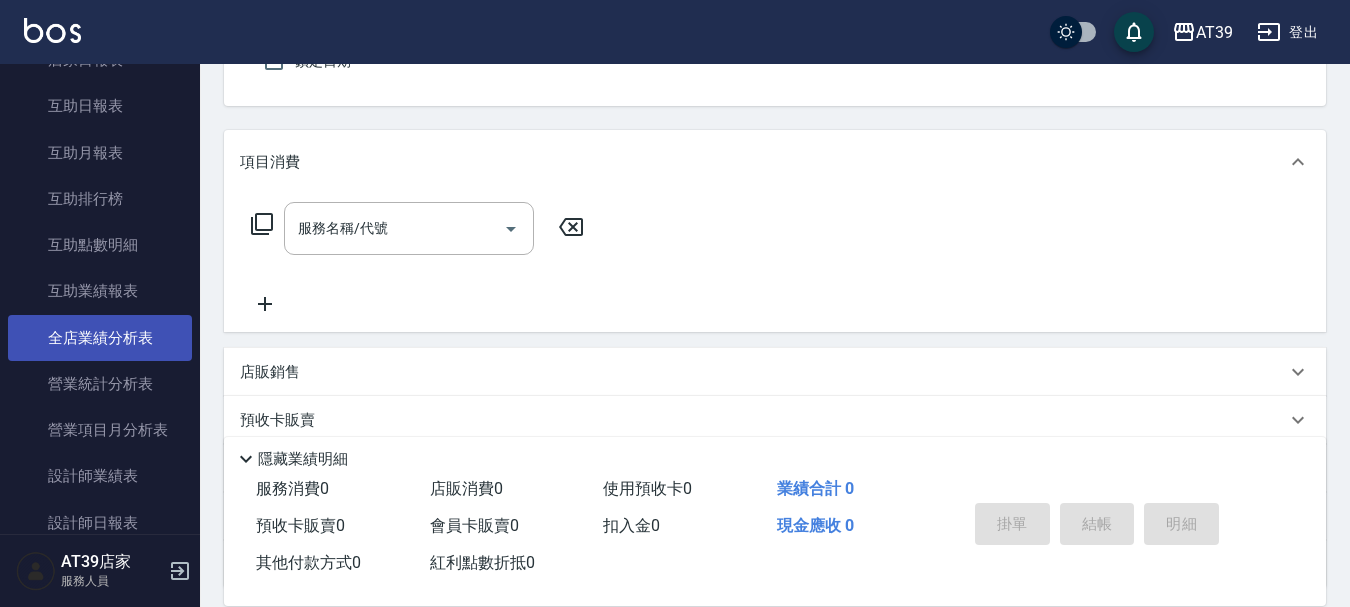 scroll, scrollTop: 300, scrollLeft: 0, axis: vertical 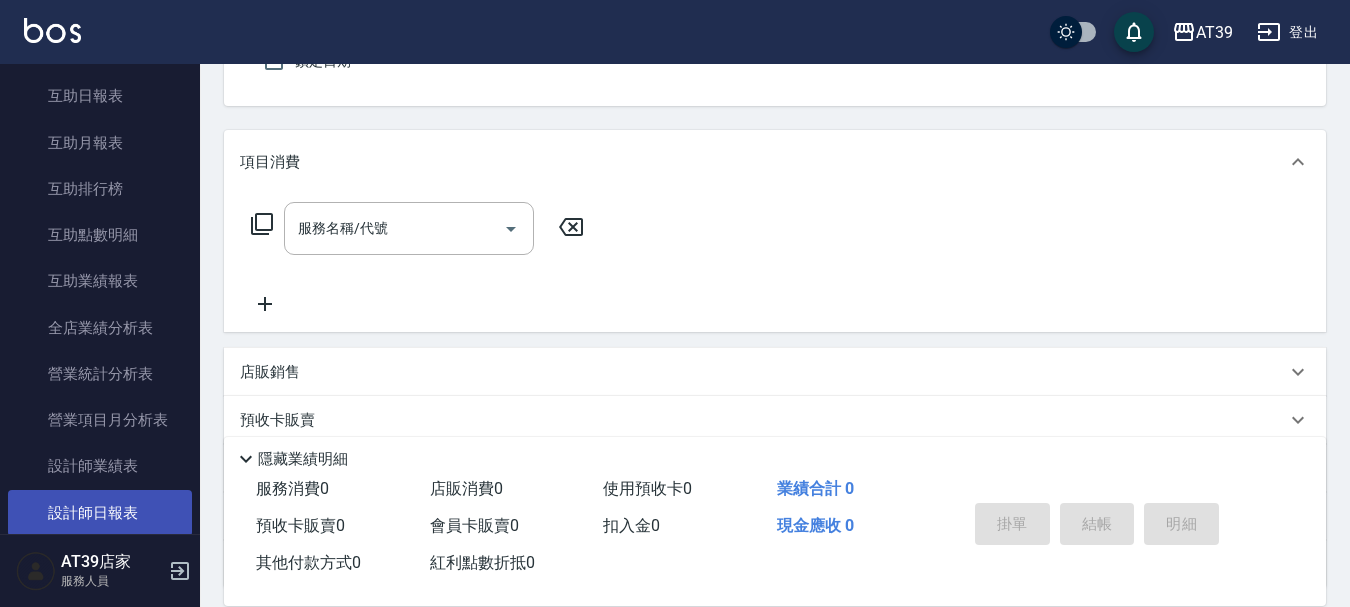 click on "設計師日報表" at bounding box center (100, 513) 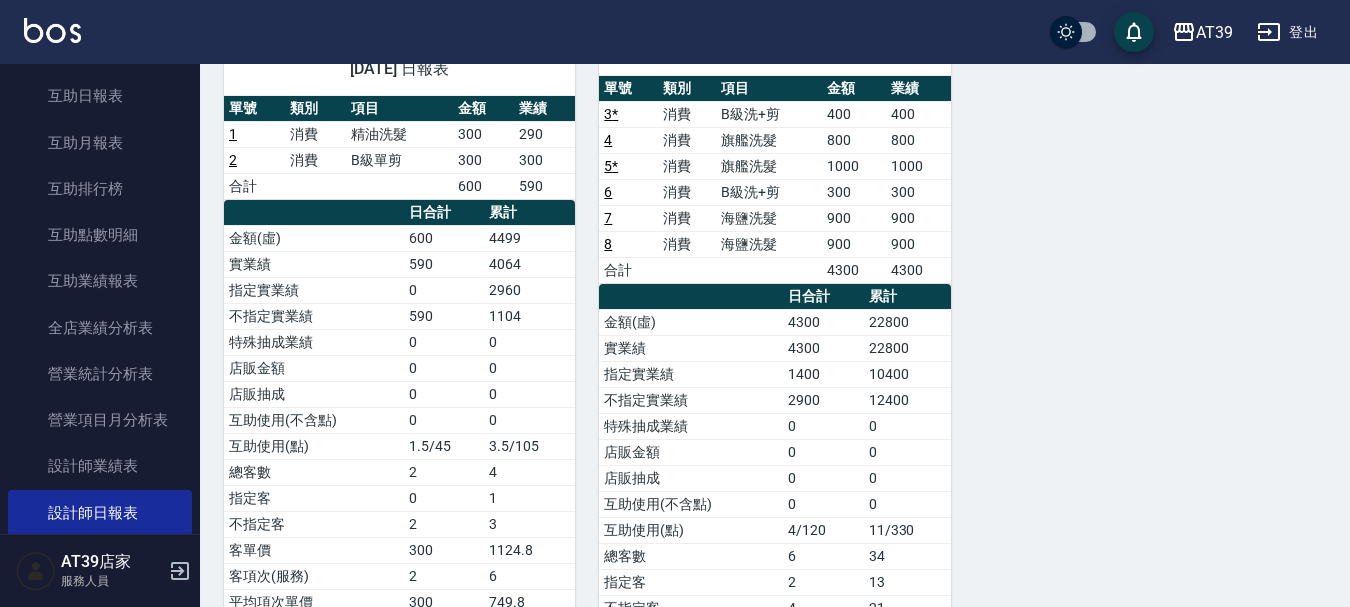 scroll, scrollTop: 200, scrollLeft: 0, axis: vertical 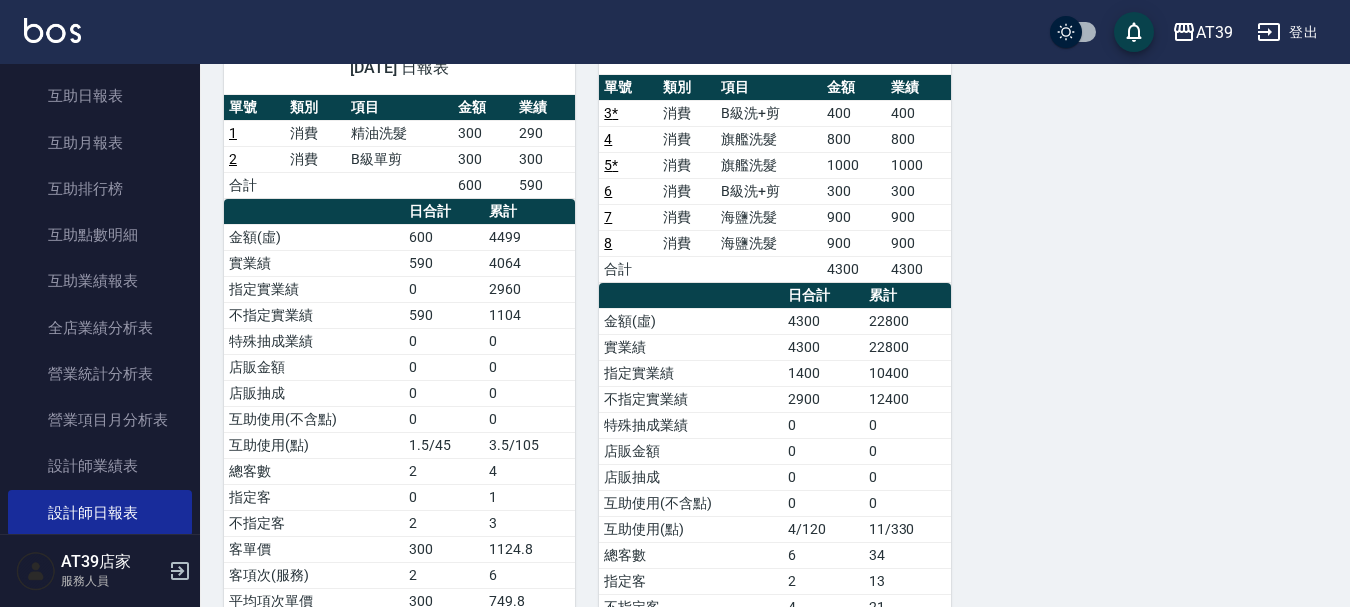 click on "5 愷爾 張愷兒 07/15/2025 日報表  單號 類別 項目 金額 業績 3 * 消費 B級洗+剪 400 400 4 消費 旗艦洗髮 800 800 5 * 消費 旗艦洗髮 1000 1000 6 消費 B級洗+剪 300 300 7 消費 海鹽洗髮 900 900 8 消費 海鹽洗髮 900 900 合計 4300 4300 日合計 累計 金額(虛) 4300 22800 實業績 4300 22800 指定實業績 1400 10400 不指定實業績 2900 12400 特殊抽成業績 0 0 店販金額 0 0 店販抽成 0 0 互助使用(不含點) 0 0 互助使用(點) 4/120 11/330 總客數 6 34 指定客 2 13 不指定客 4 21 客單價 716.7 670.6 客項次(服務) 6 35 平均項次單價 716.7 651.4" at bounding box center (762, 360) 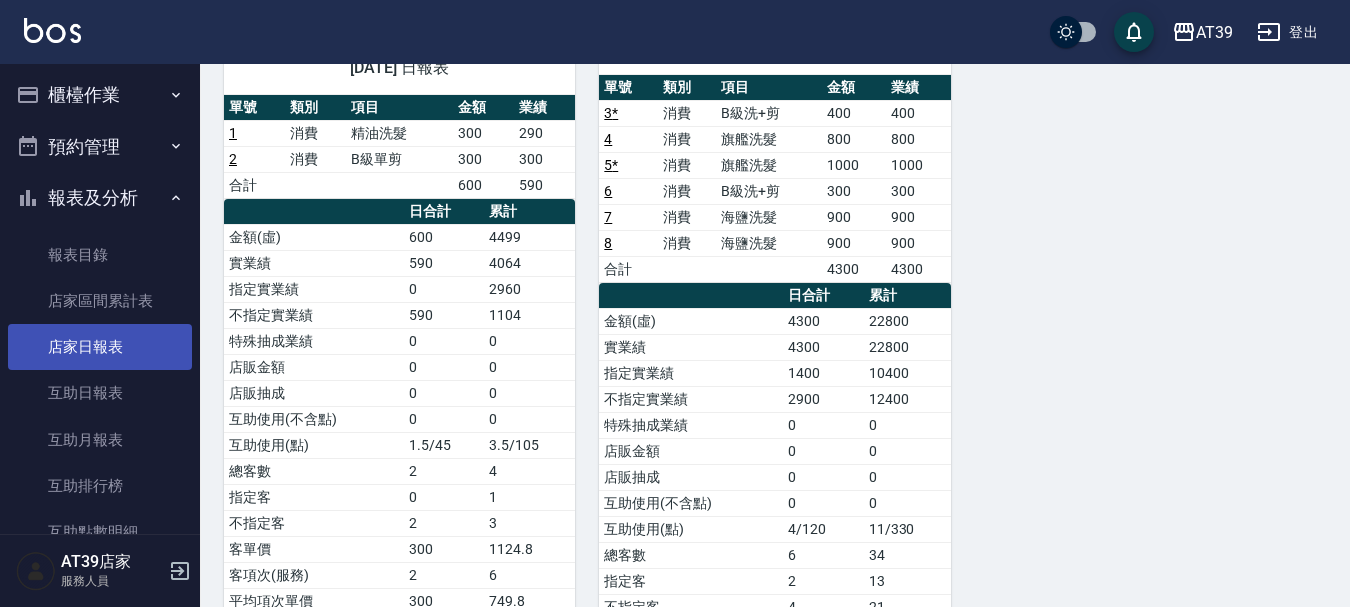 scroll, scrollTop: 0, scrollLeft: 0, axis: both 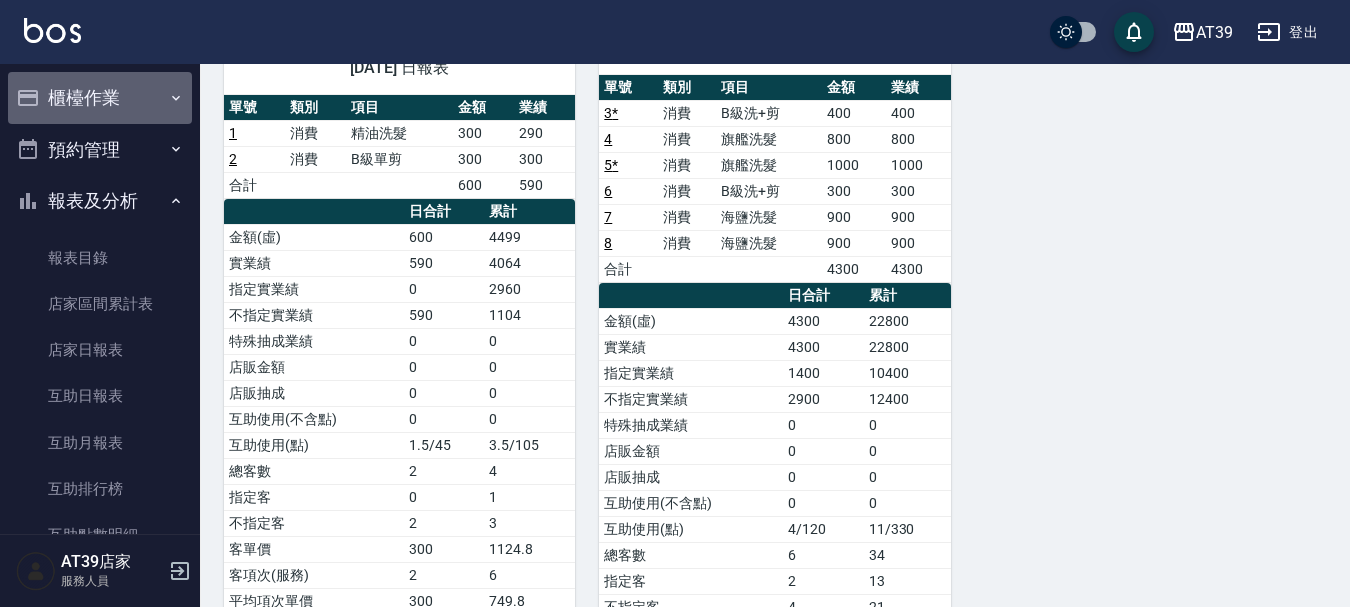 click on "櫃檯作業" at bounding box center [100, 98] 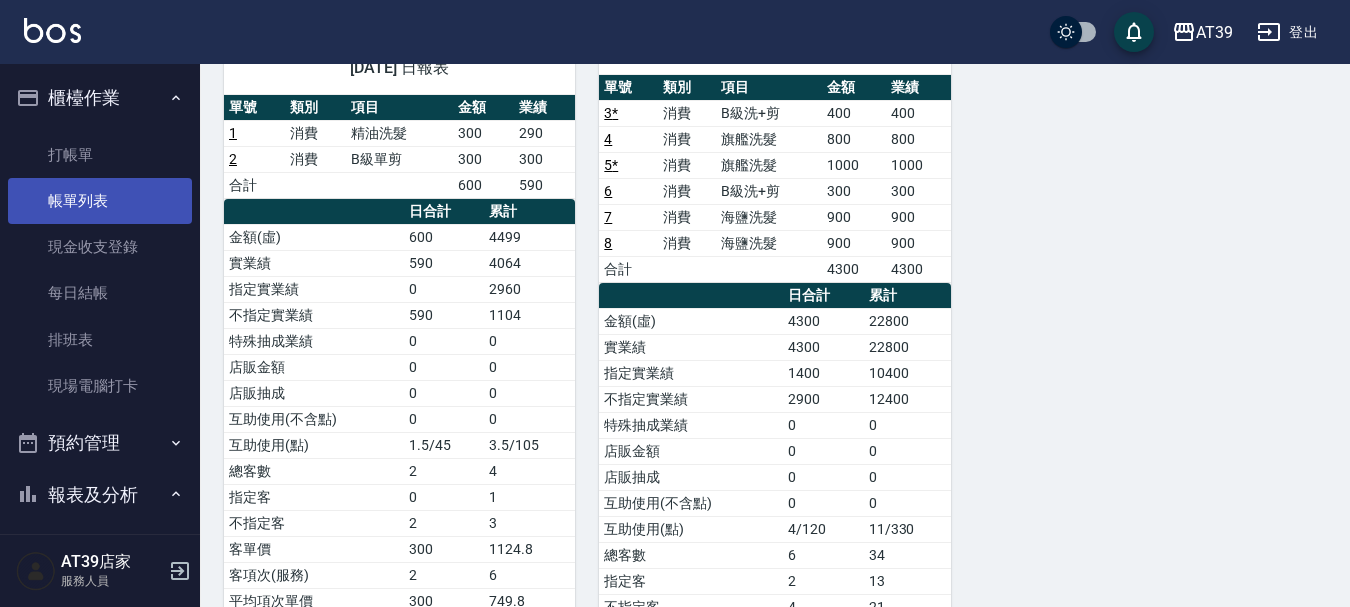 click on "帳單列表" at bounding box center (100, 201) 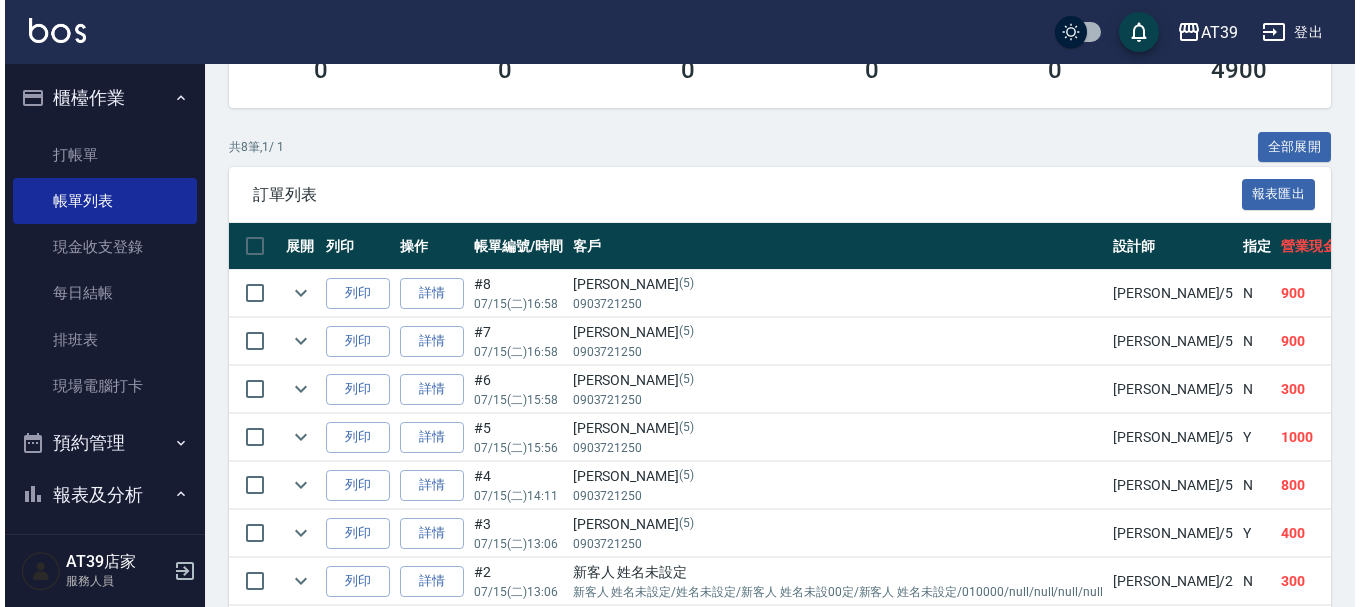 scroll, scrollTop: 400, scrollLeft: 0, axis: vertical 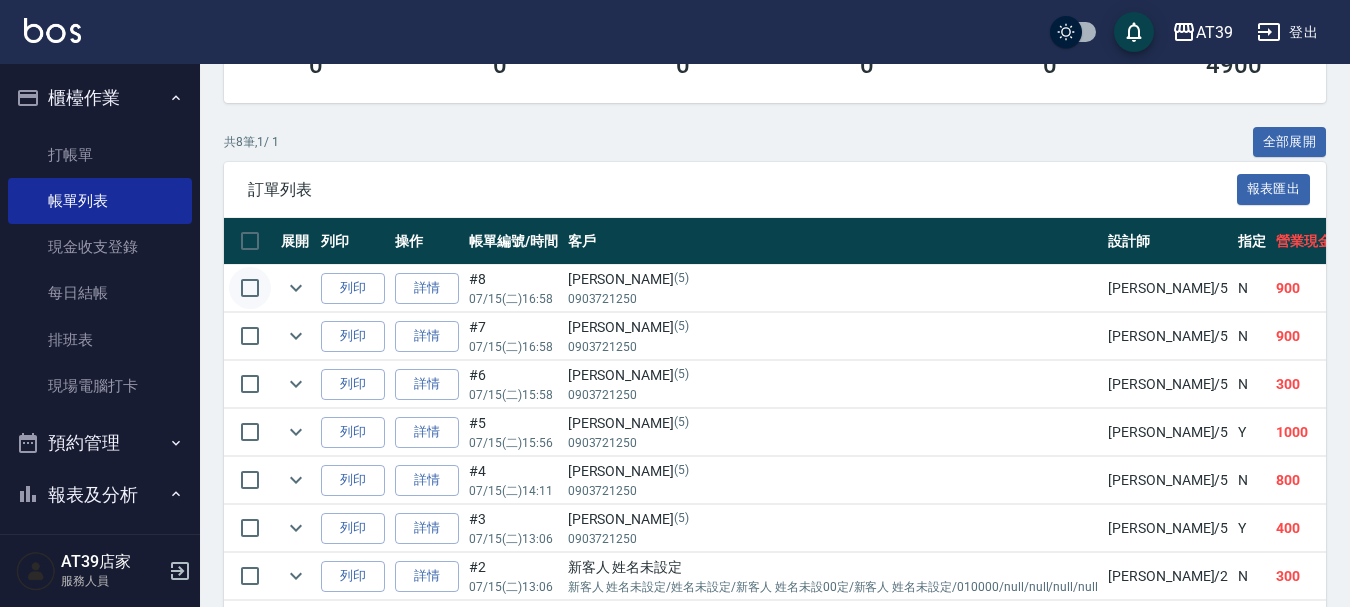 click at bounding box center (250, 288) 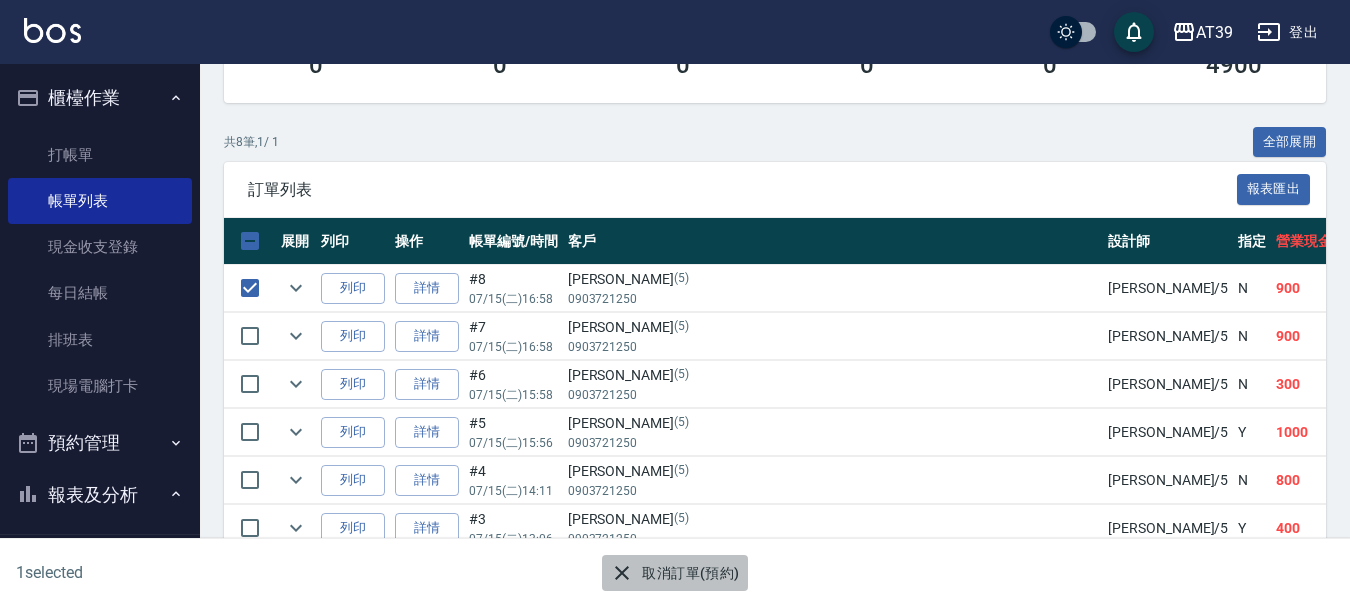 click on "取消訂單(預約)" at bounding box center [674, 573] 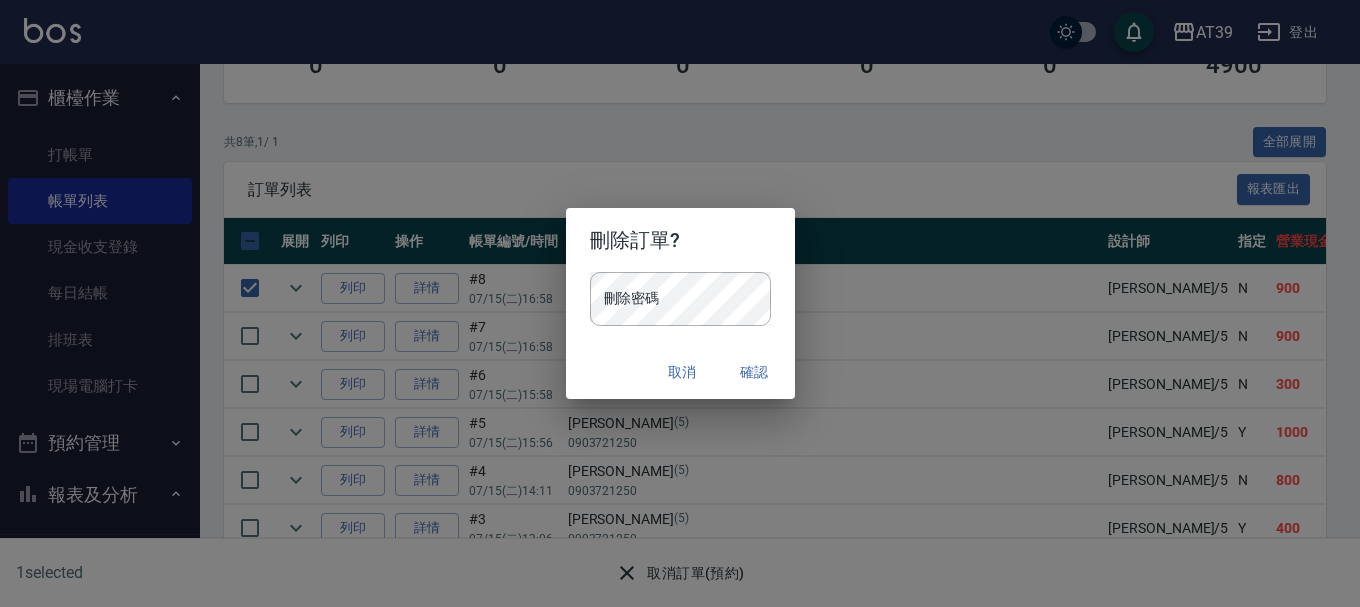 type 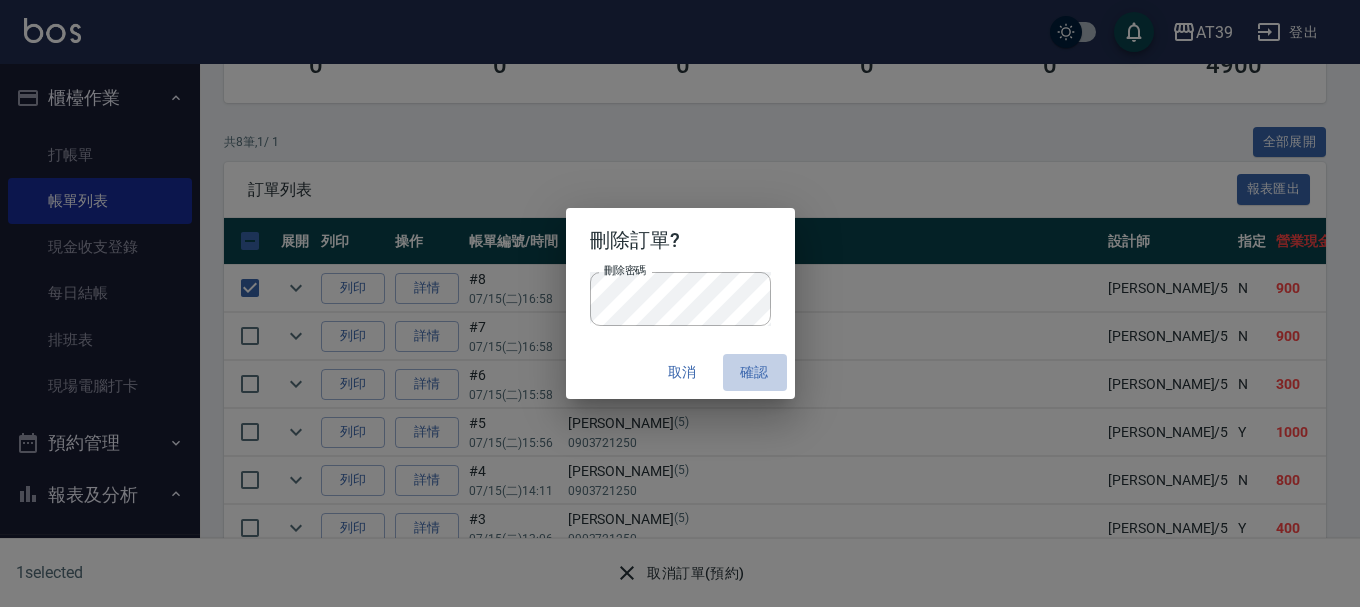 click on "確認" at bounding box center [755, 372] 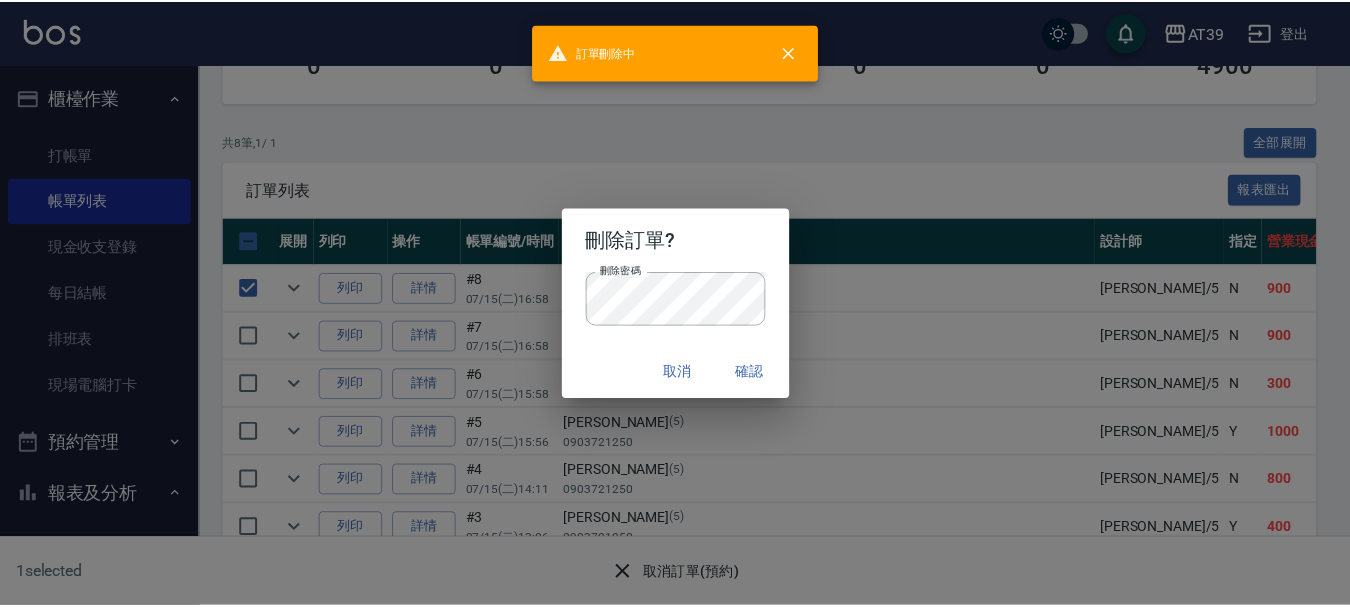 scroll, scrollTop: 0, scrollLeft: 0, axis: both 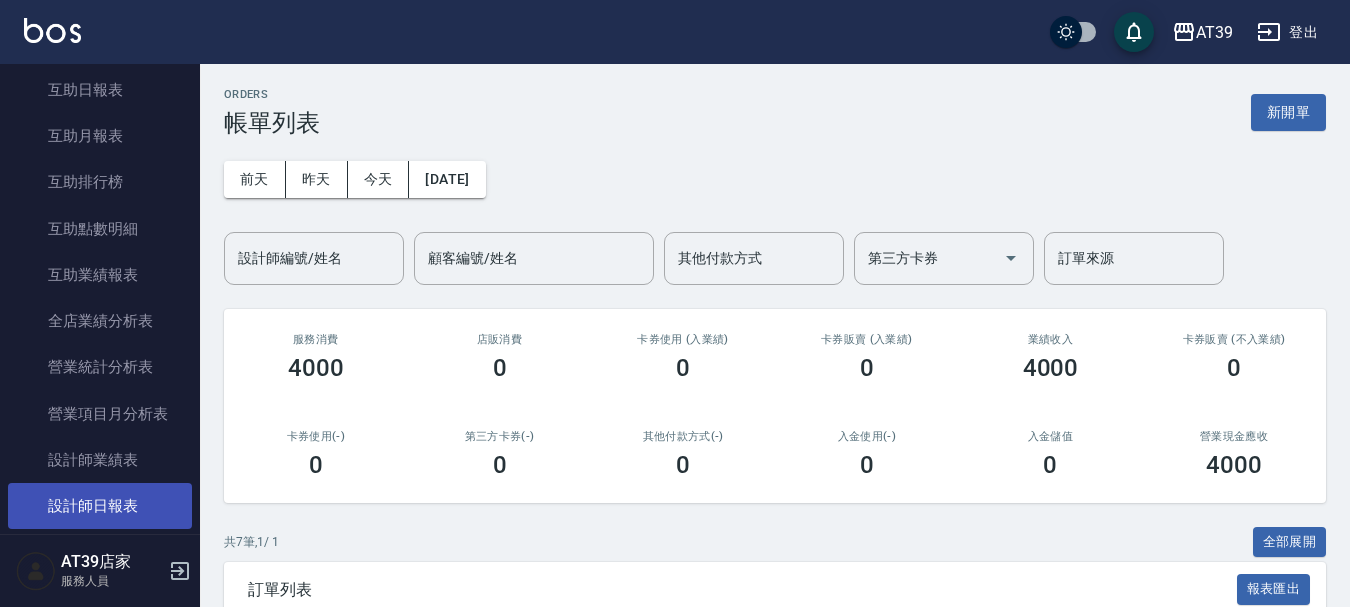 click on "設計師日報表" at bounding box center (100, 506) 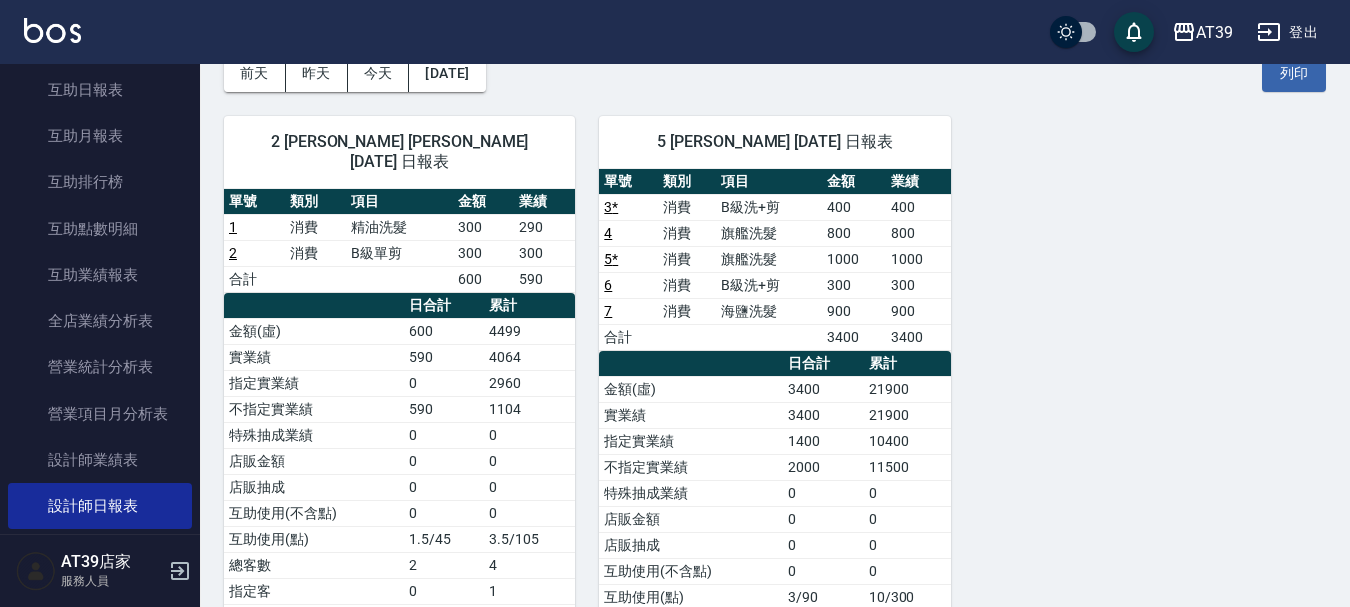scroll, scrollTop: 200, scrollLeft: 0, axis: vertical 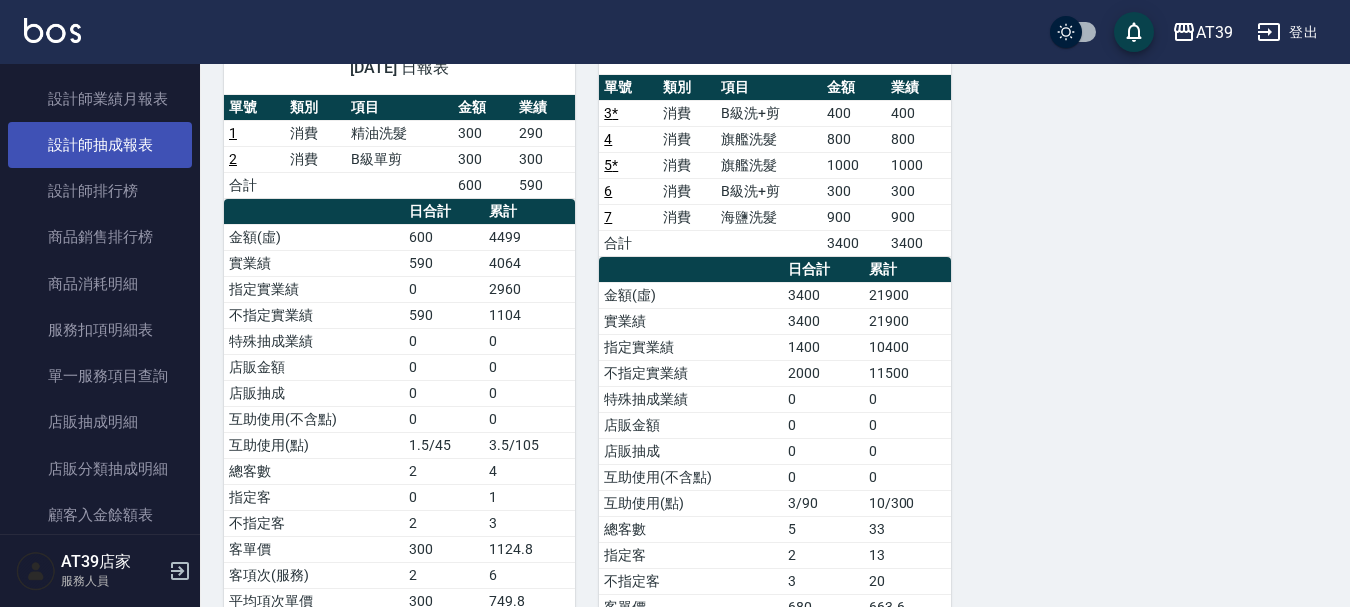 click on "設計師抽成報表" at bounding box center (100, 145) 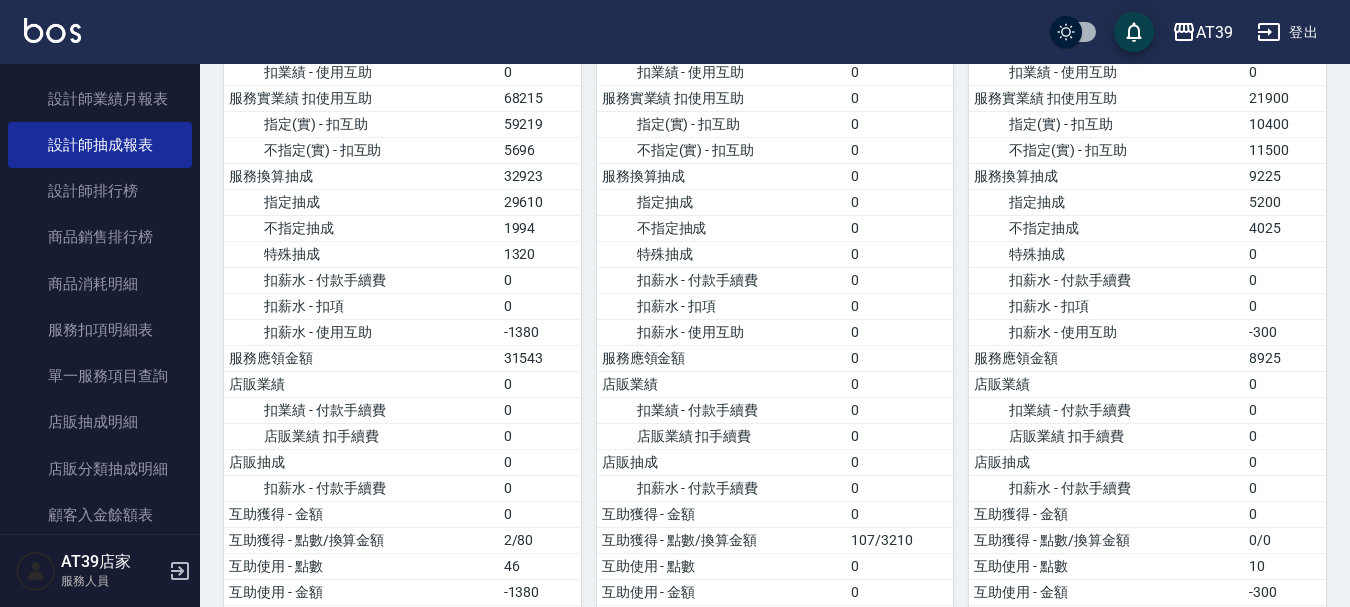 scroll, scrollTop: 1400, scrollLeft: 0, axis: vertical 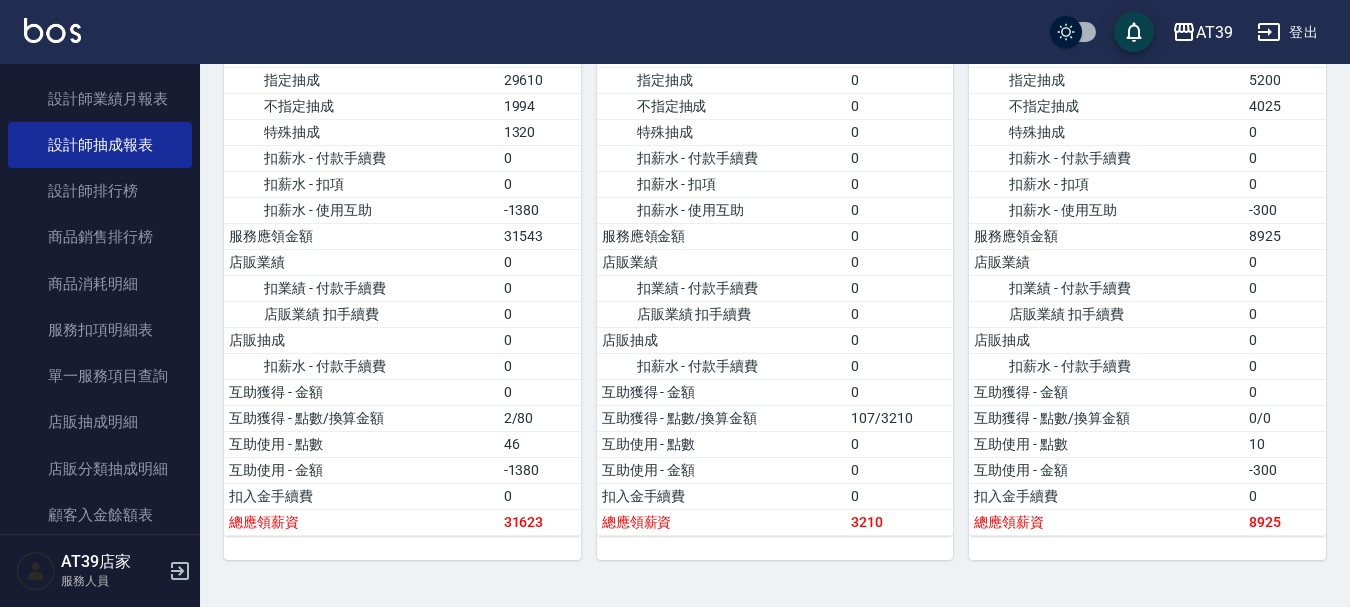 click at bounding box center (52, 30) 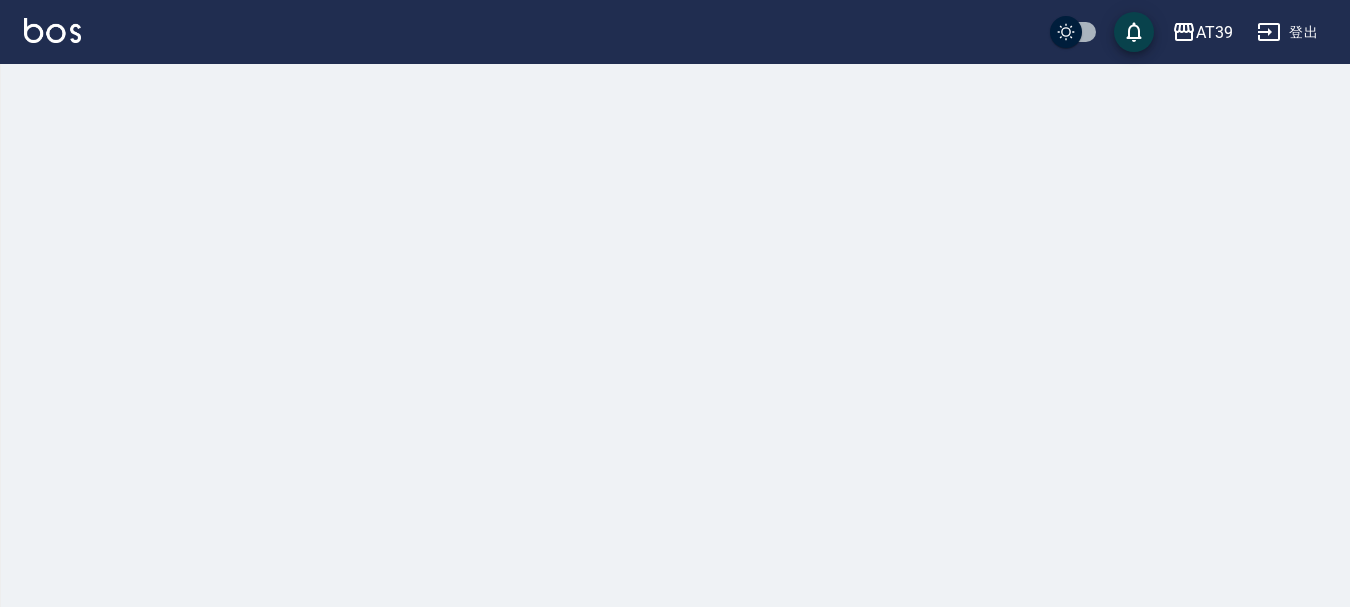 scroll, scrollTop: 0, scrollLeft: 0, axis: both 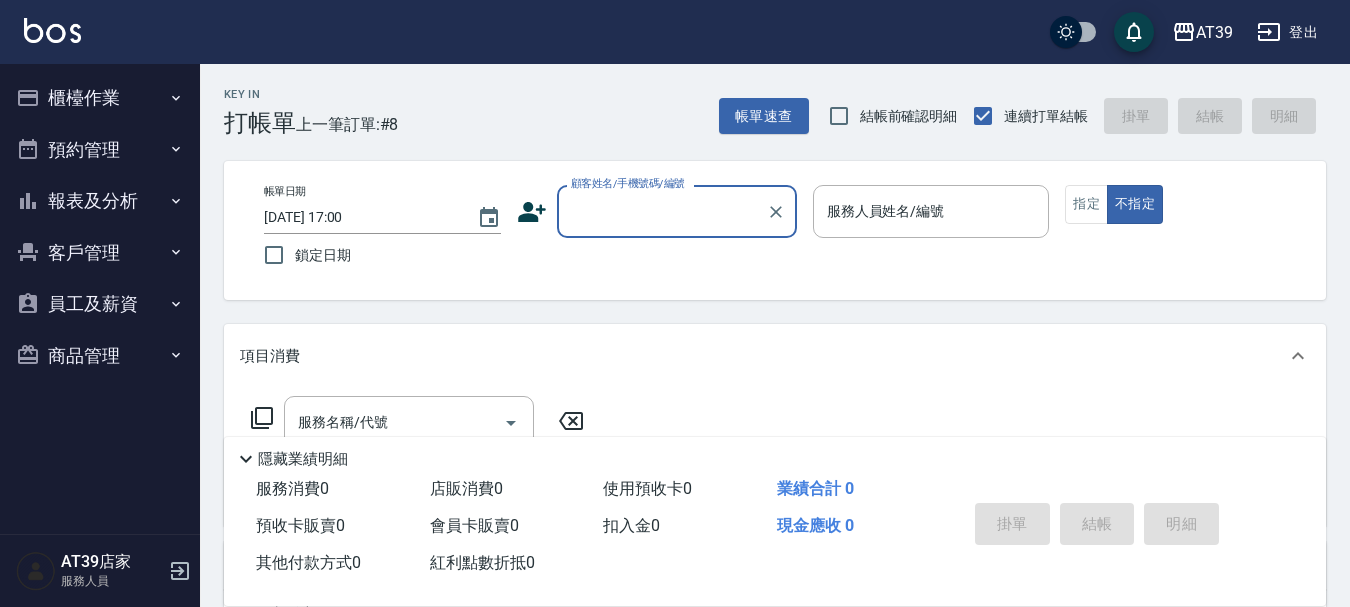 drag, startPoint x: 250, startPoint y: 61, endPoint x: 223, endPoint y: 60, distance: 27.018513 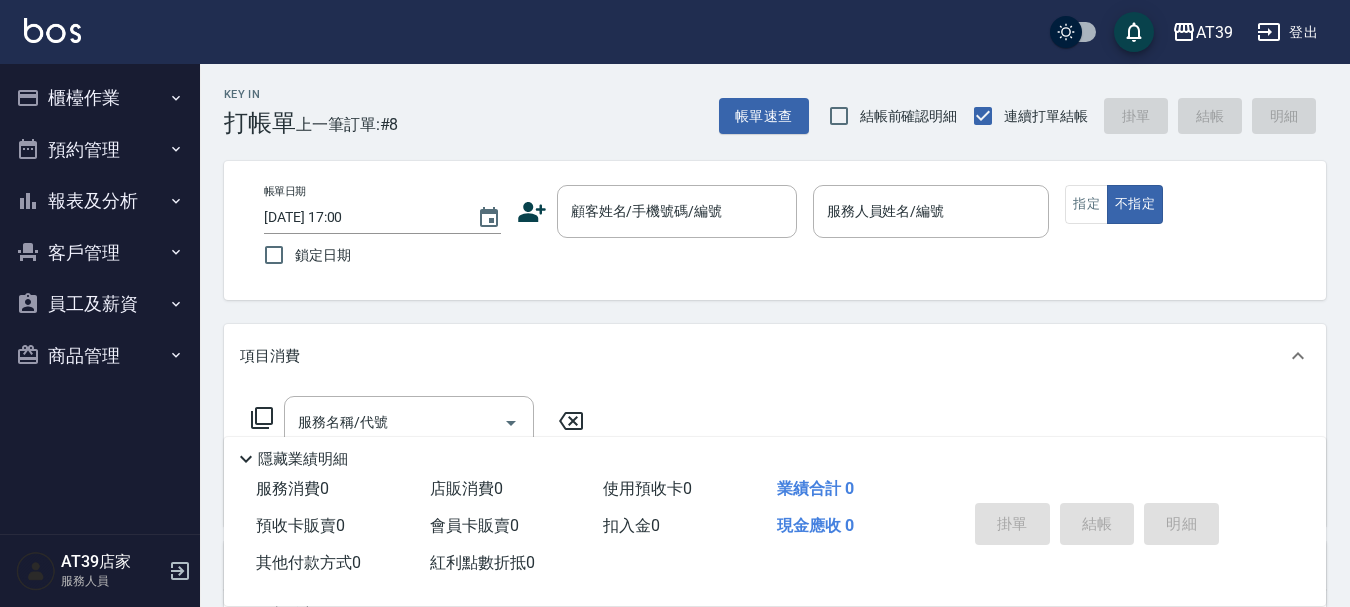 click on "AT39 登出" at bounding box center (675, 32) 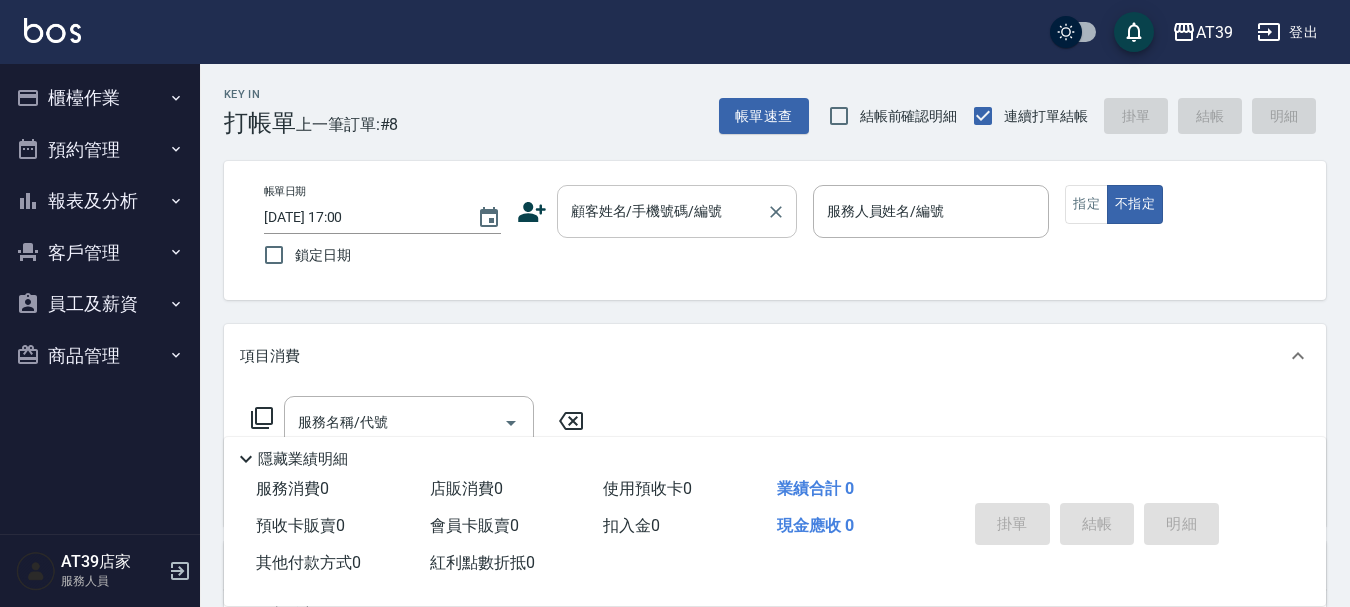 click on "顧客姓名/手機號碼/編號" at bounding box center (662, 211) 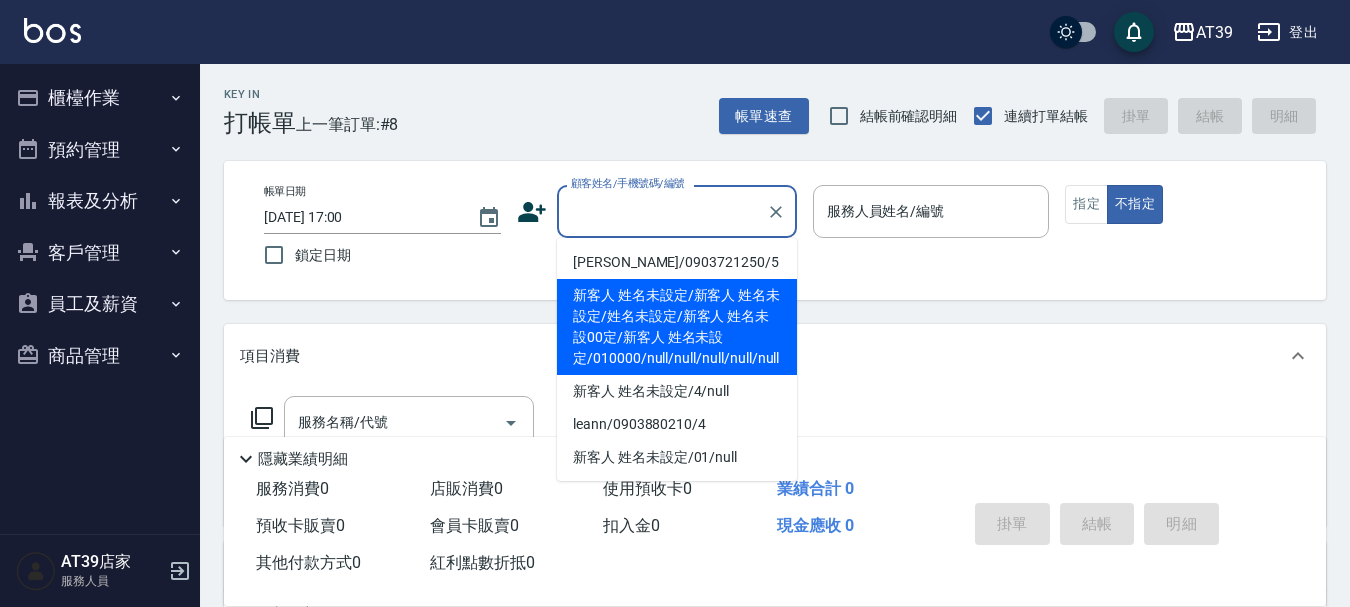 click on "新客人 姓名未設定/新客人 姓名未設定/姓名未設定/新客人 姓名未設00定/新客人 姓名未設定/010000/null/null/null/null/null" at bounding box center (677, 327) 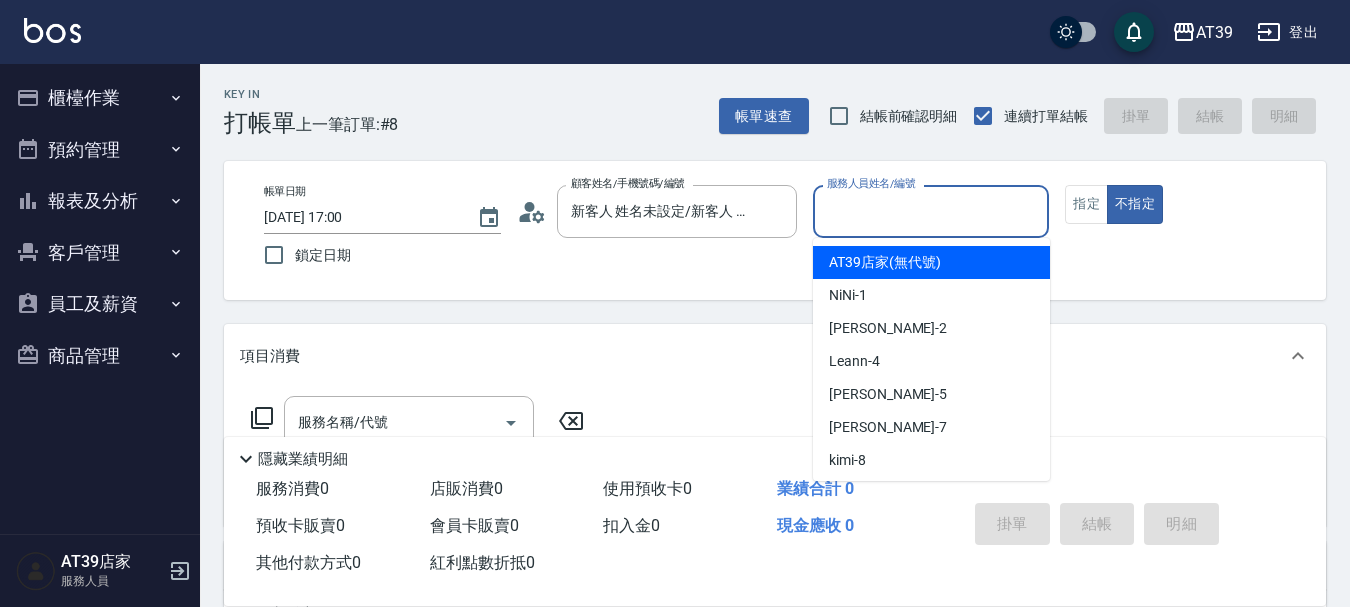 click on "服務人員姓名/編號" at bounding box center (931, 211) 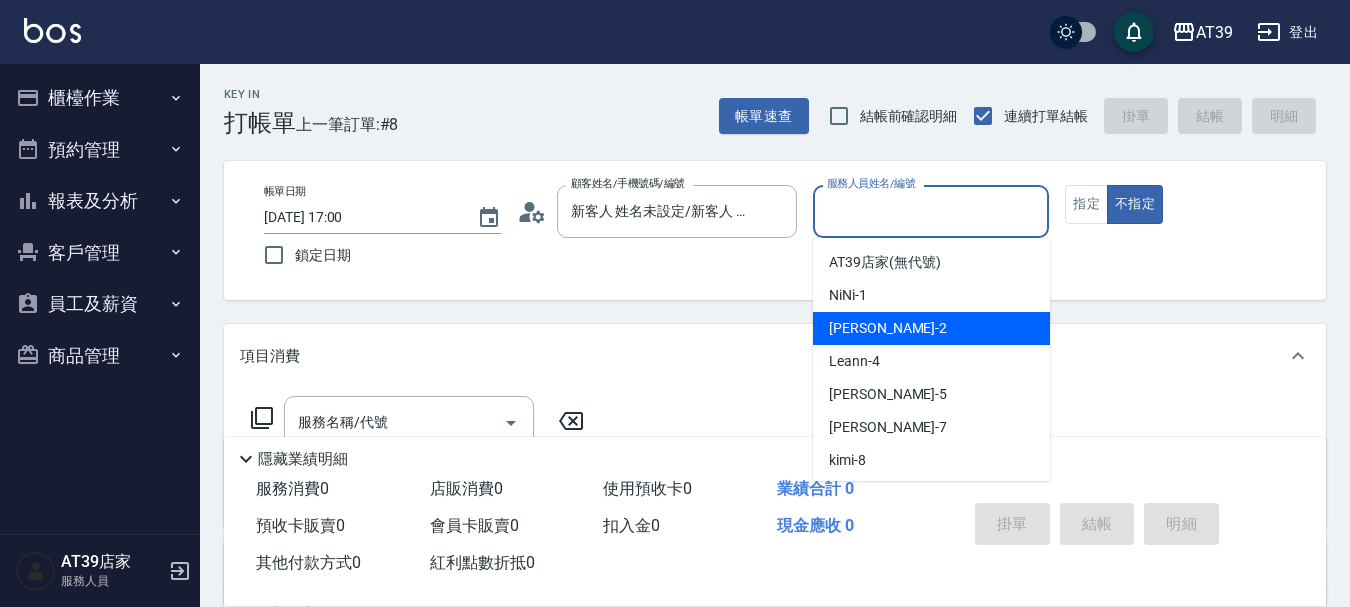 click on "Jennifer -2" at bounding box center (931, 328) 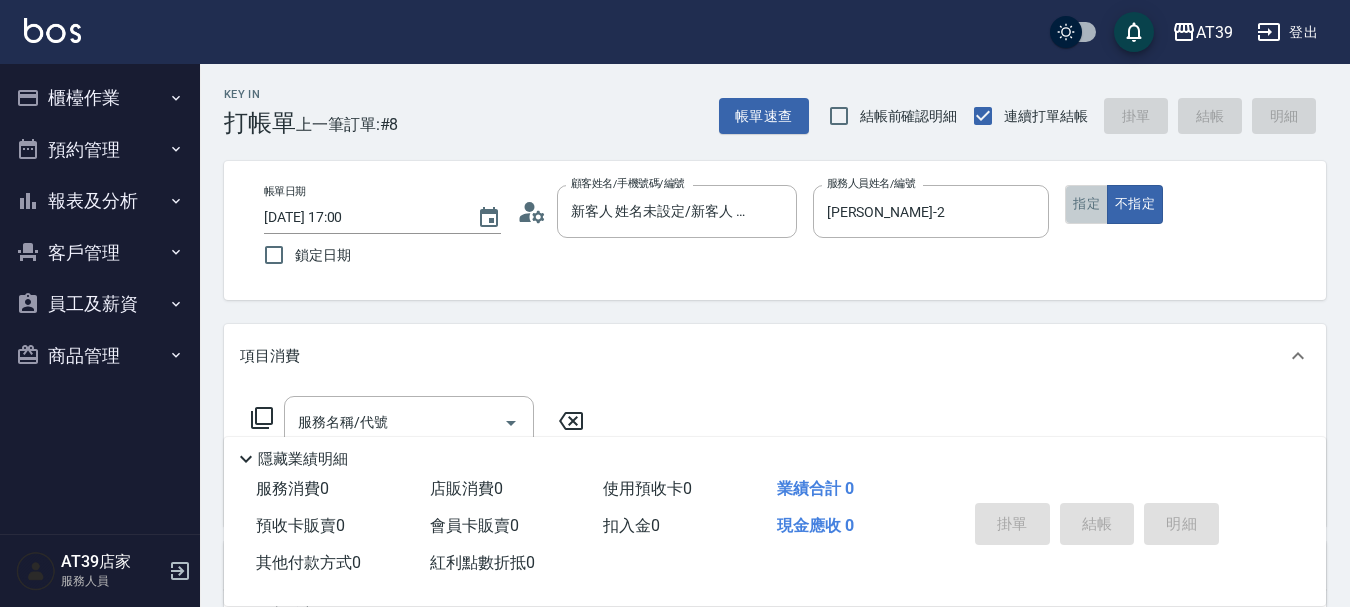 click on "指定" at bounding box center [1086, 204] 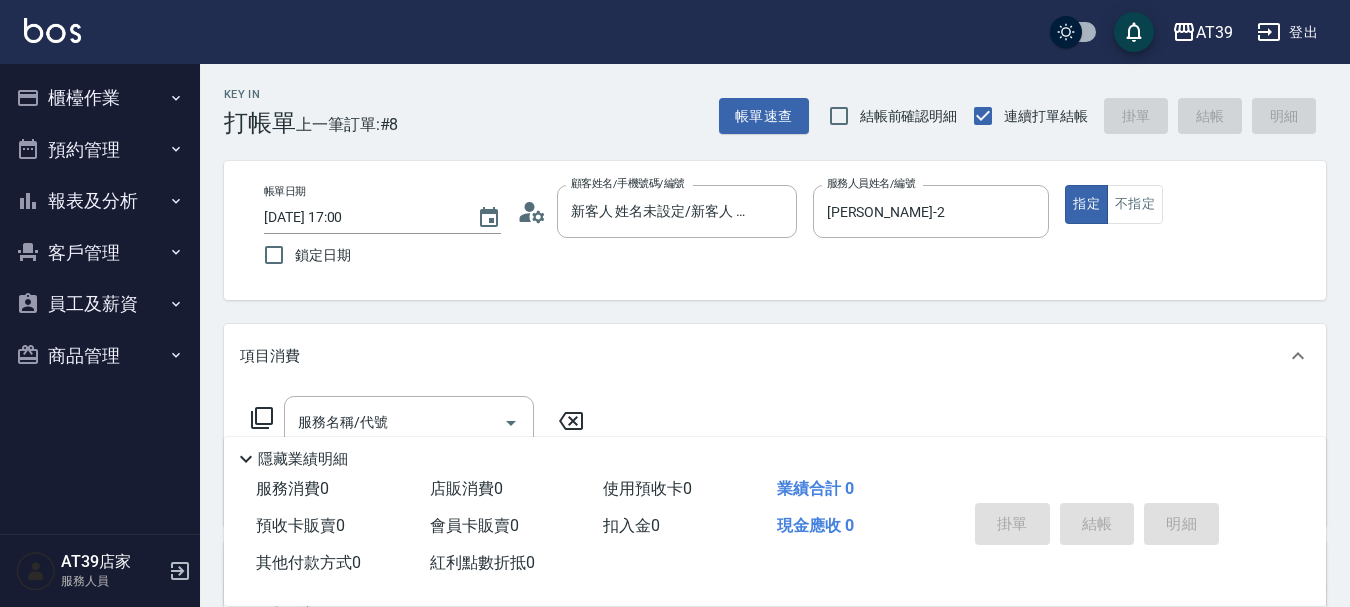 scroll, scrollTop: 367, scrollLeft: 0, axis: vertical 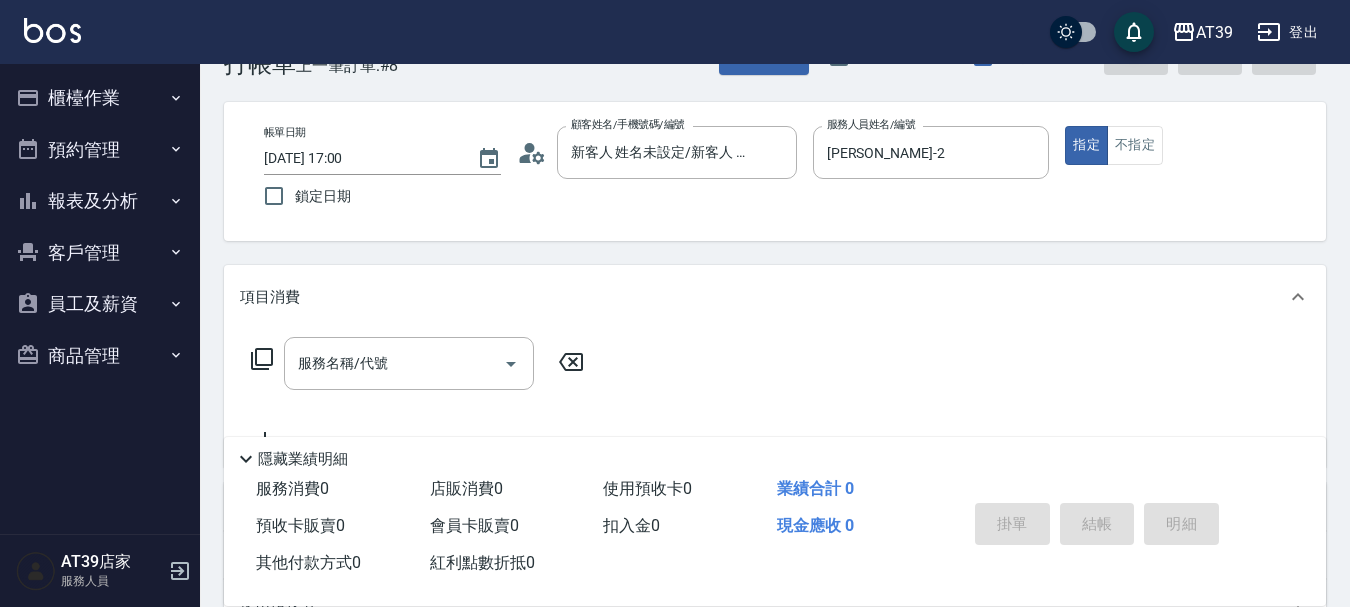 click 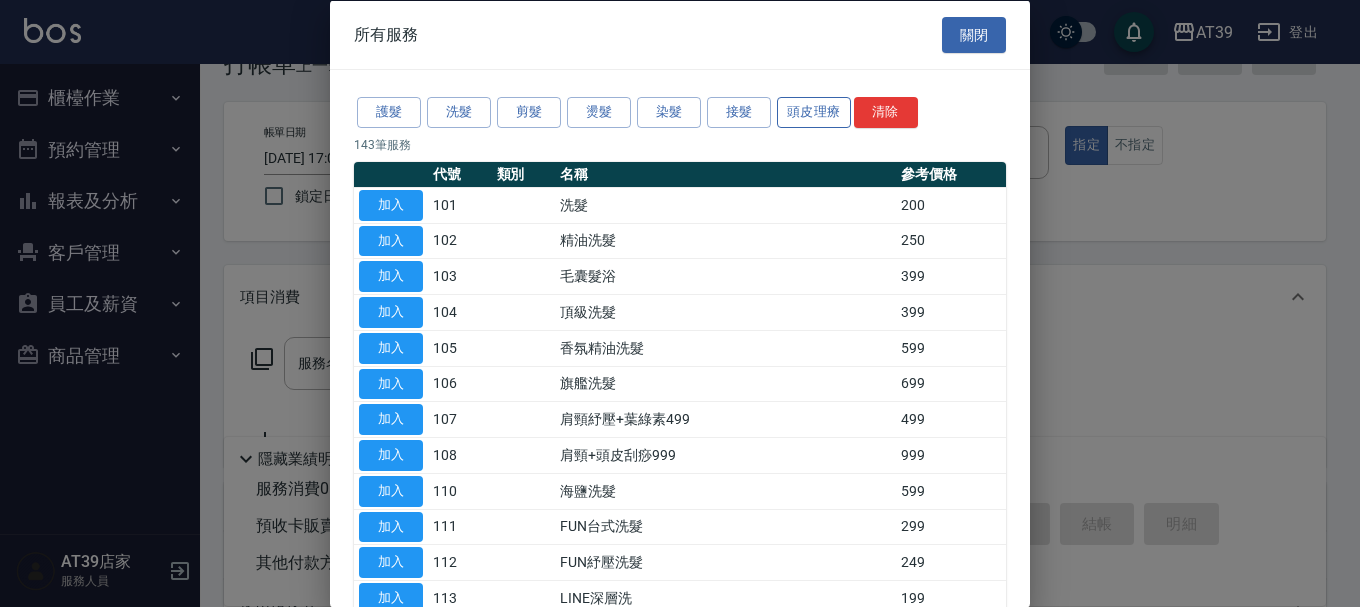 click on "頭皮理療" at bounding box center (814, 112) 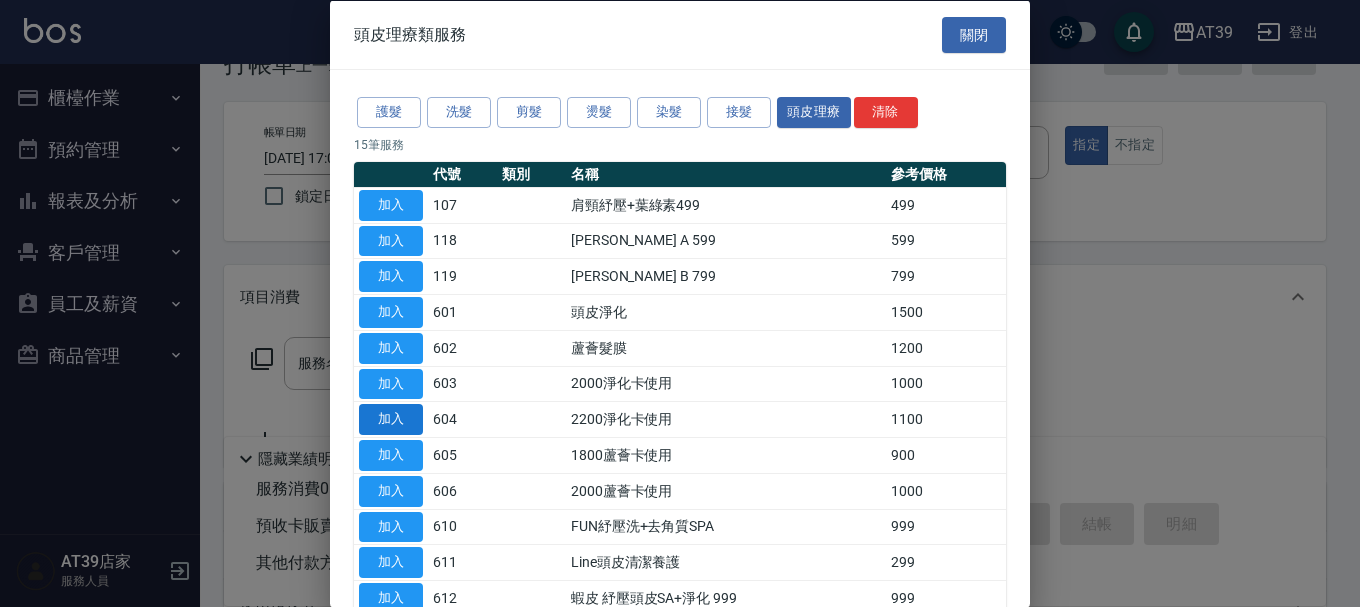 click on "加入" at bounding box center [391, 419] 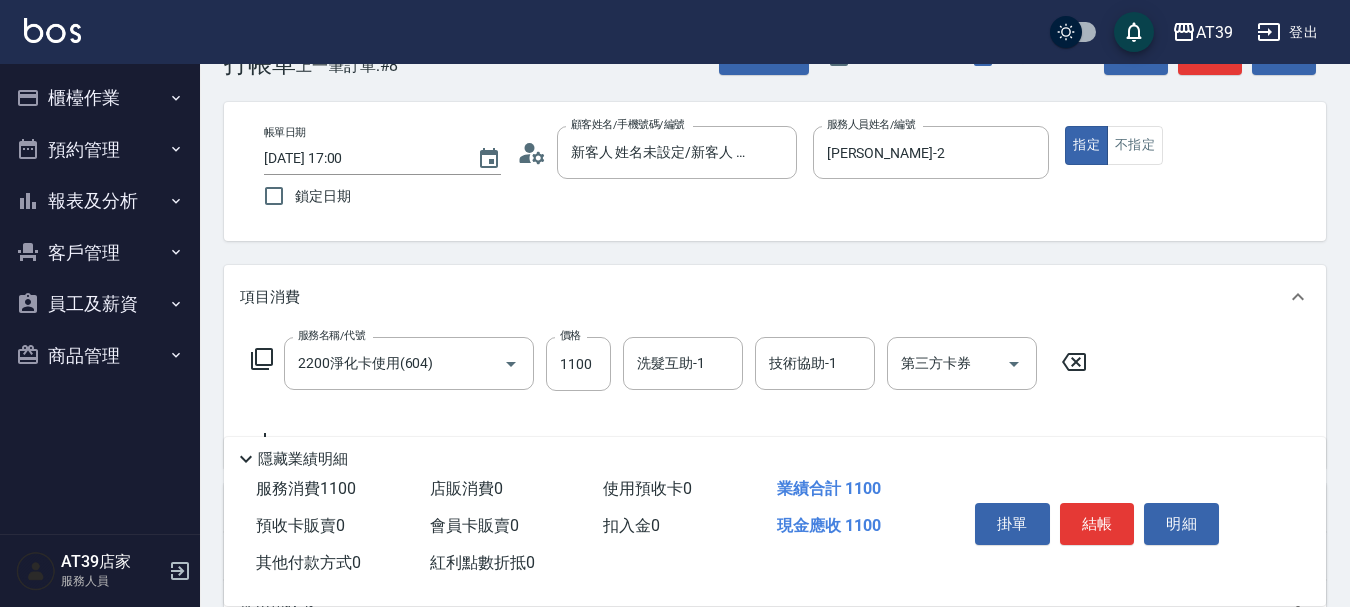 click 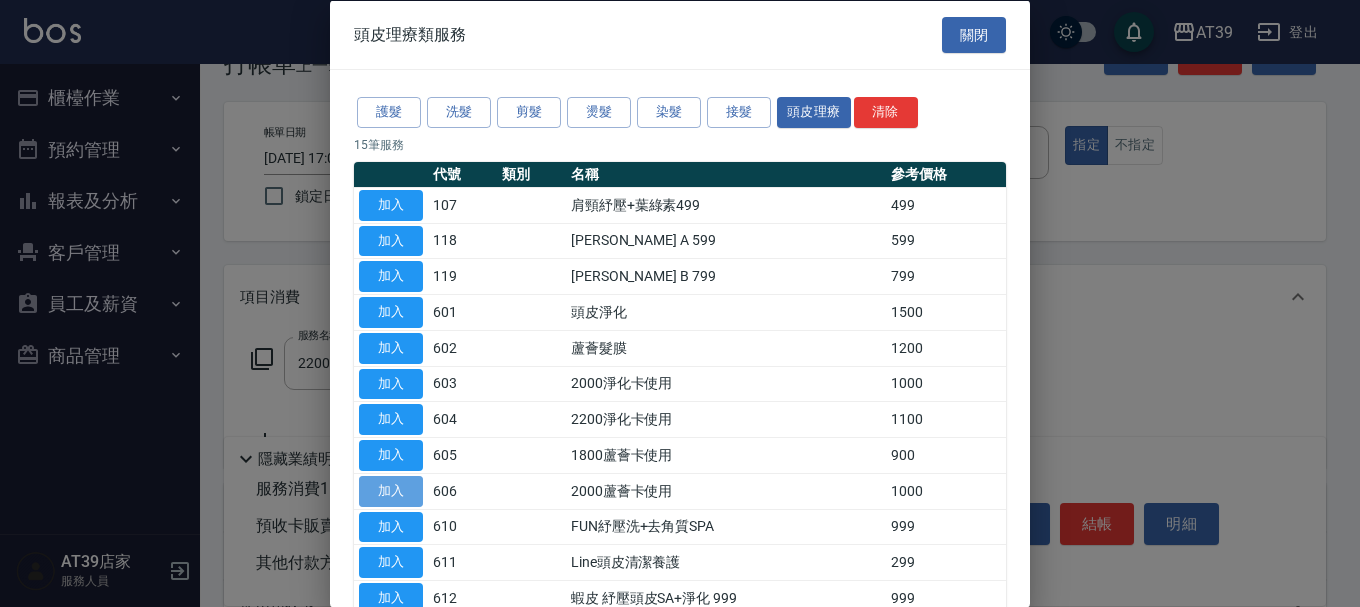 click on "加入" at bounding box center [391, 490] 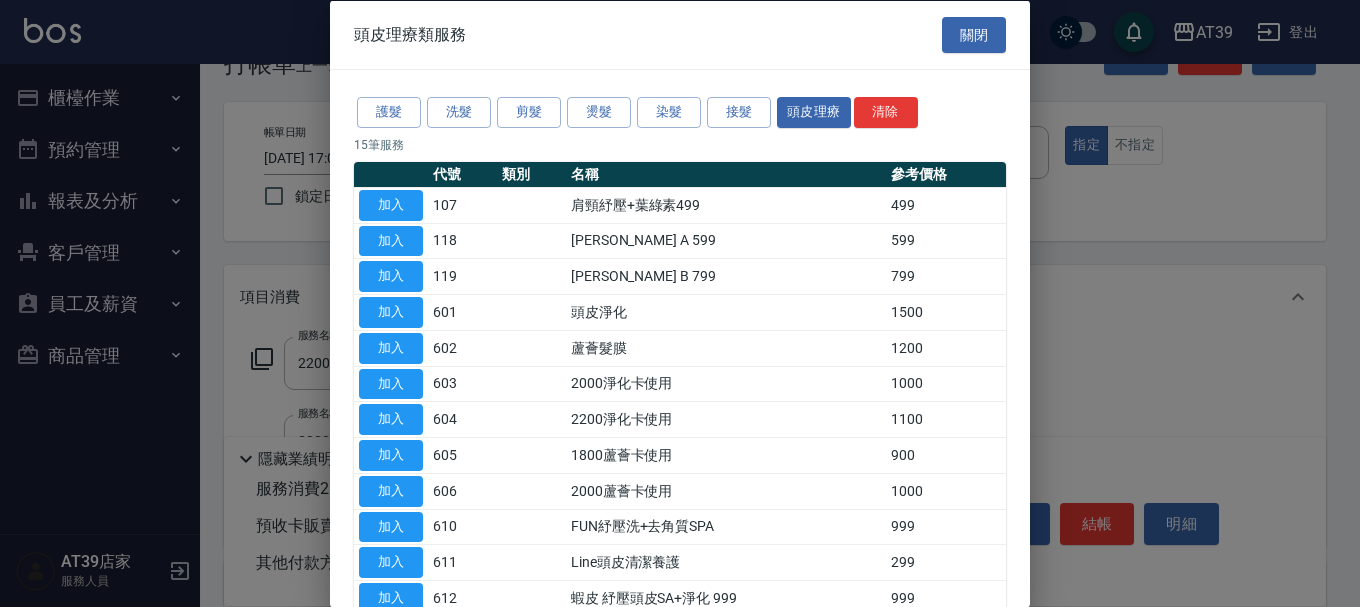 click at bounding box center [680, 303] 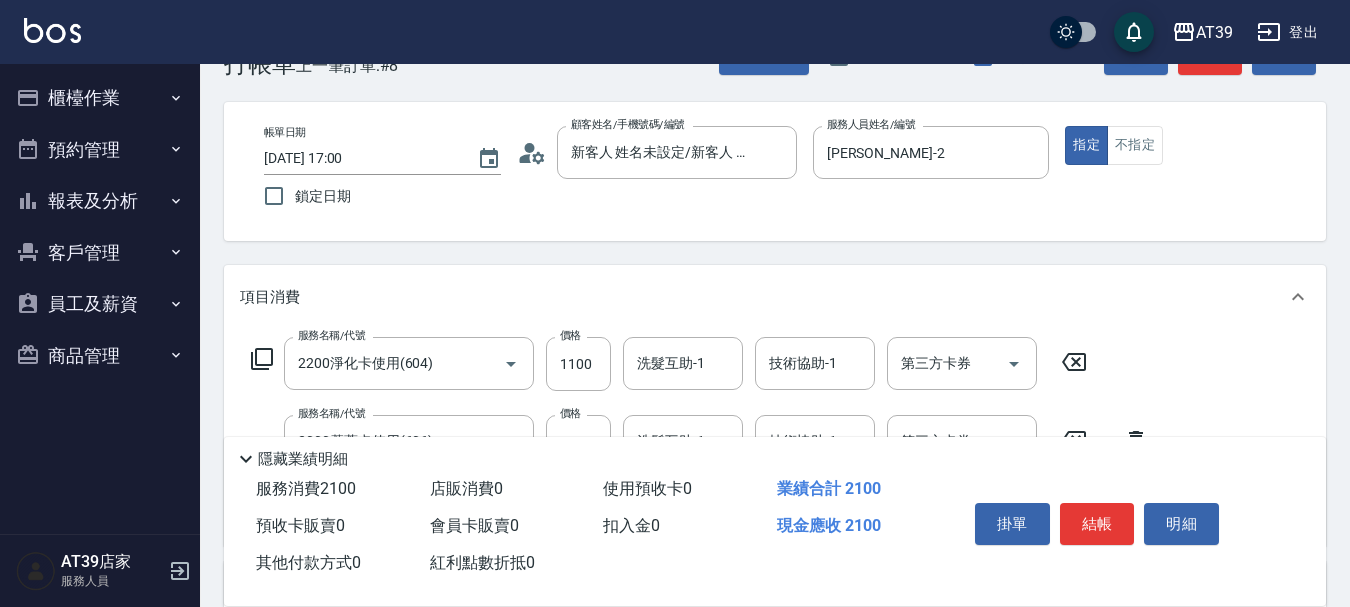 click 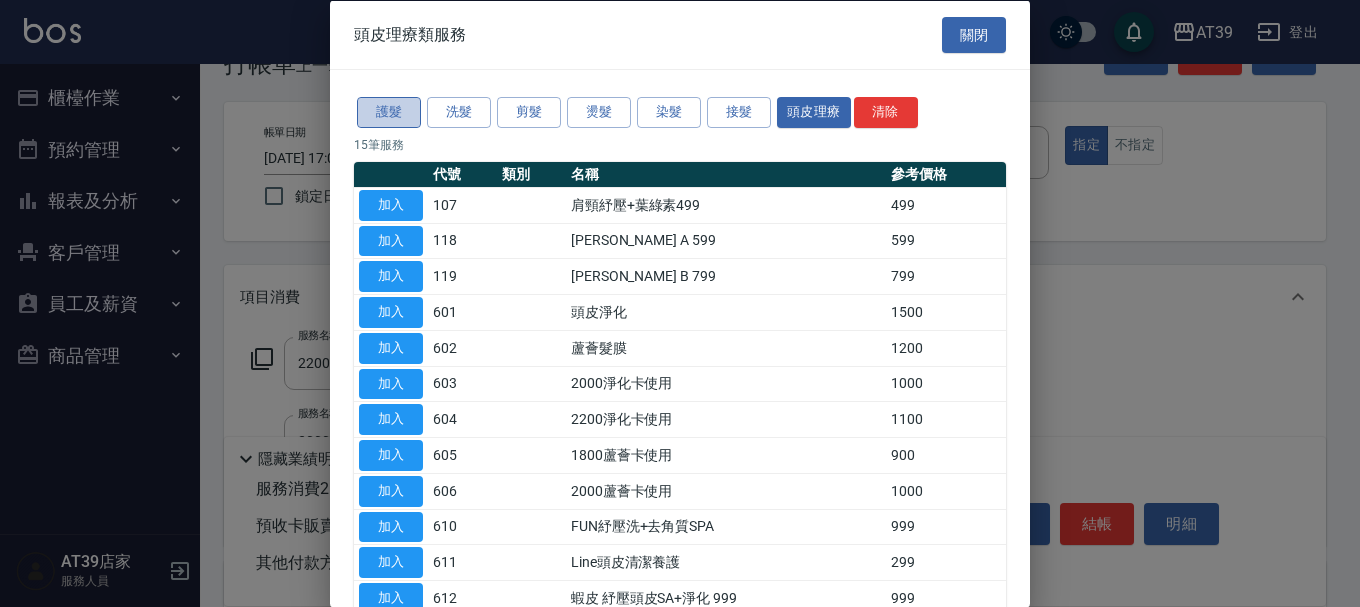 click on "護髮" at bounding box center [389, 112] 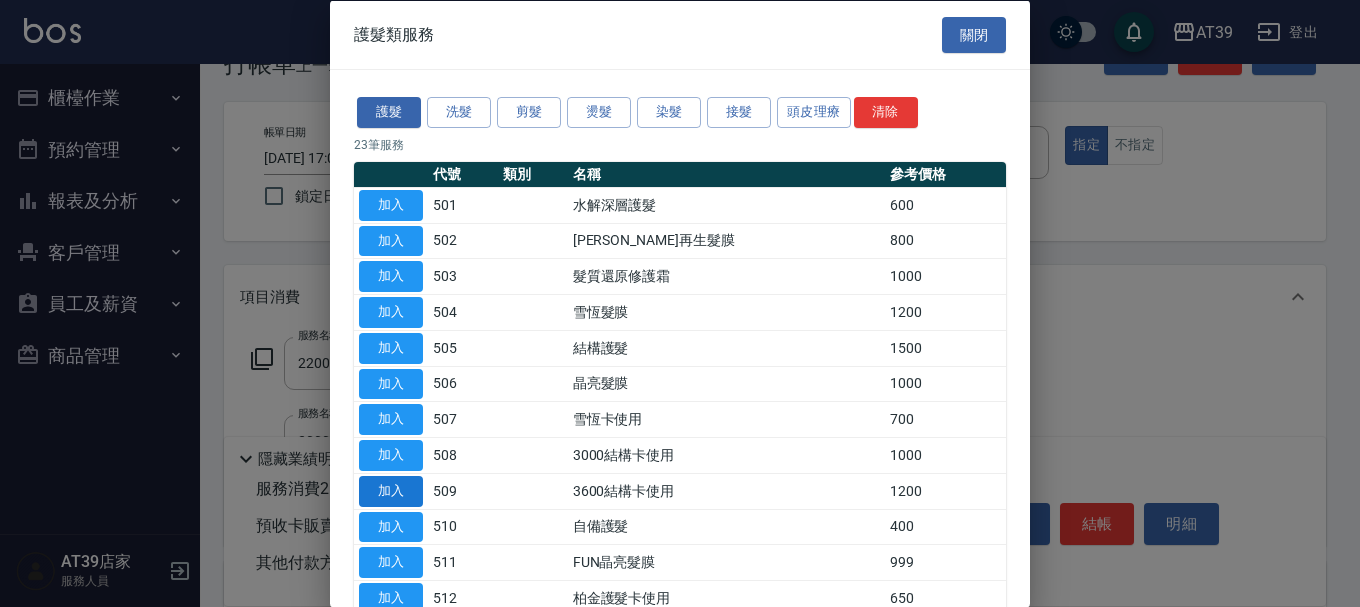 click on "加入" at bounding box center (391, 490) 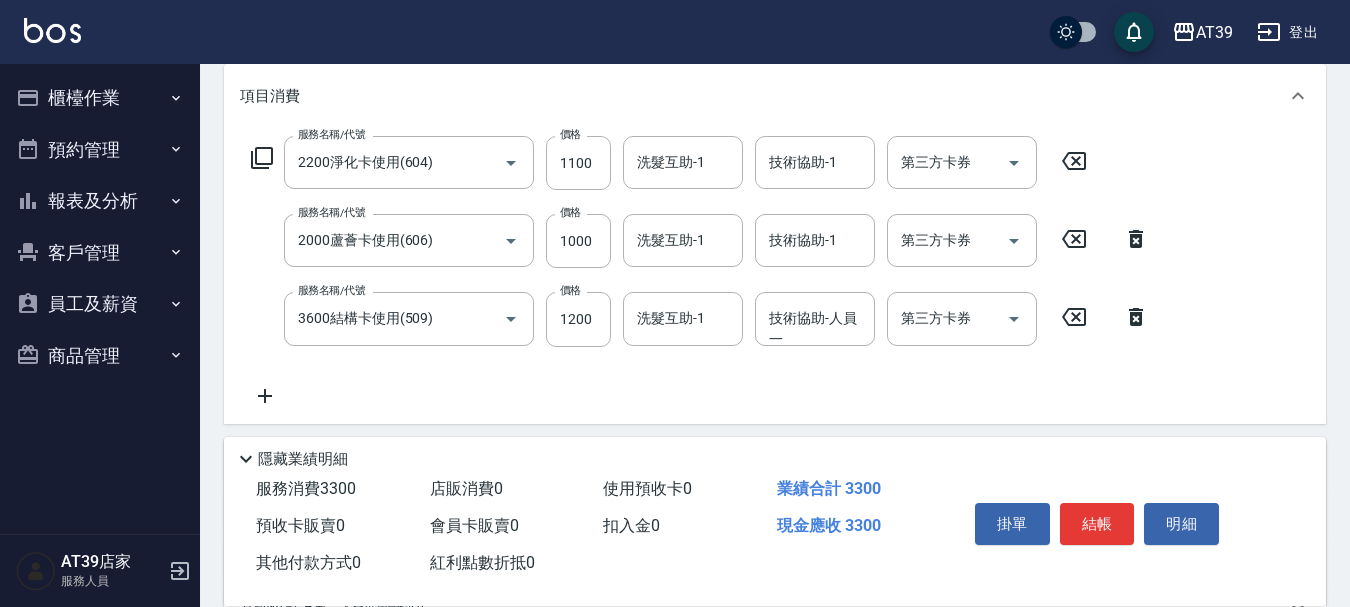 scroll, scrollTop: 291, scrollLeft: 0, axis: vertical 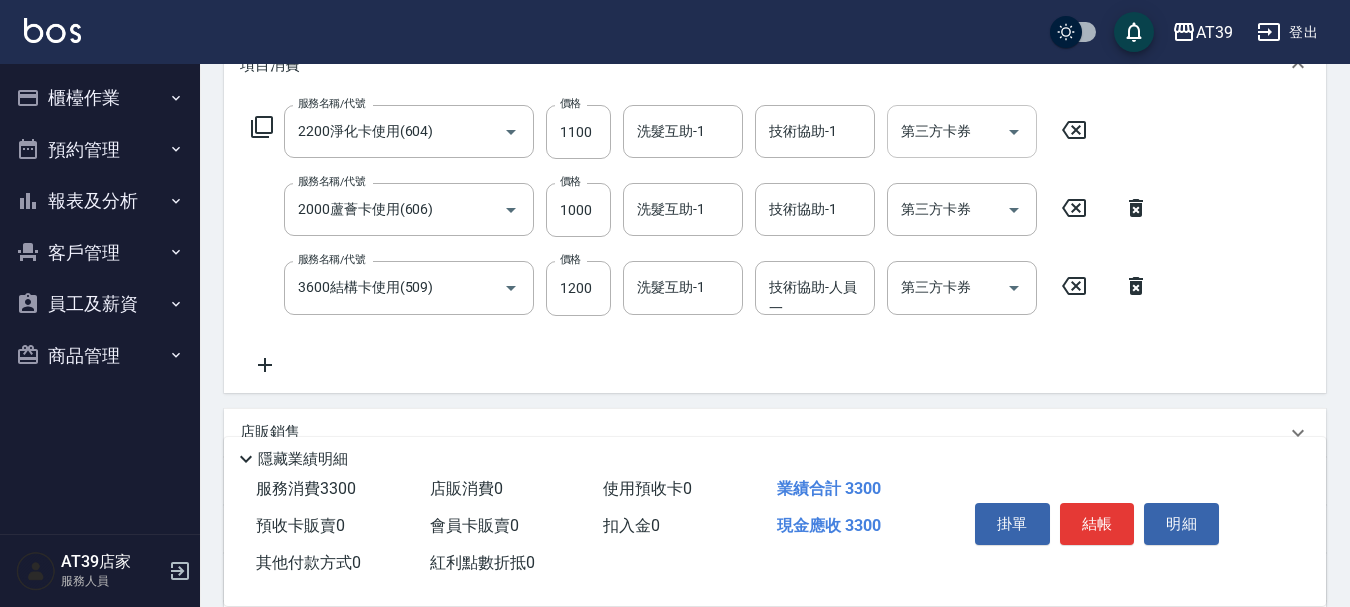 click 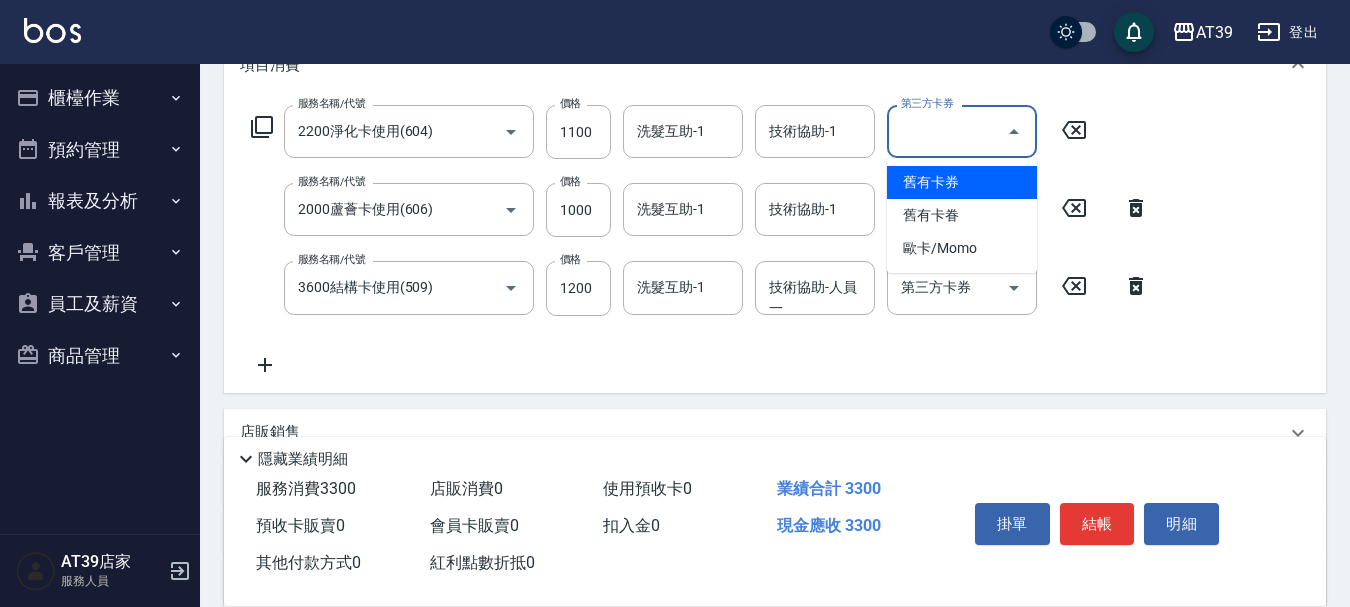 click on "舊有卡券" at bounding box center (962, 182) 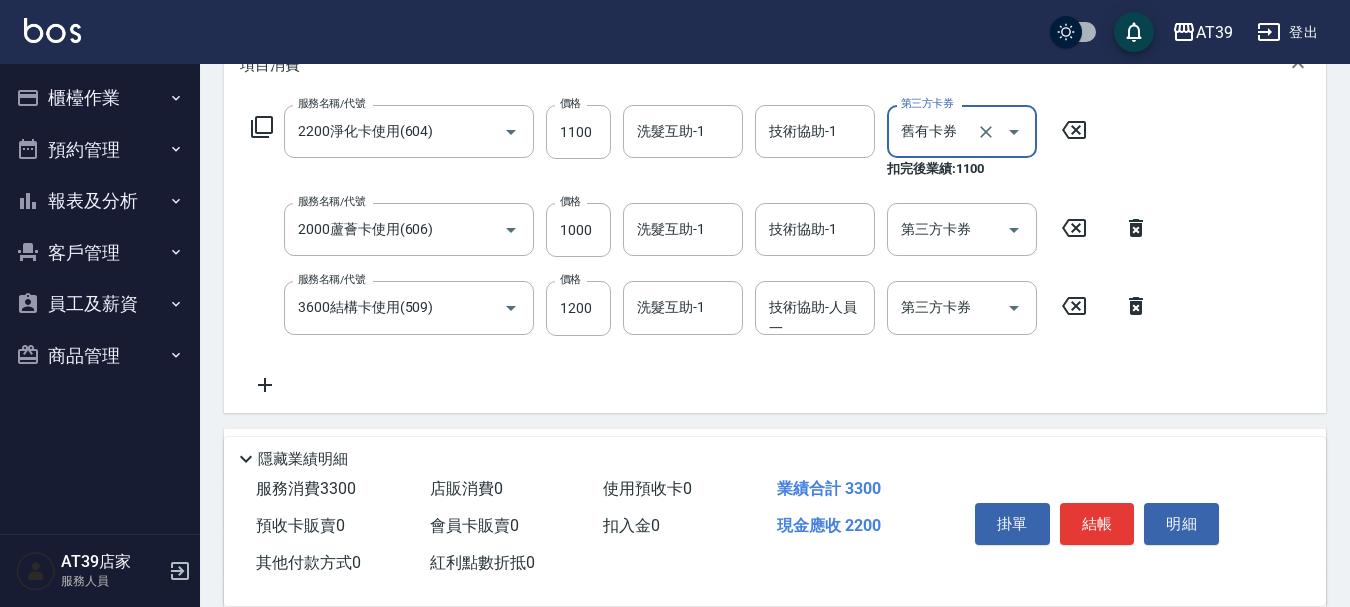 type on "舊有卡券" 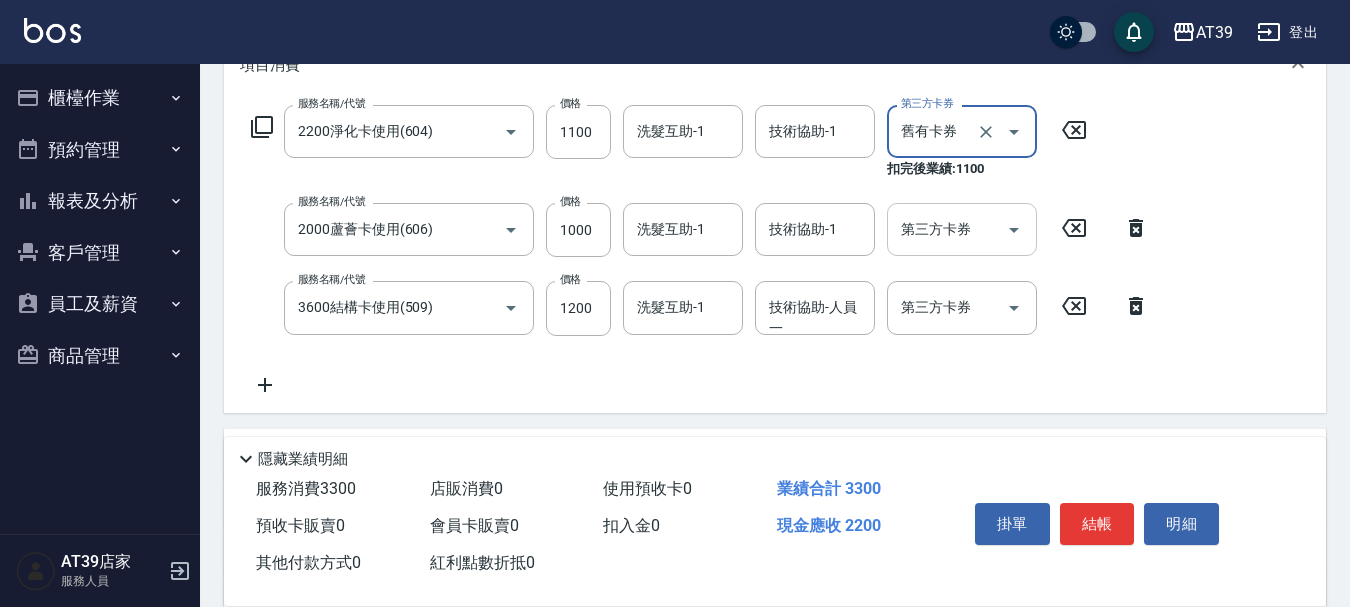 click 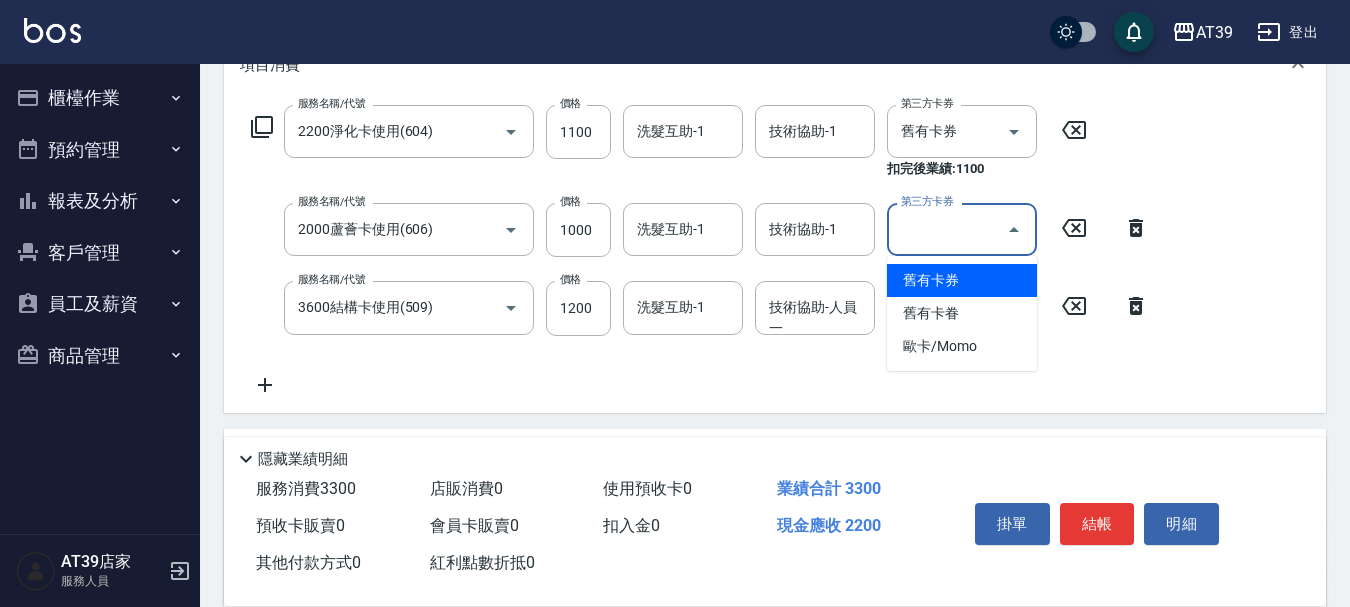 click on "舊有卡券" at bounding box center [962, 280] 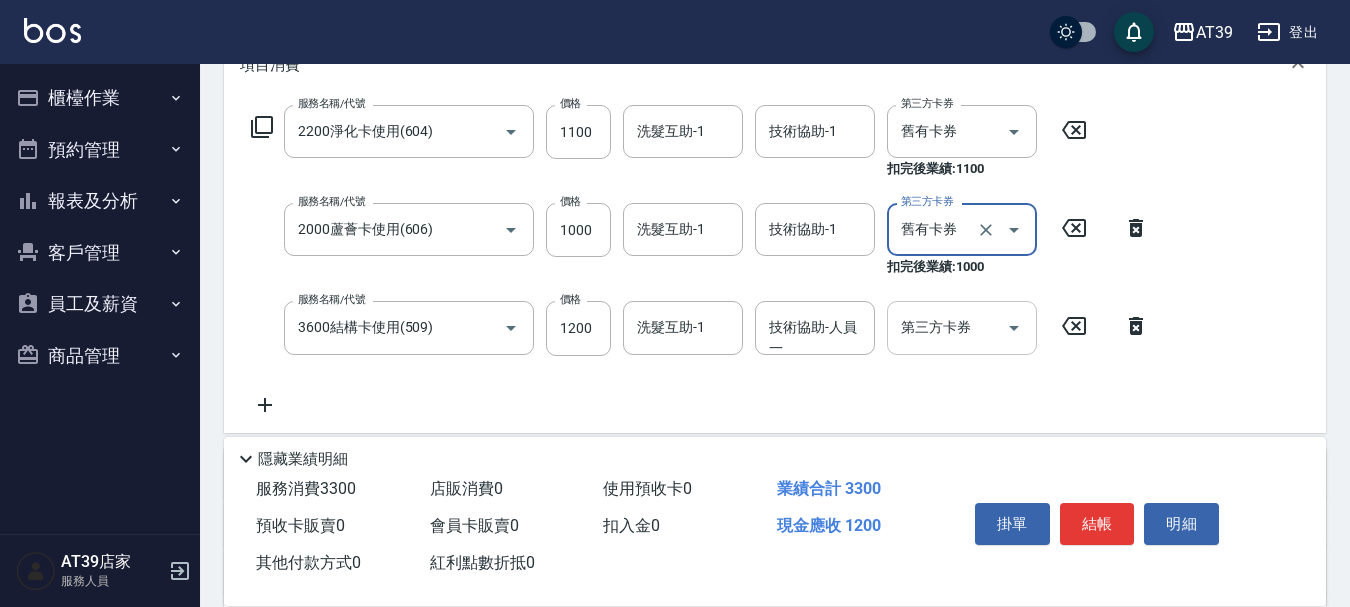 click 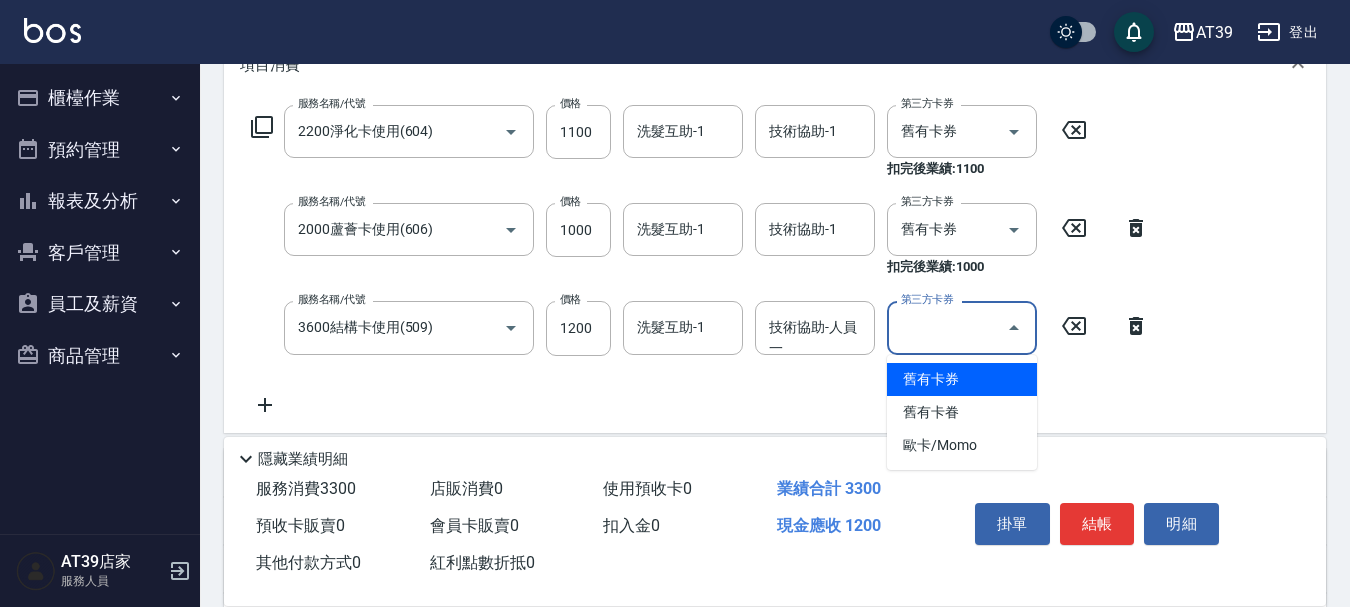 click on "舊有卡券" at bounding box center (962, 379) 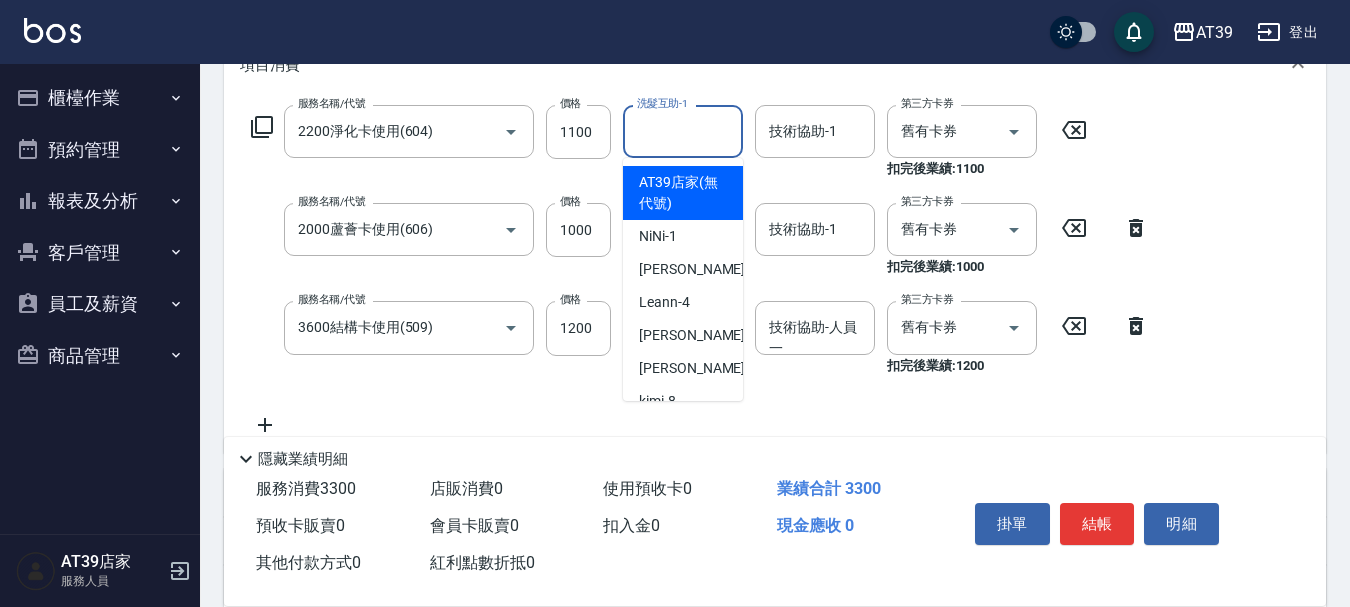 click on "洗髮互助-1 洗髮互助-1" at bounding box center [683, 131] 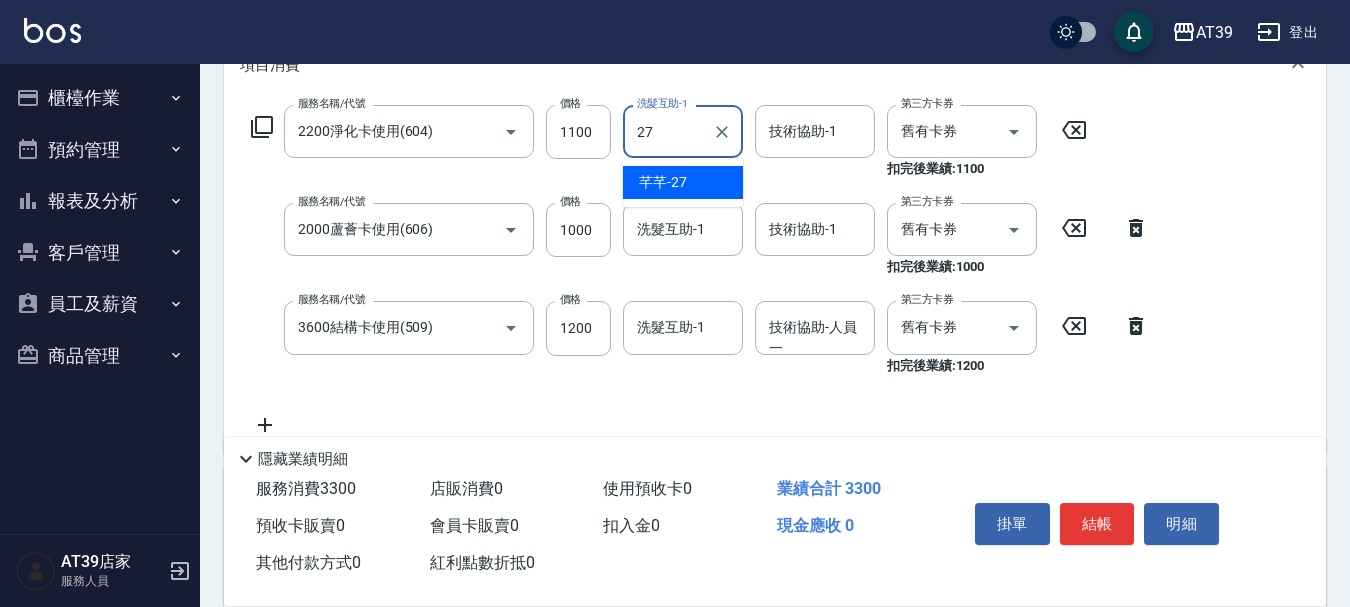 click on "芊芊 -27" at bounding box center [683, 182] 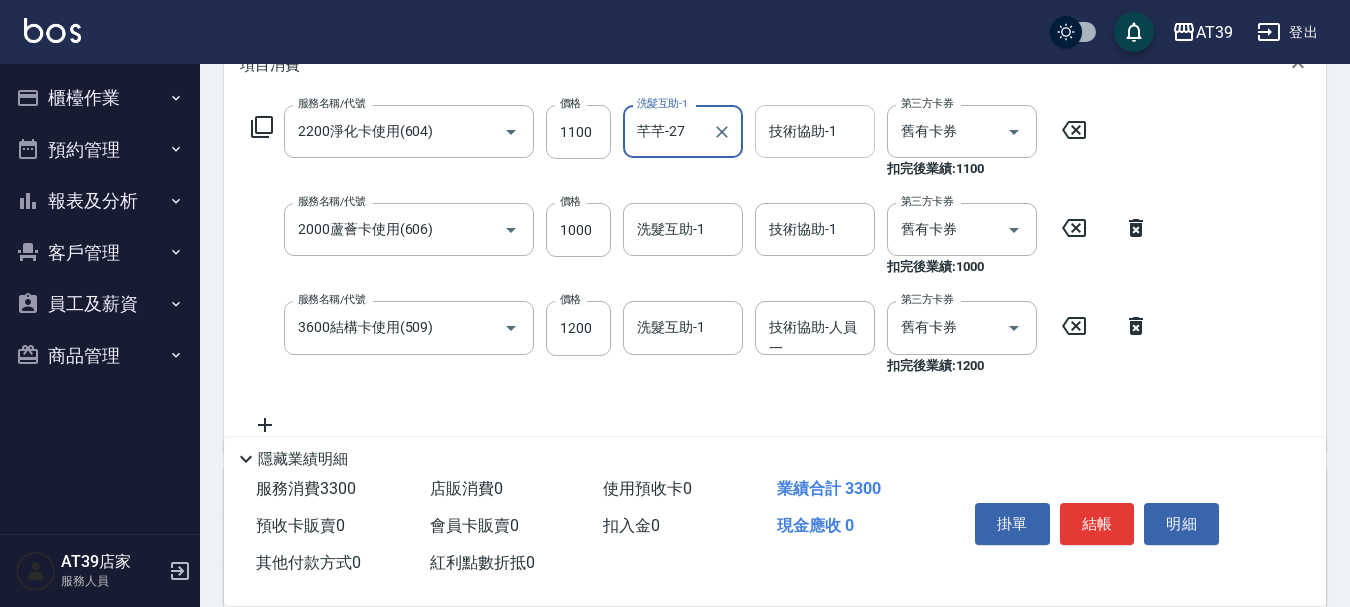 type on "芊芊-27" 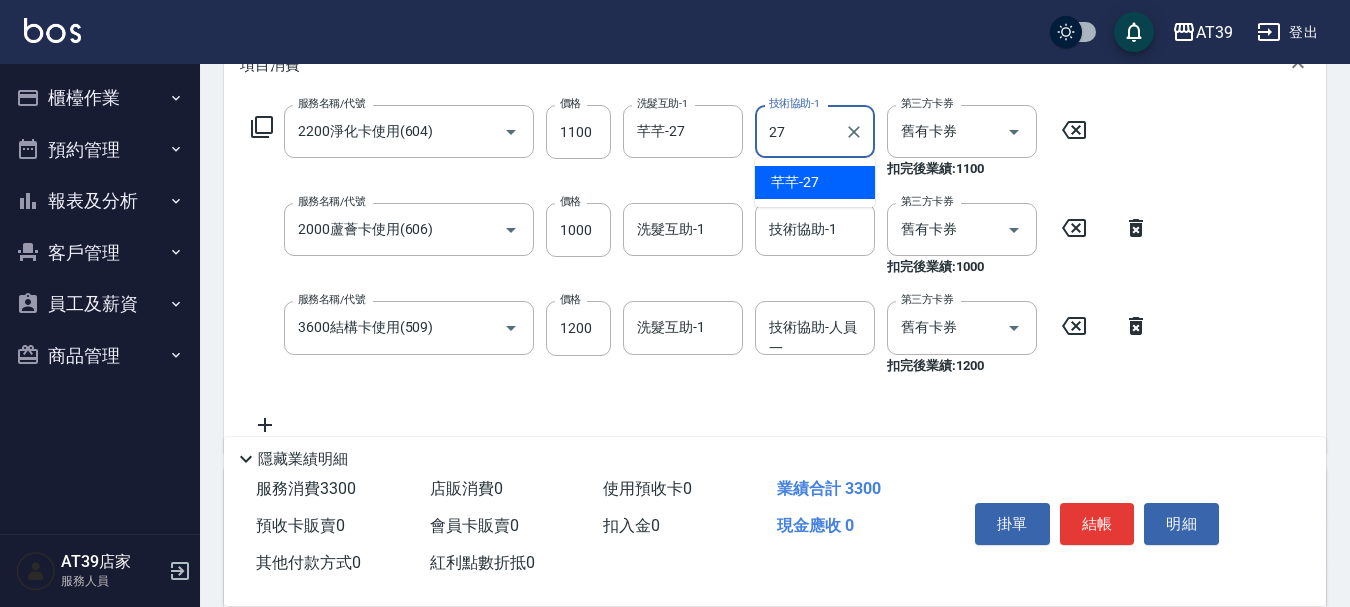 click on "芊芊 -27" at bounding box center [795, 182] 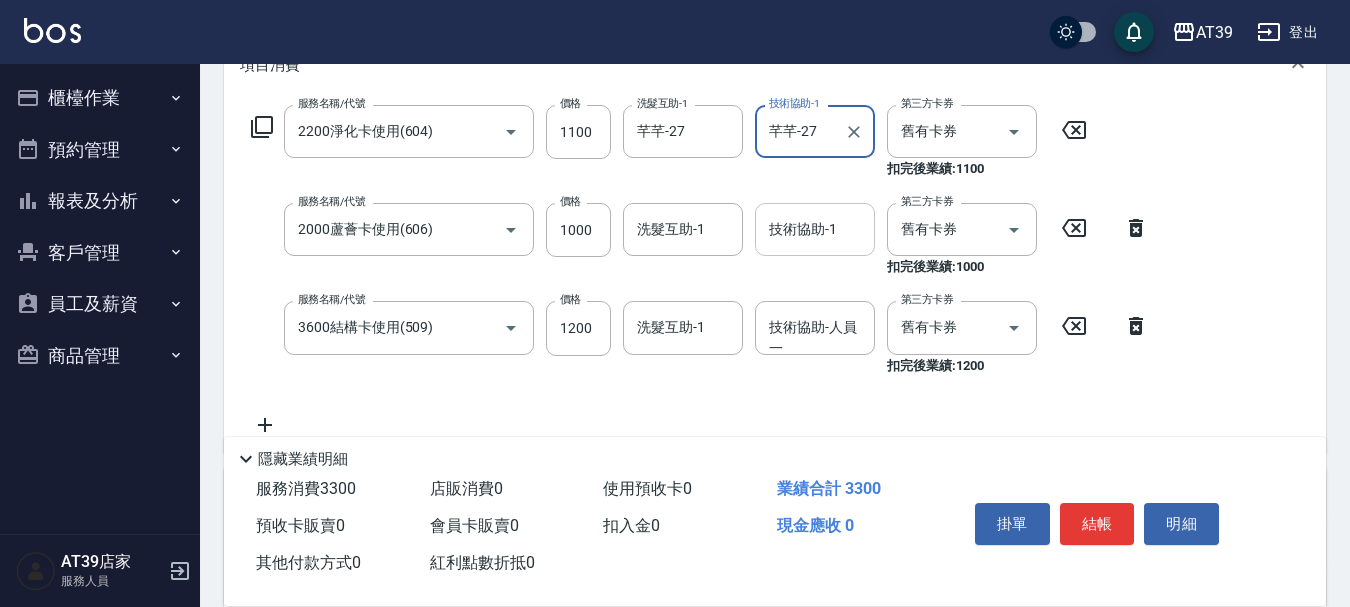 type on "芊芊-27" 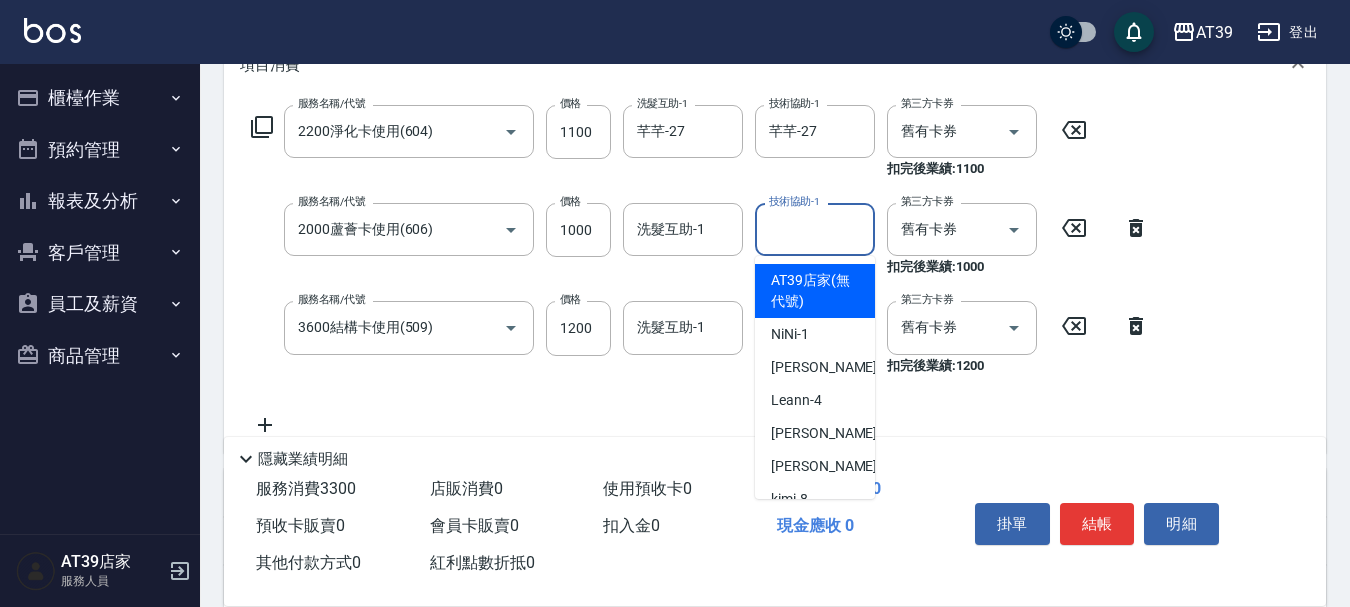 click on "技術協助-1" at bounding box center (815, 229) 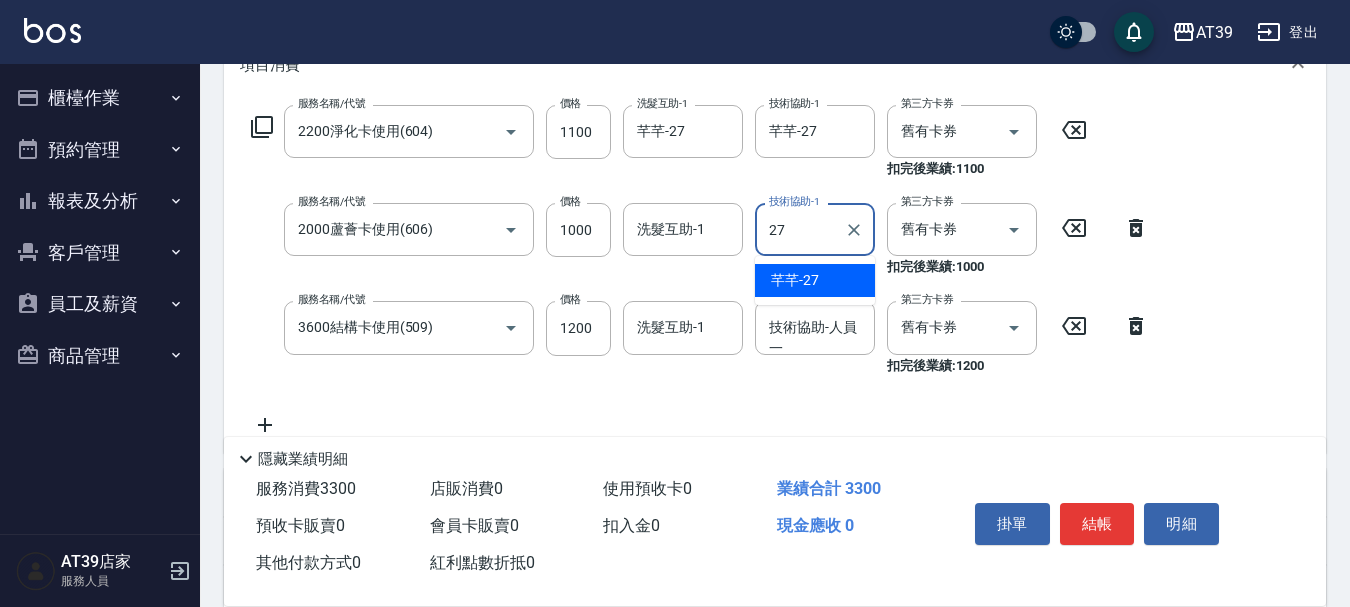 click on "芊芊 -27" at bounding box center [815, 280] 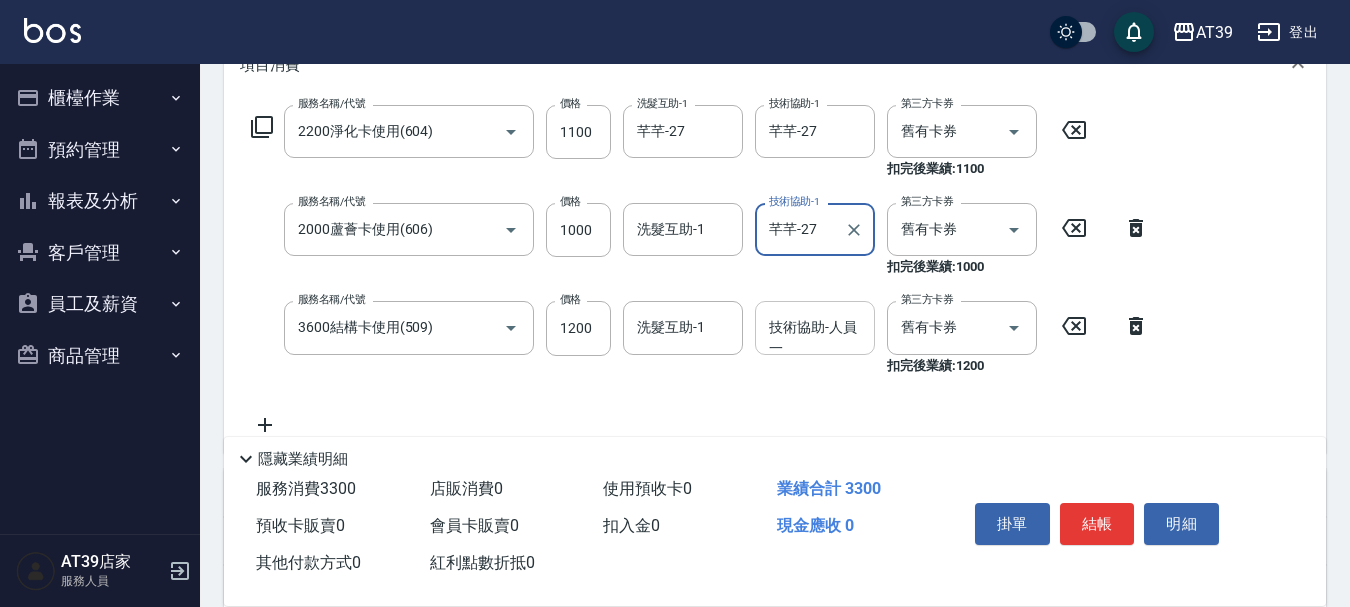 type on "芊芊-27" 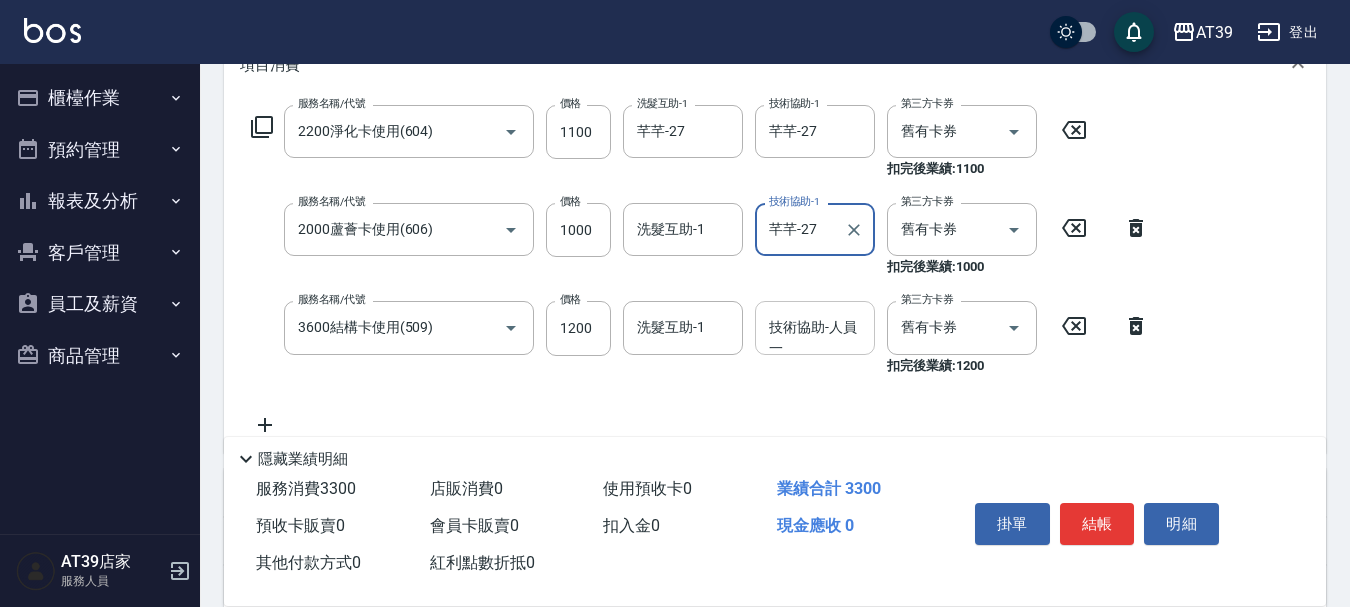 click on "技術協助-人員一 技術協助-人員一" at bounding box center (815, 327) 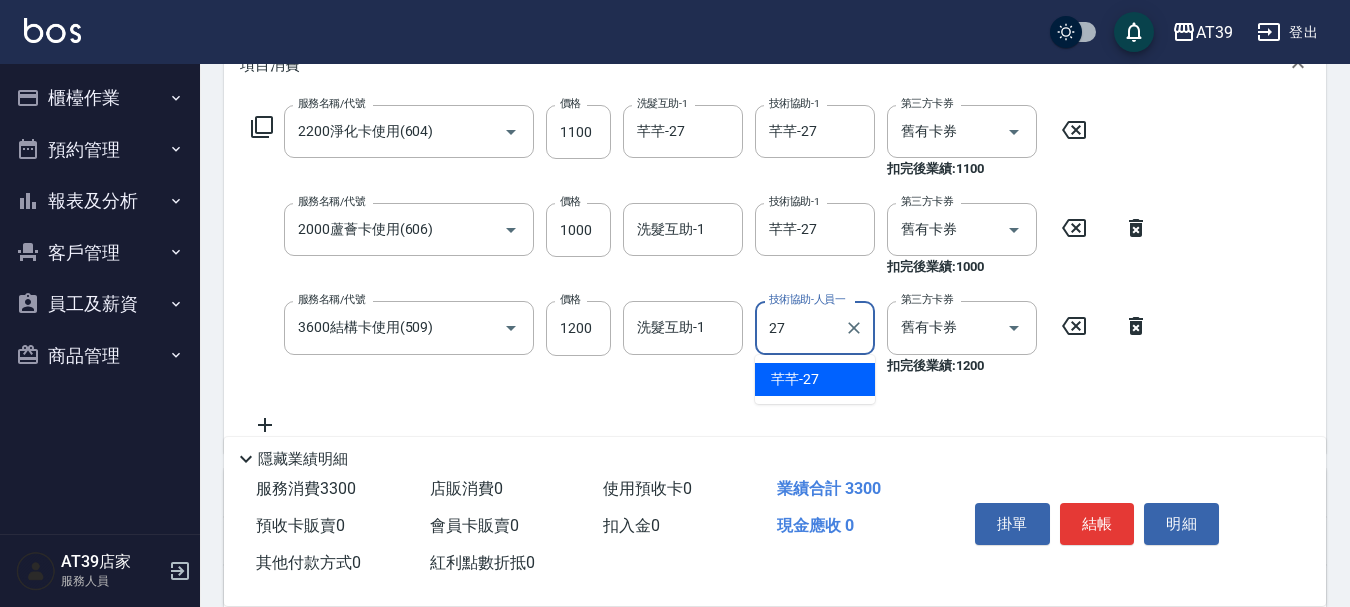 click on "芊芊 -27" at bounding box center [815, 379] 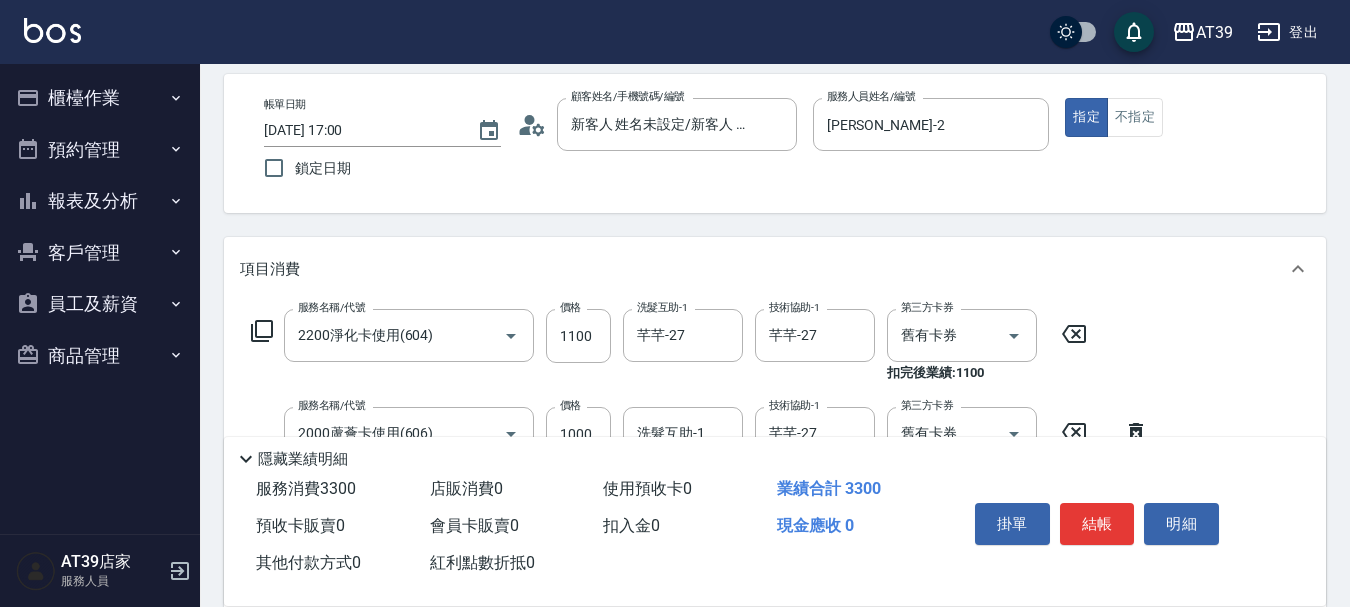 scroll, scrollTop: 0, scrollLeft: 0, axis: both 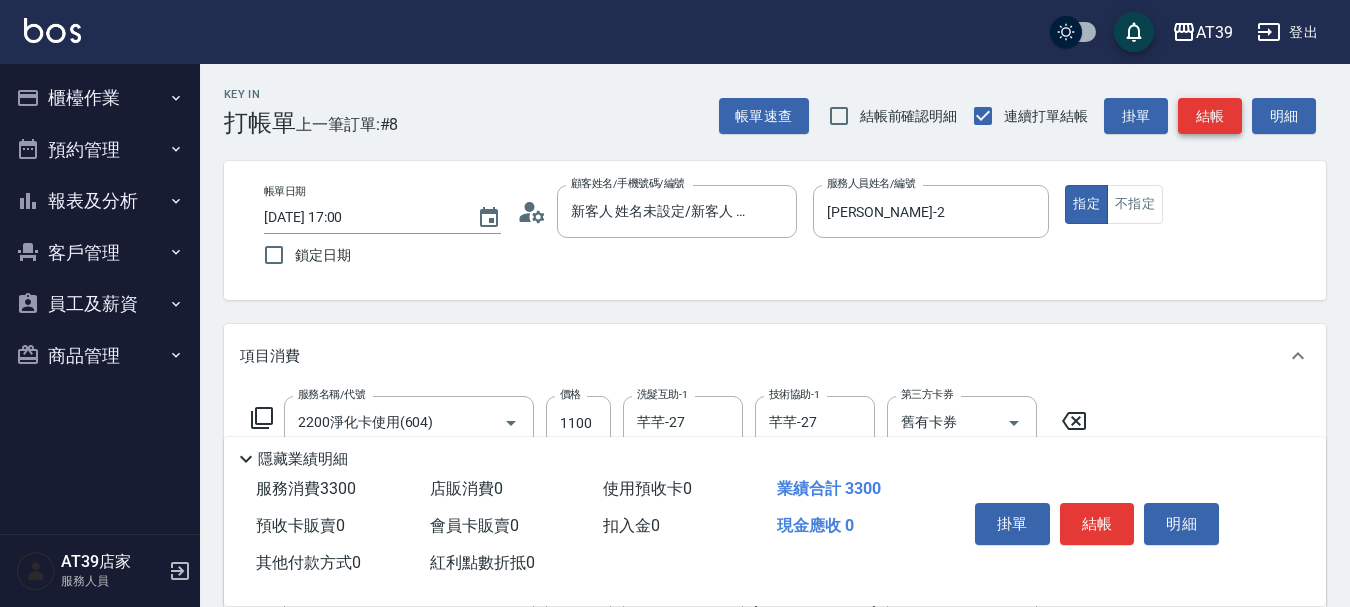 type on "芊芊-27" 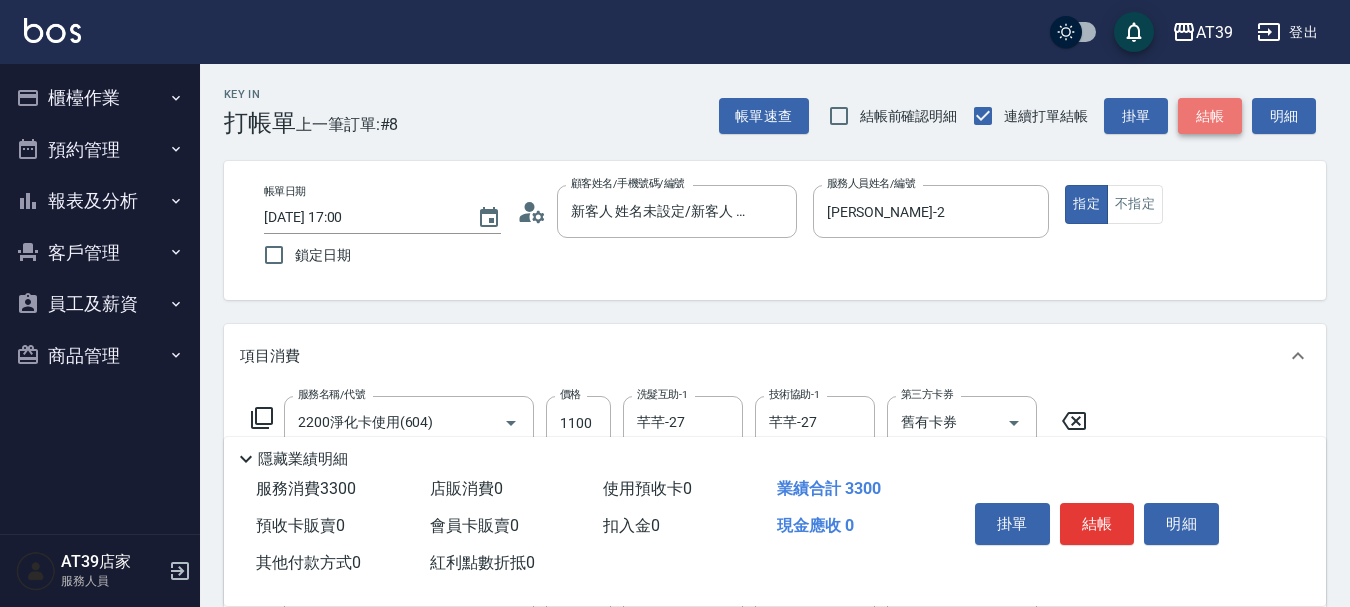 click on "結帳" at bounding box center [1210, 116] 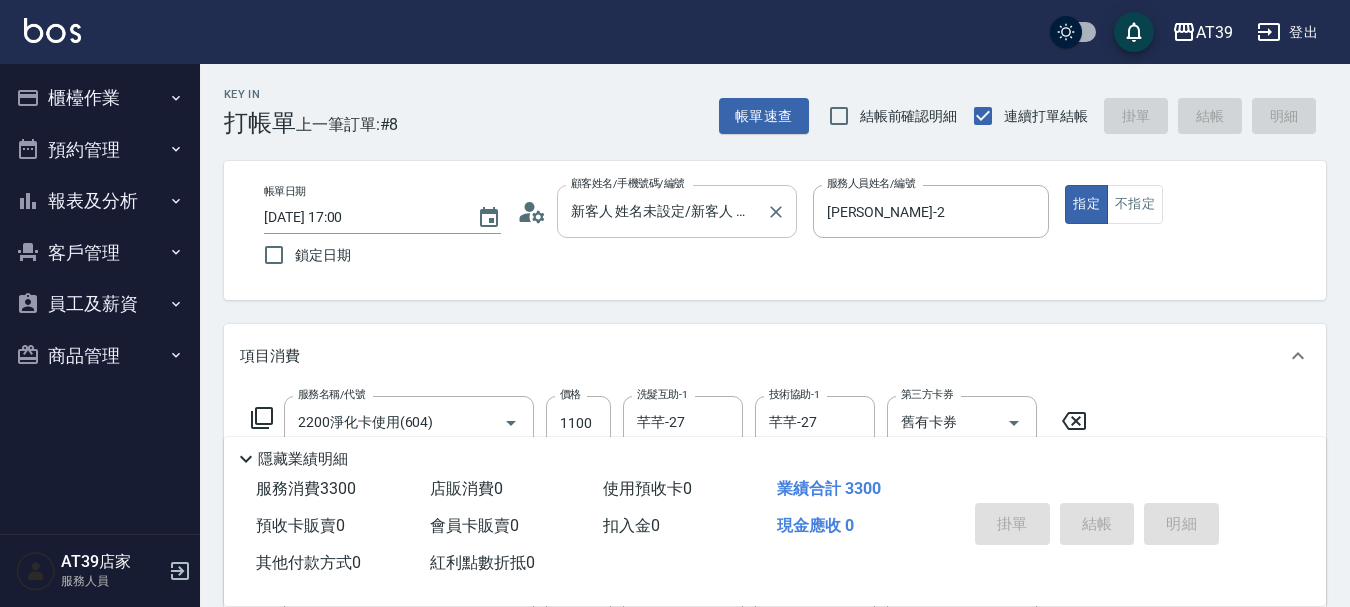 type on "2025/07/15 17:15" 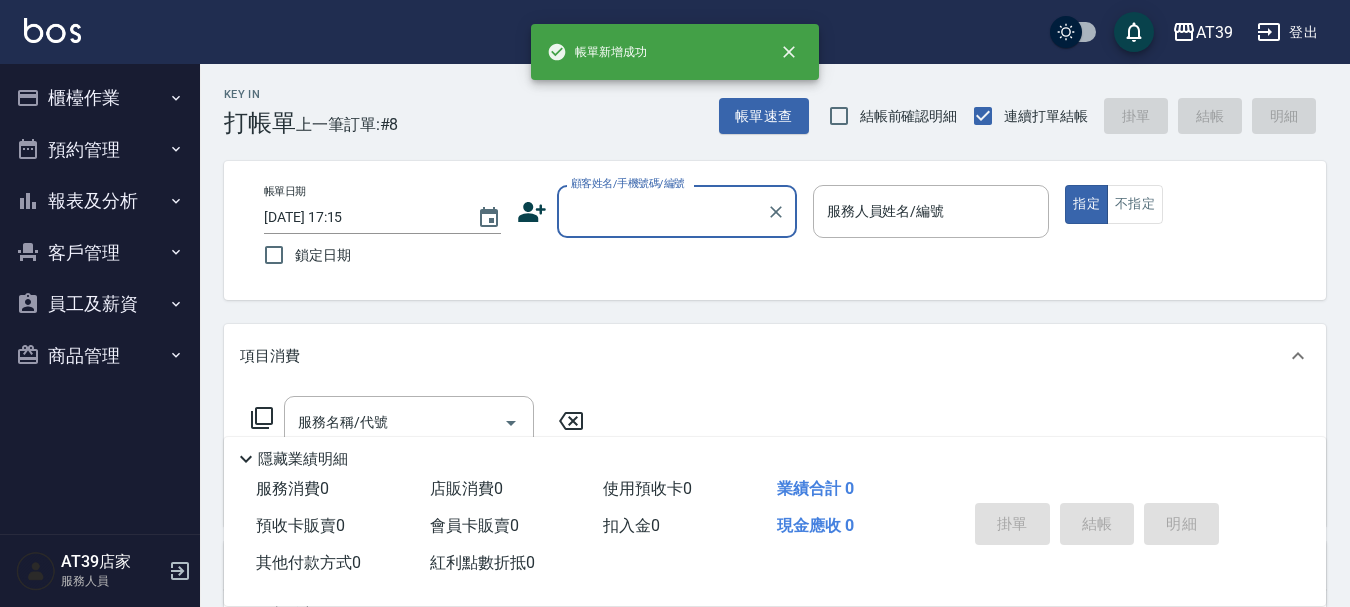 scroll, scrollTop: 0, scrollLeft: 0, axis: both 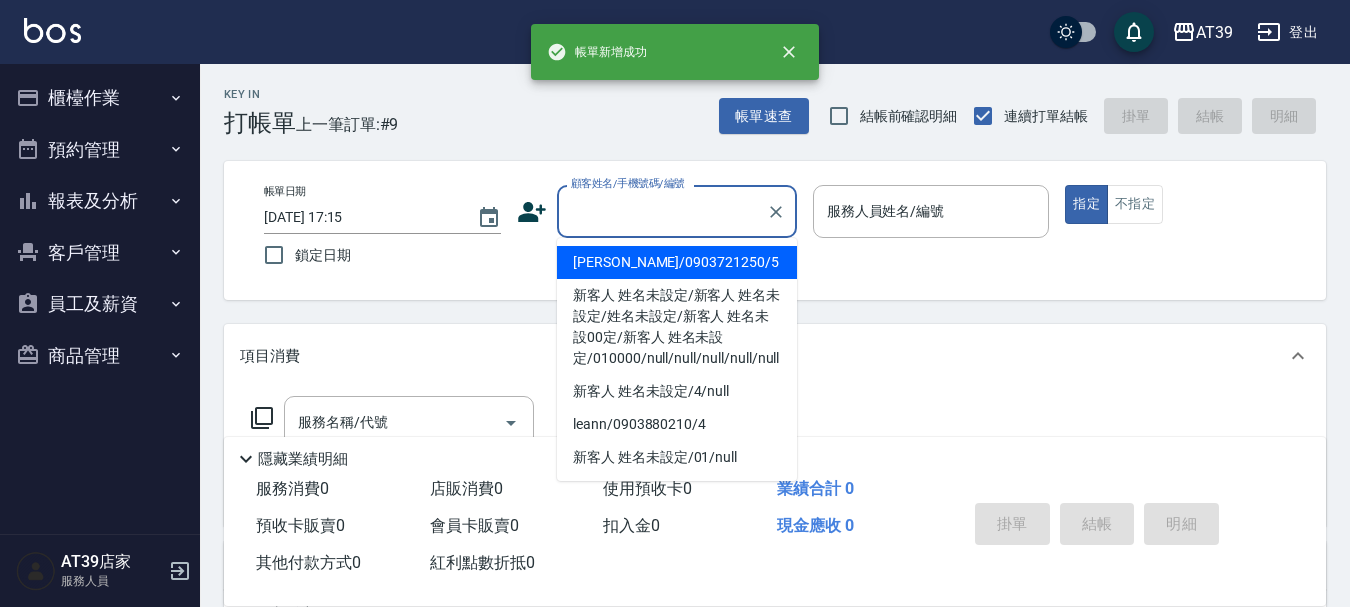 click on "顧客姓名/手機號碼/編號" at bounding box center (662, 211) 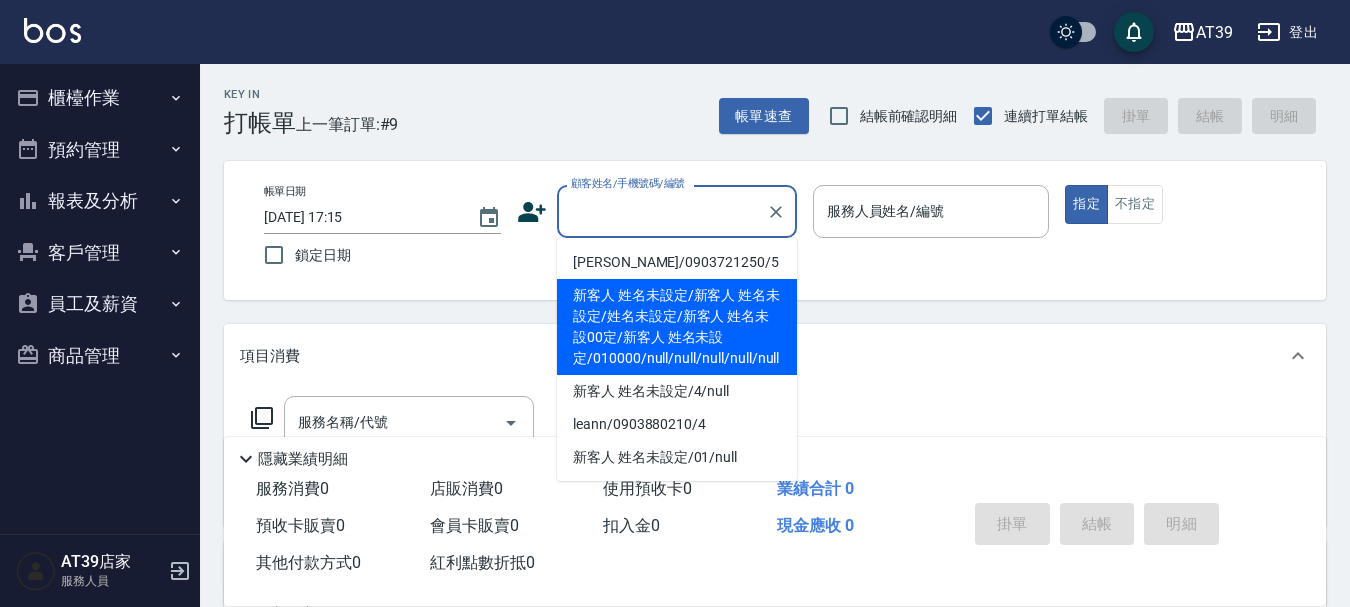 click on "新客人 姓名未設定/新客人 姓名未設定/姓名未設定/新客人 姓名未設00定/新客人 姓名未設定/010000/null/null/null/null/null" at bounding box center (677, 327) 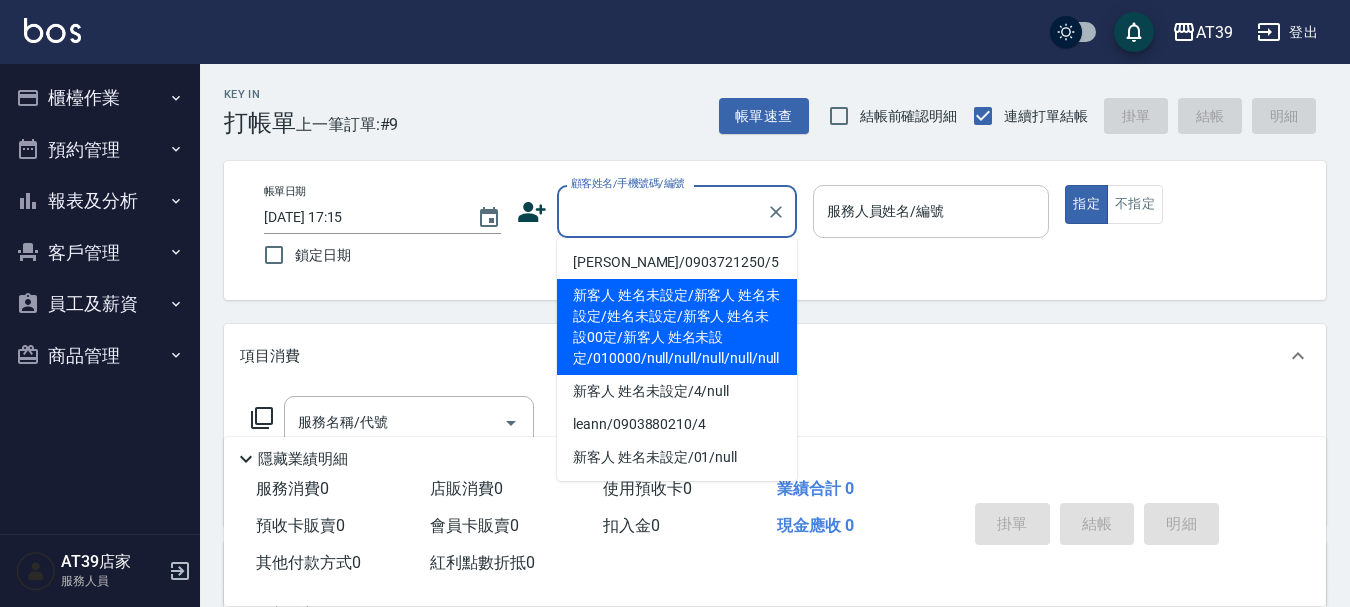 type on "新客人 姓名未設定/新客人 姓名未設定/姓名未設定/新客人 姓名未設00定/新客人 姓名未設定/010000/null/null/null/null/null" 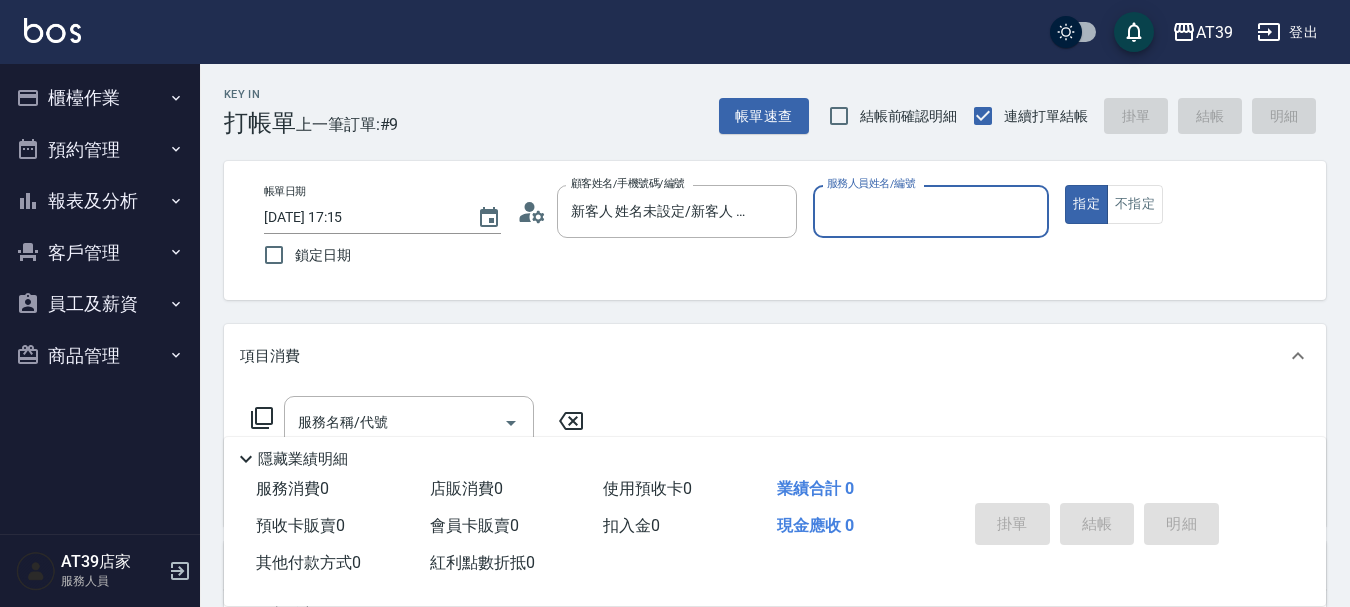 click on "服務人員姓名/編號" at bounding box center [931, 211] 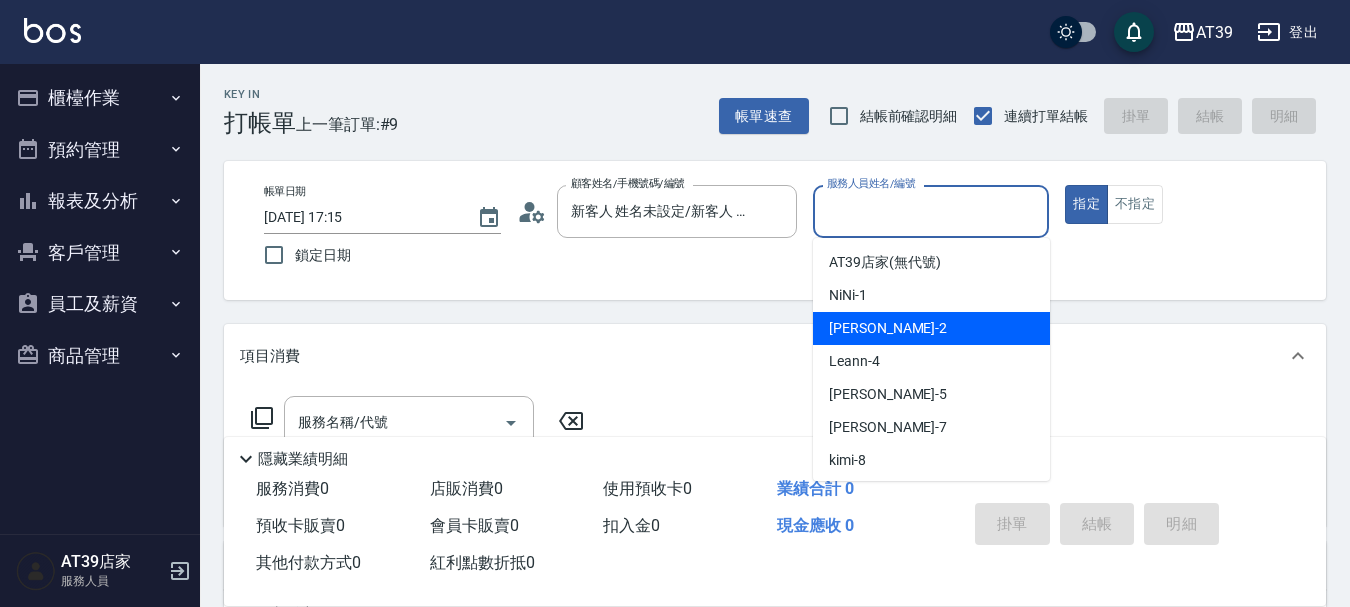 click on "Jennifer -2" at bounding box center (888, 328) 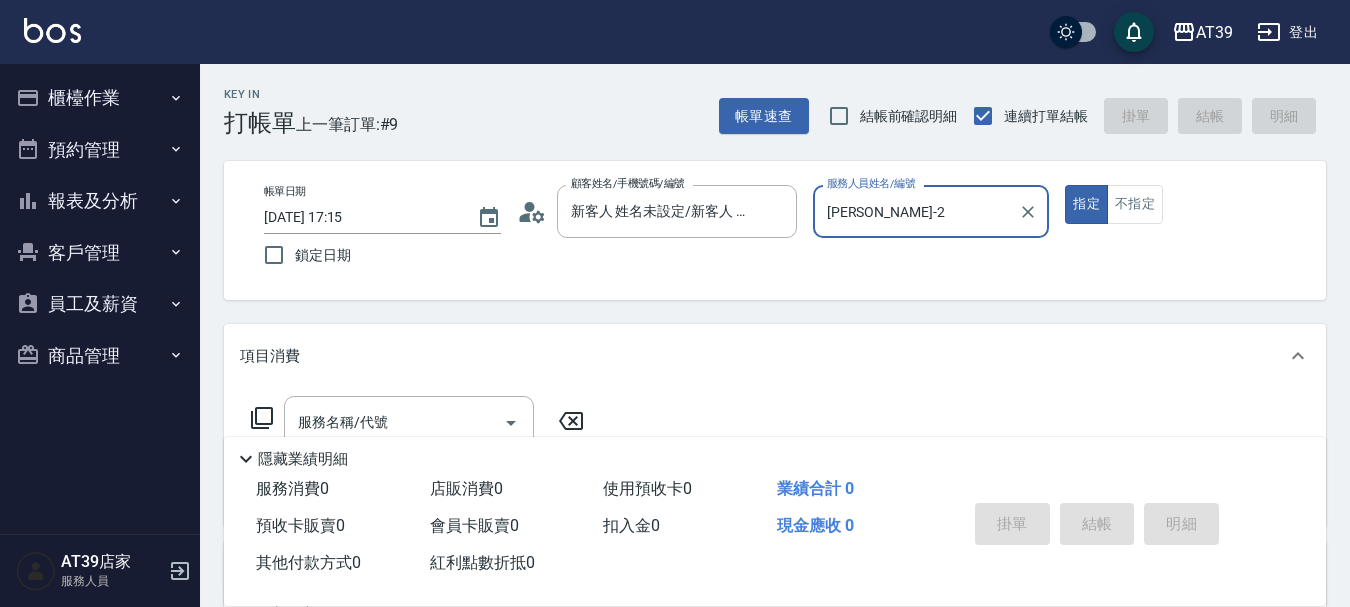 click 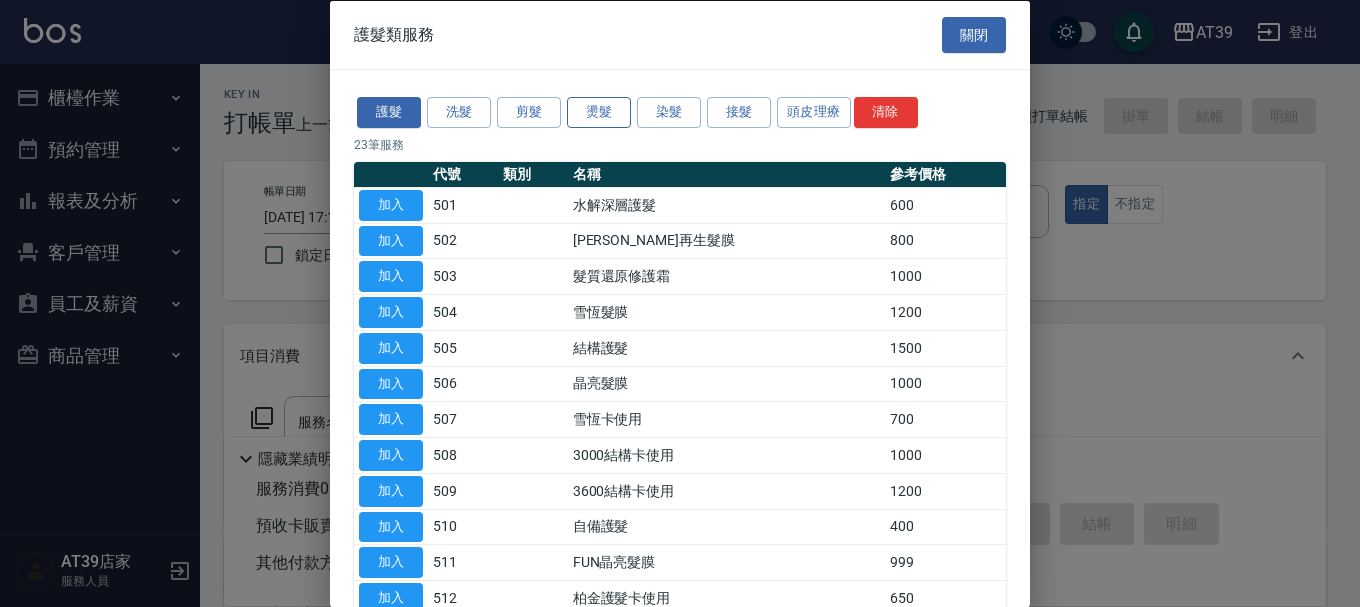 click on "燙髮" at bounding box center (599, 112) 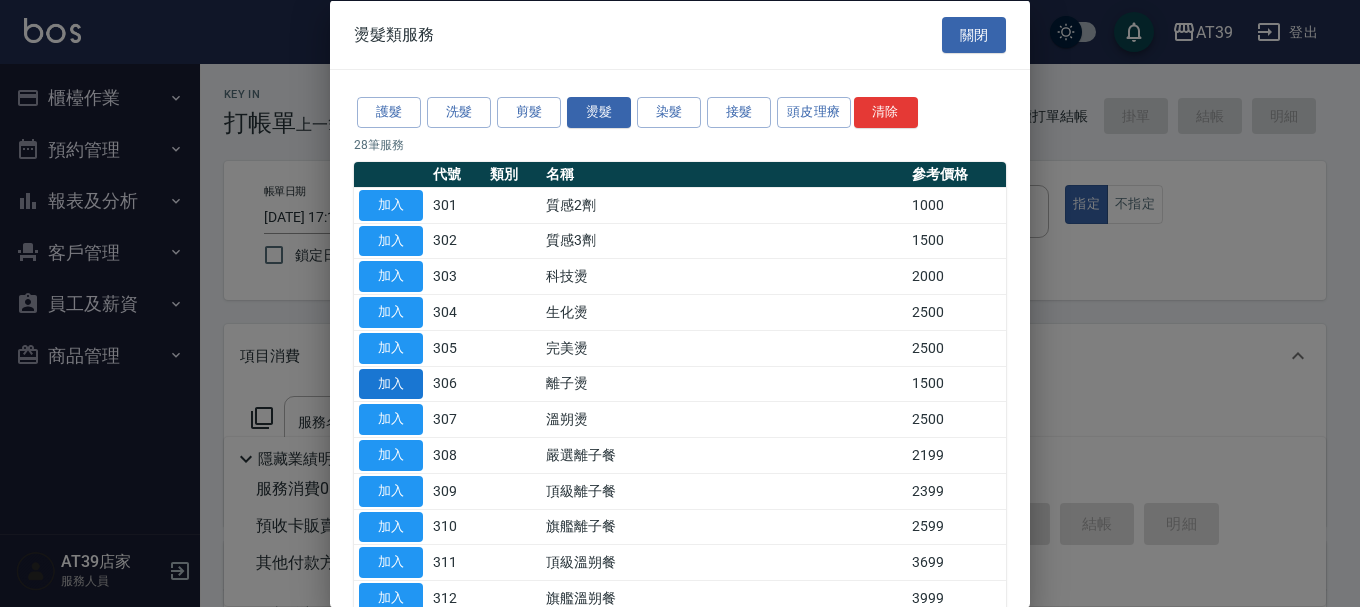 click on "加入" at bounding box center (391, 383) 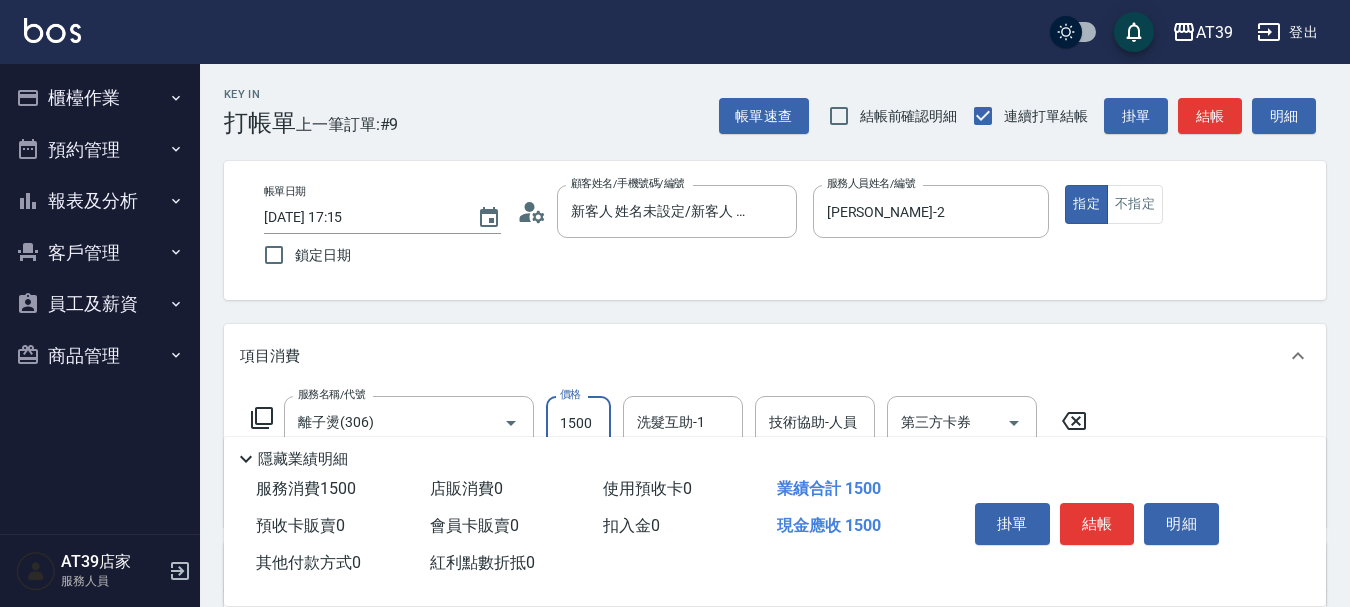 click on "1500" at bounding box center [578, 423] 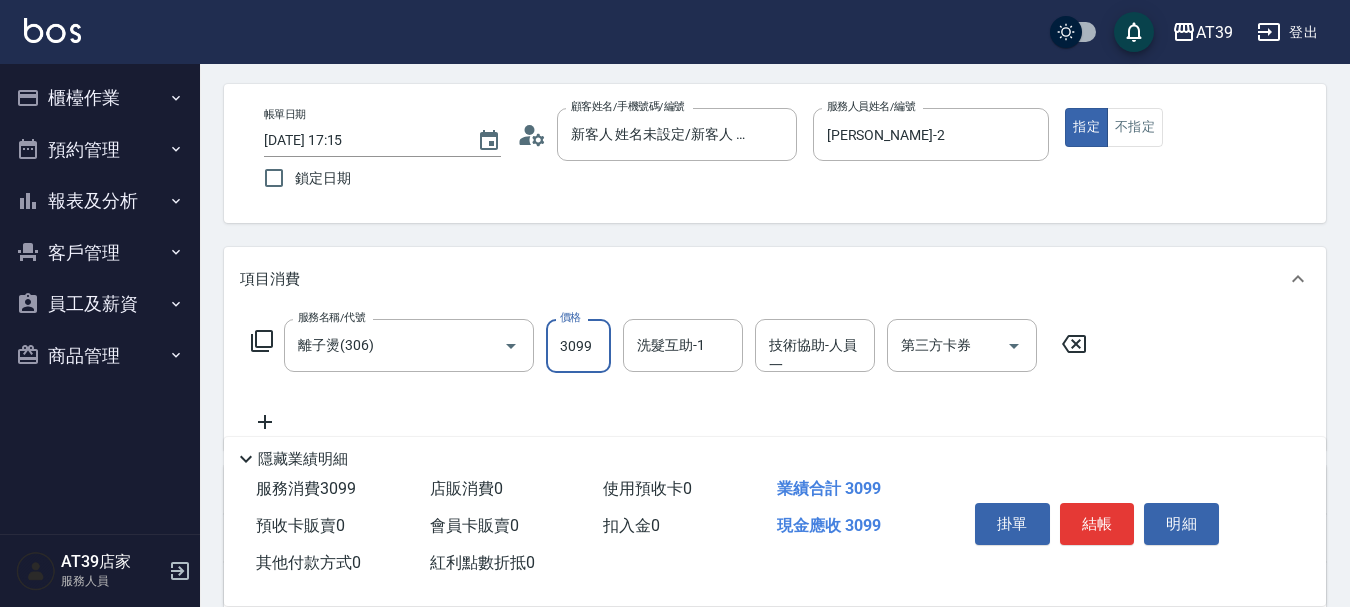 scroll, scrollTop: 61, scrollLeft: 0, axis: vertical 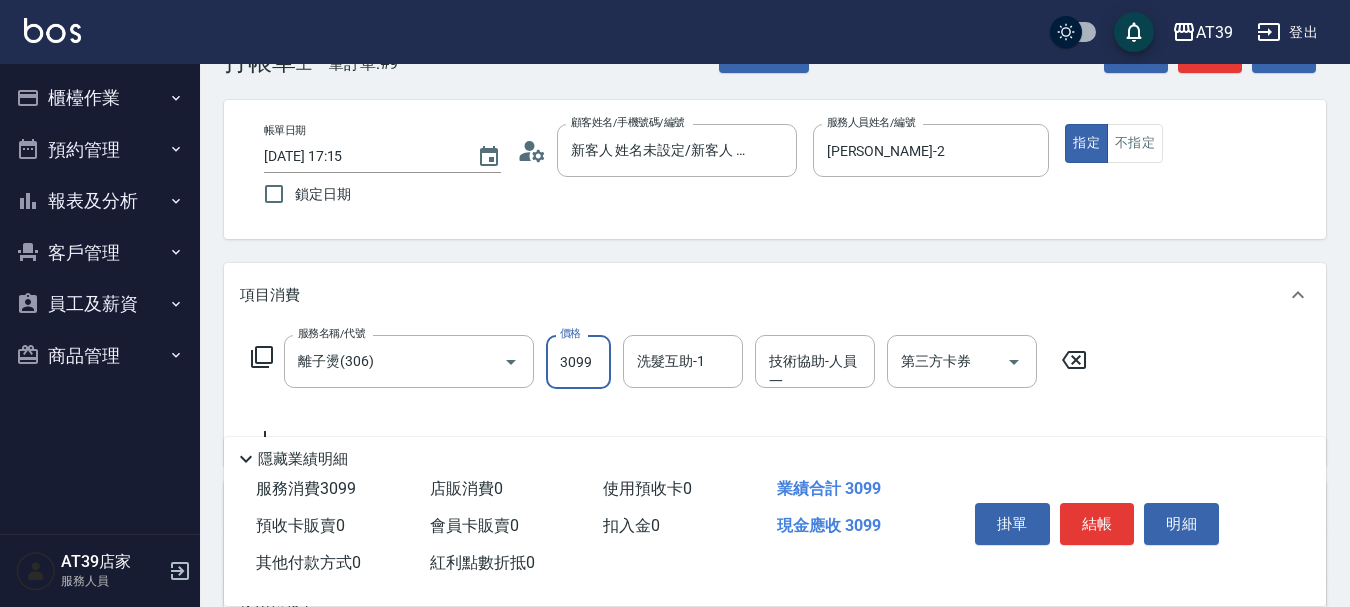 type on "3099" 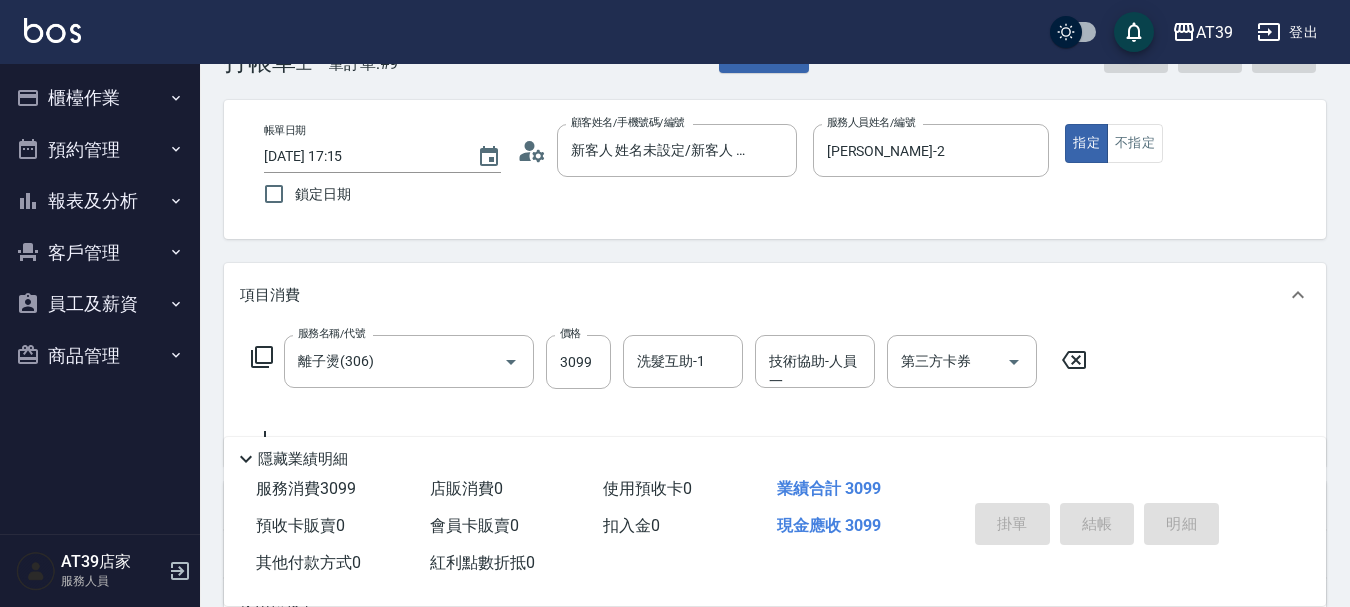 type on "2025/07/15 17:16" 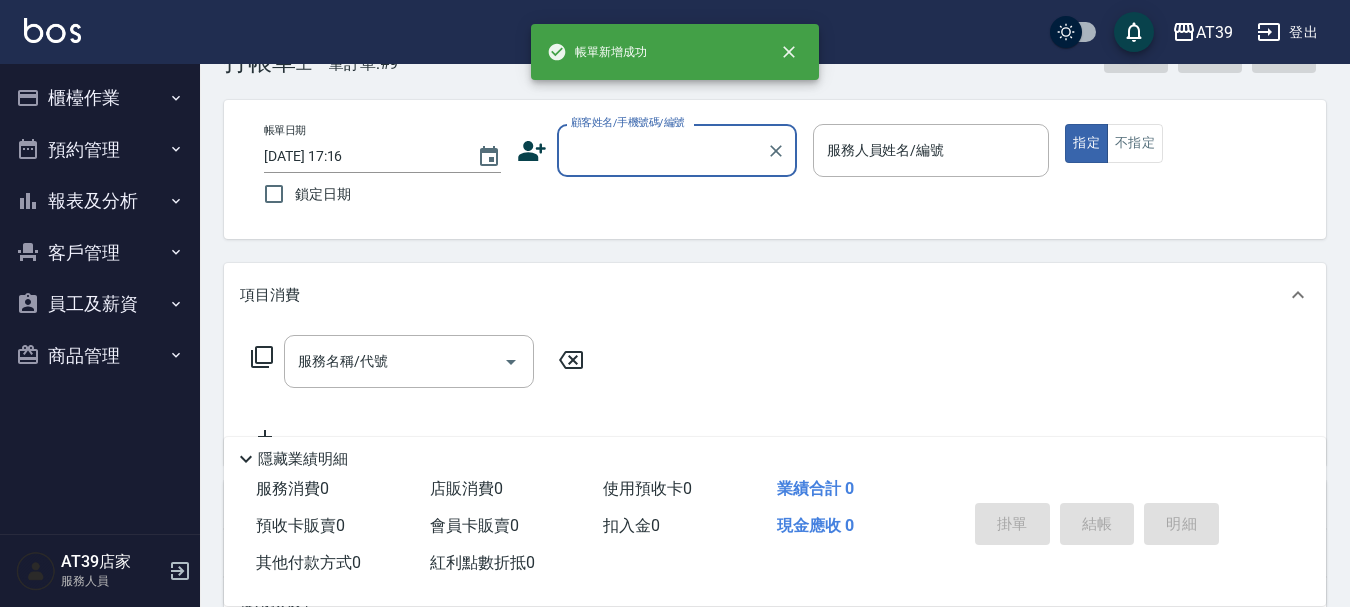 scroll, scrollTop: 0, scrollLeft: 0, axis: both 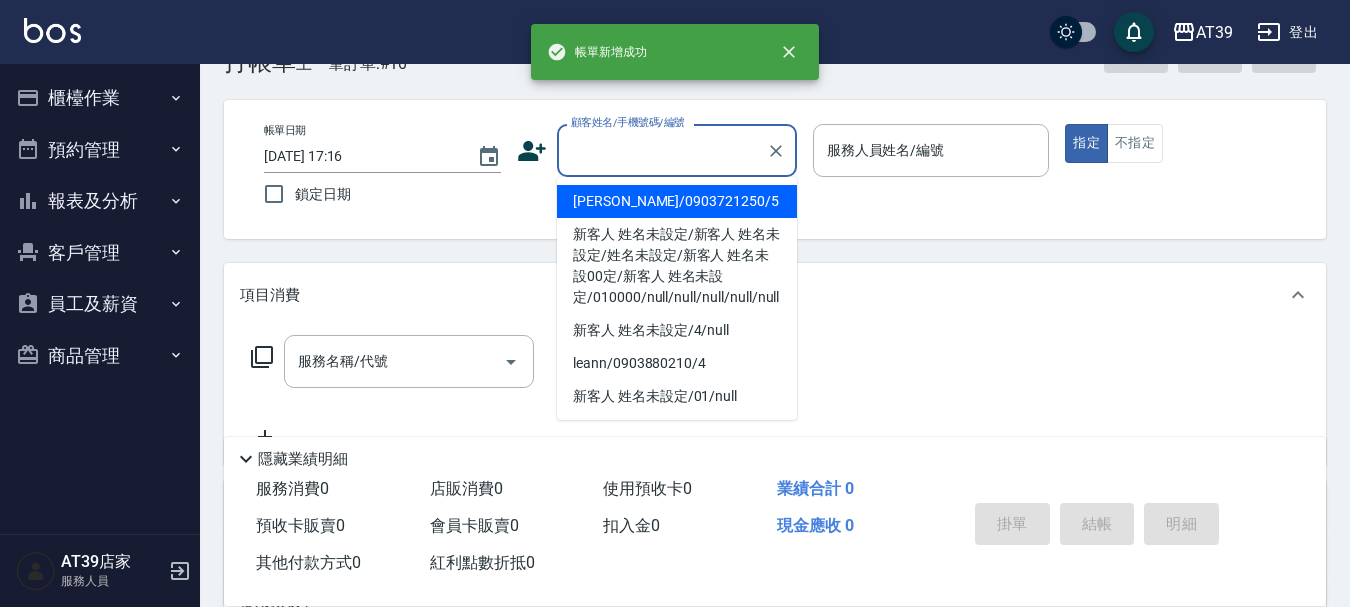 click on "顧客姓名/手機號碼/編號" at bounding box center (662, 150) 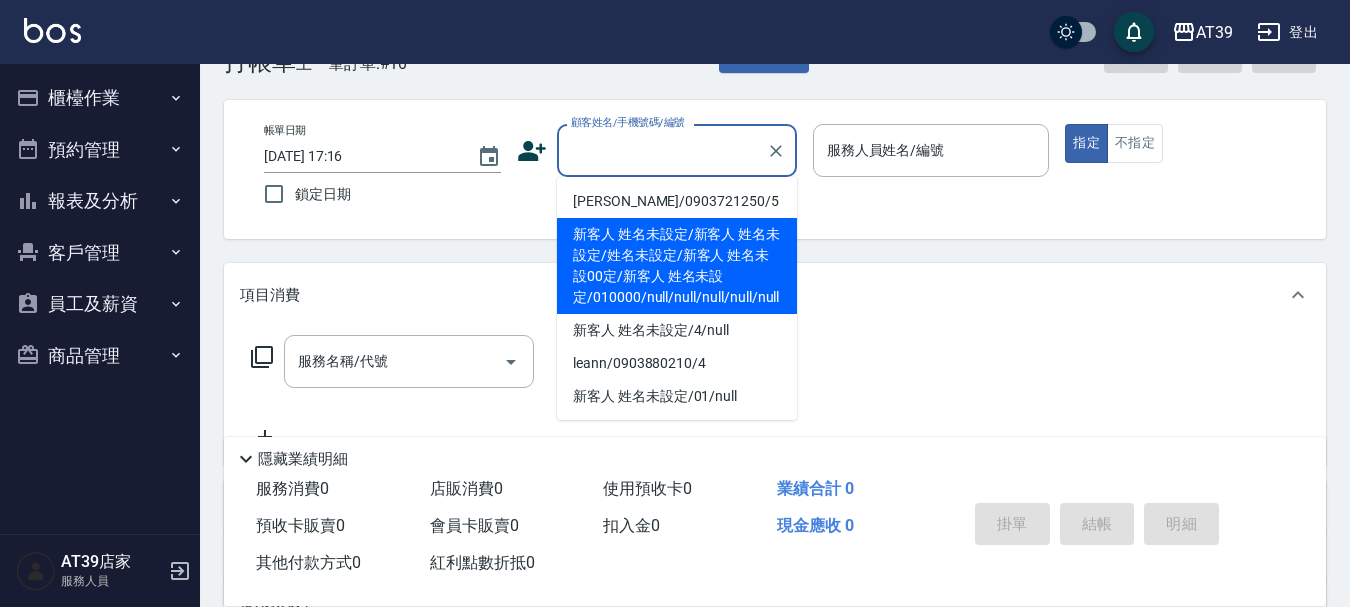click on "新客人 姓名未設定/新客人 姓名未設定/姓名未設定/新客人 姓名未設00定/新客人 姓名未設定/010000/null/null/null/null/null" at bounding box center [677, 266] 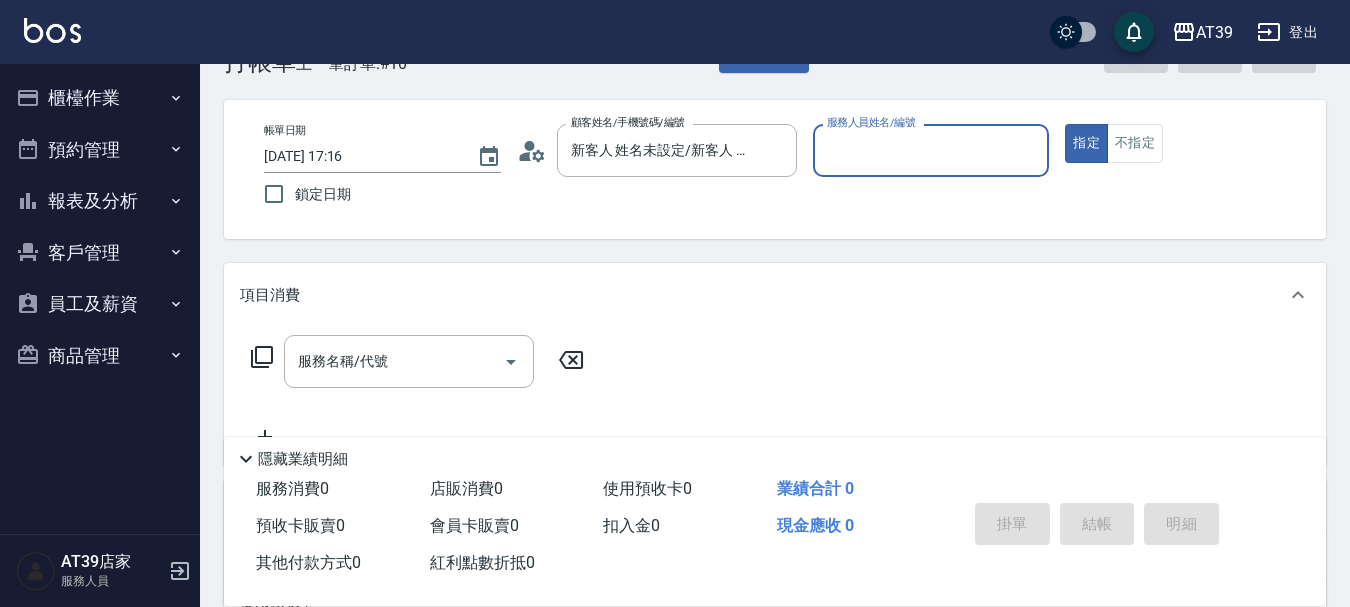 click on "服務人員姓名/編號" at bounding box center (931, 150) 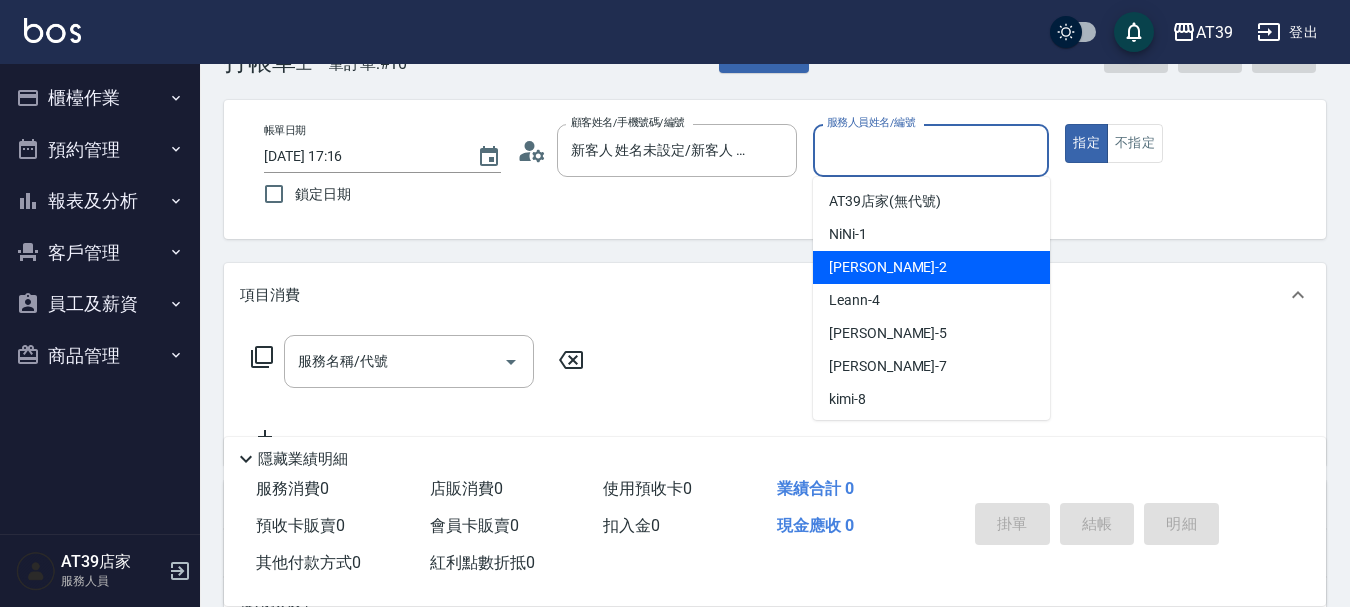 click on "Jennifer -2" at bounding box center [888, 267] 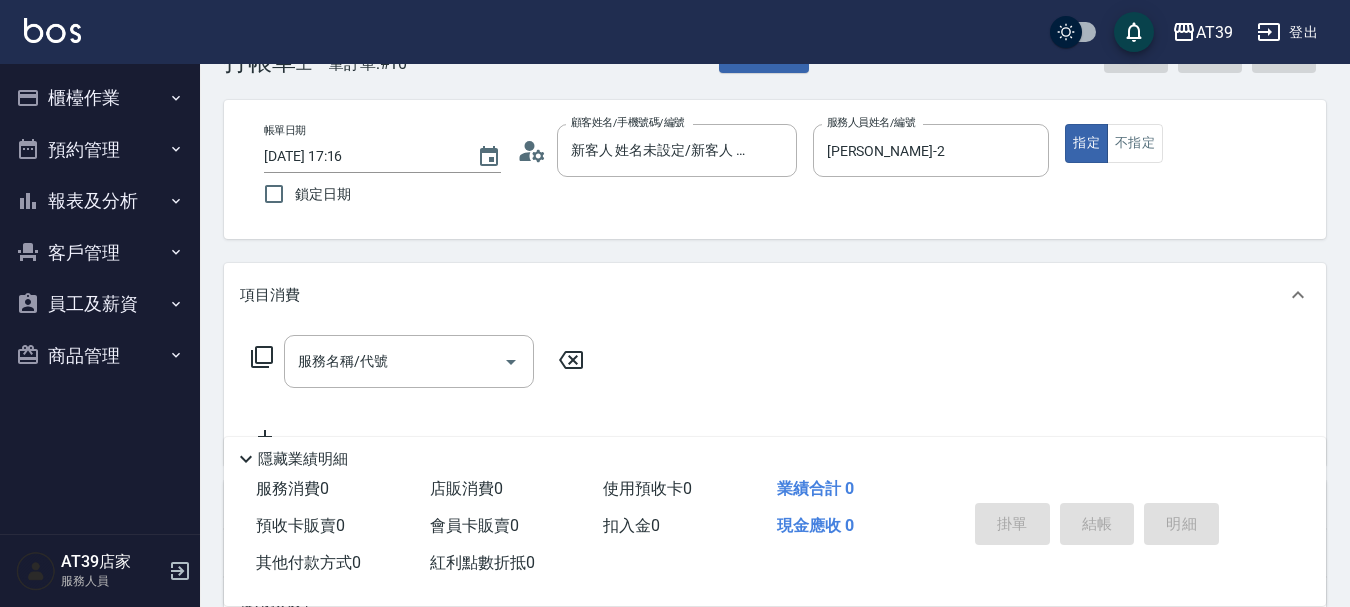 click 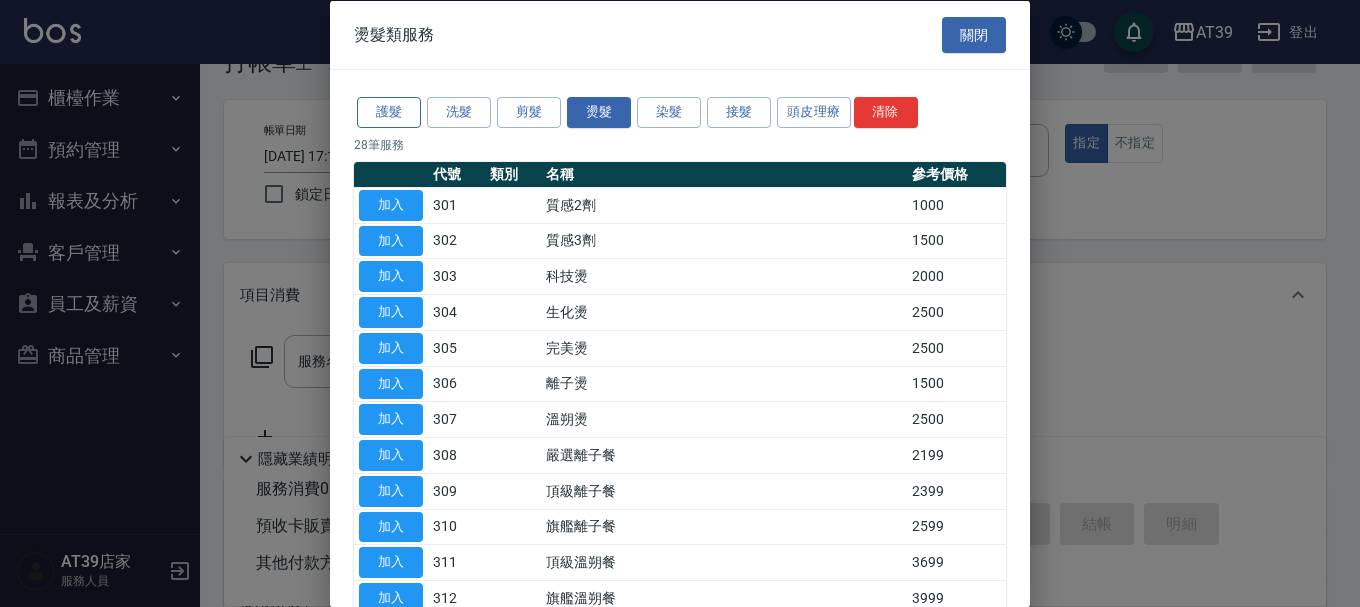 click on "護髮" at bounding box center [389, 112] 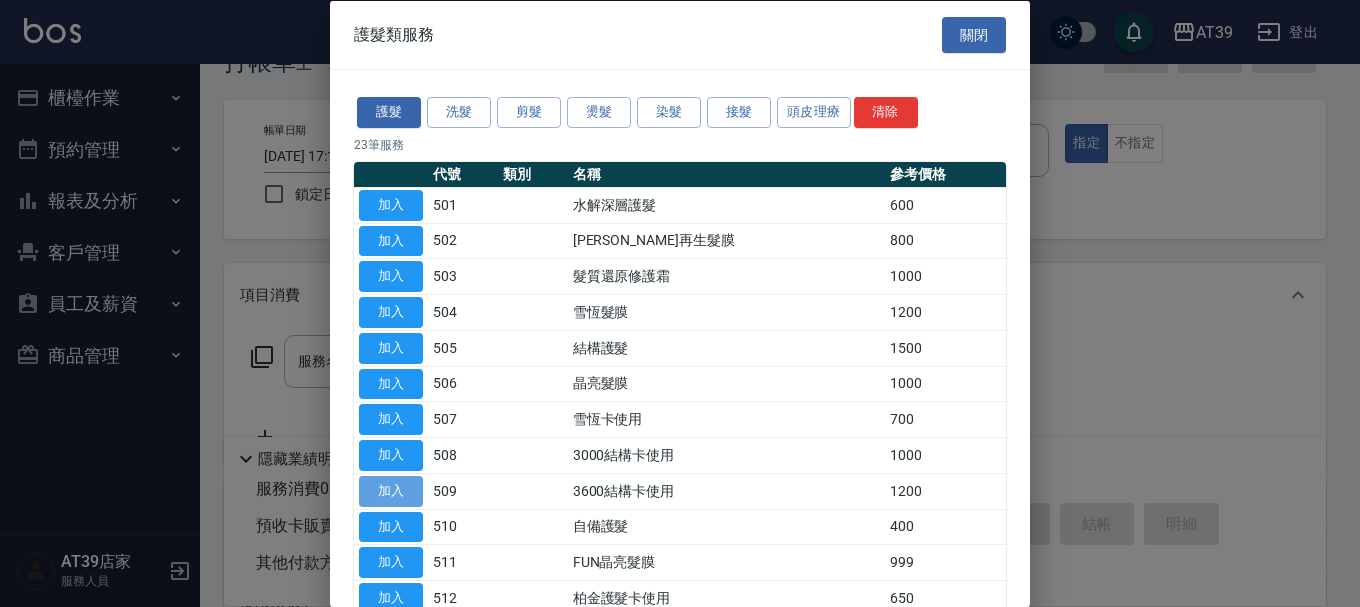 click on "加入" at bounding box center [391, 490] 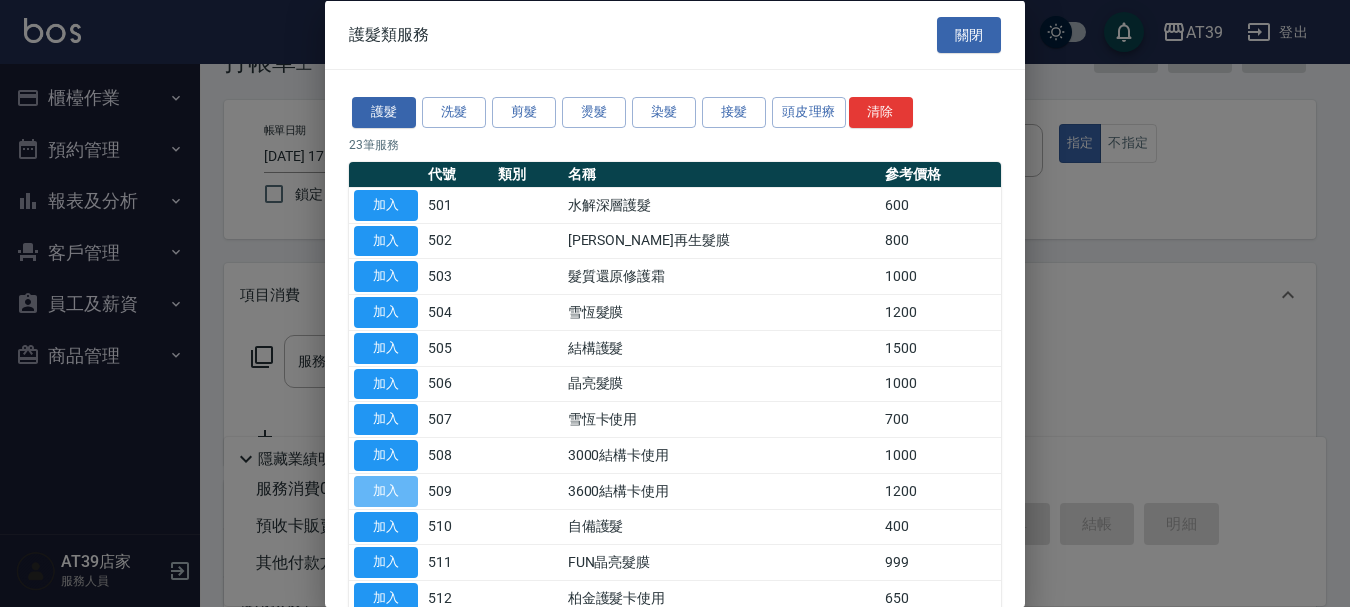 type on "3600結構卡使用(509)" 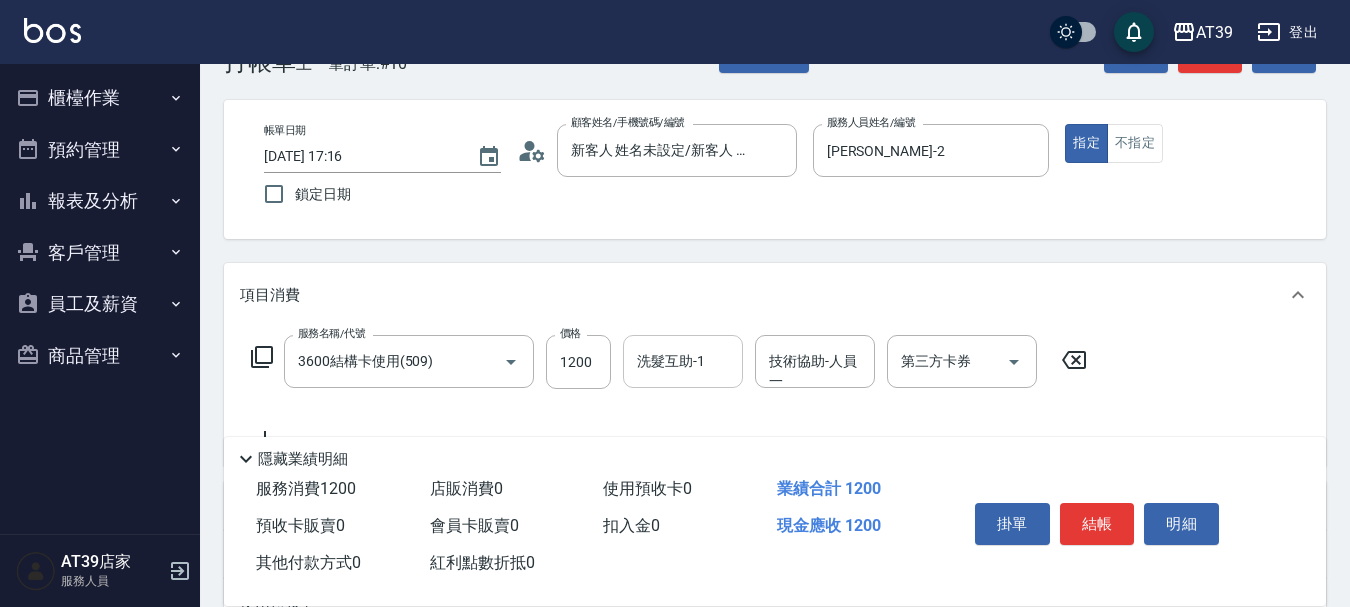click on "洗髮互助-1" at bounding box center (683, 361) 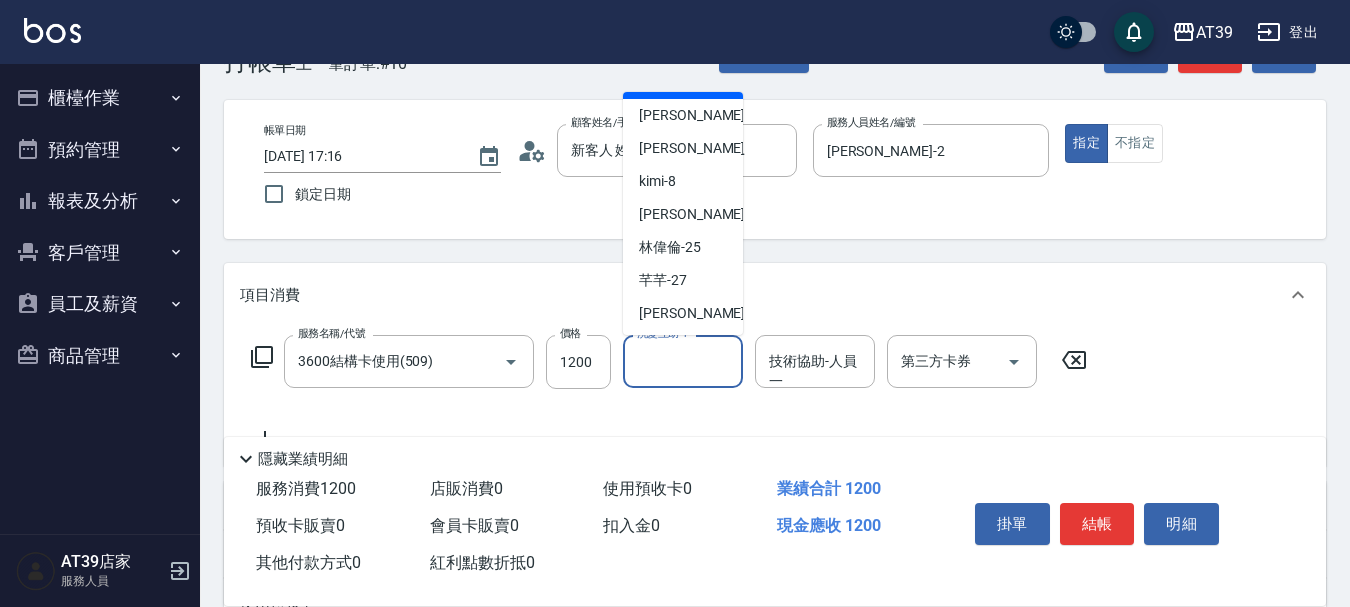 scroll, scrollTop: 164, scrollLeft: 0, axis: vertical 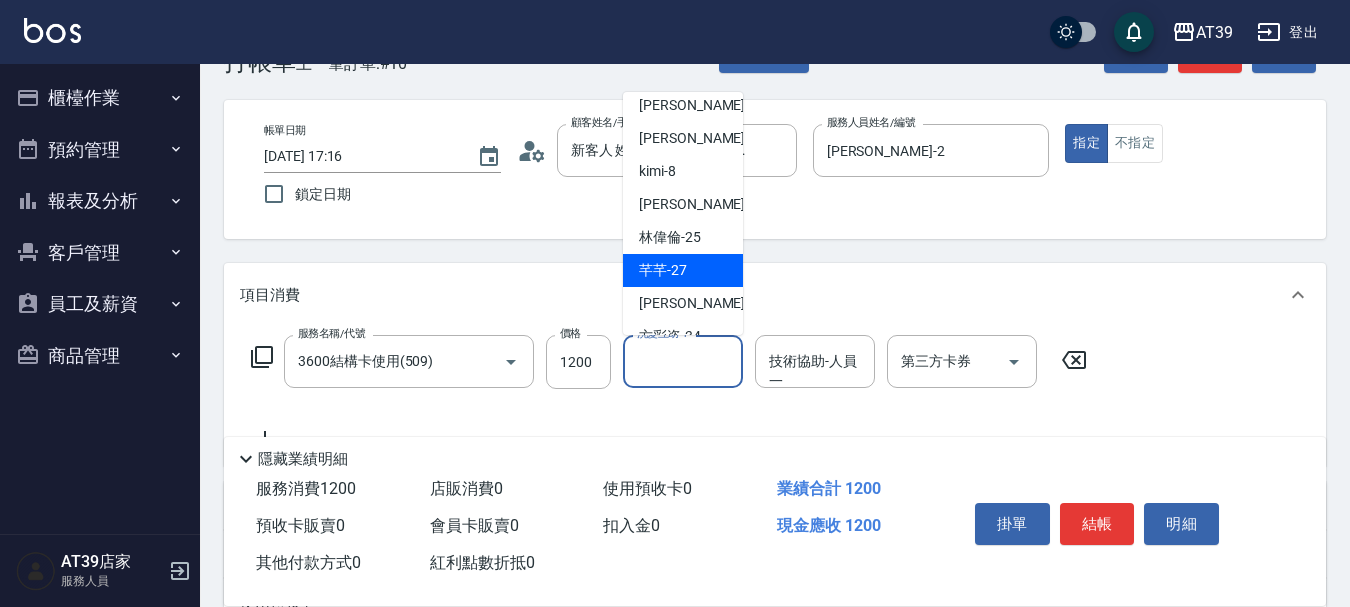 drag, startPoint x: 719, startPoint y: 232, endPoint x: 744, endPoint y: 280, distance: 54.120235 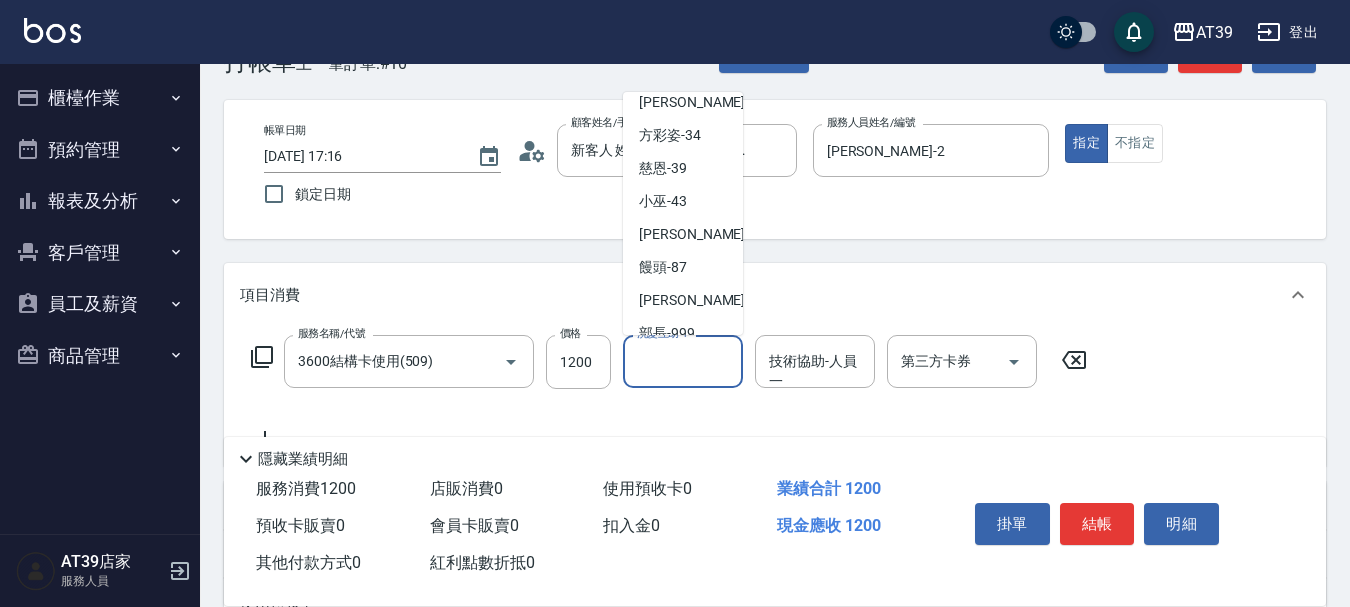 scroll, scrollTop: 388, scrollLeft: 0, axis: vertical 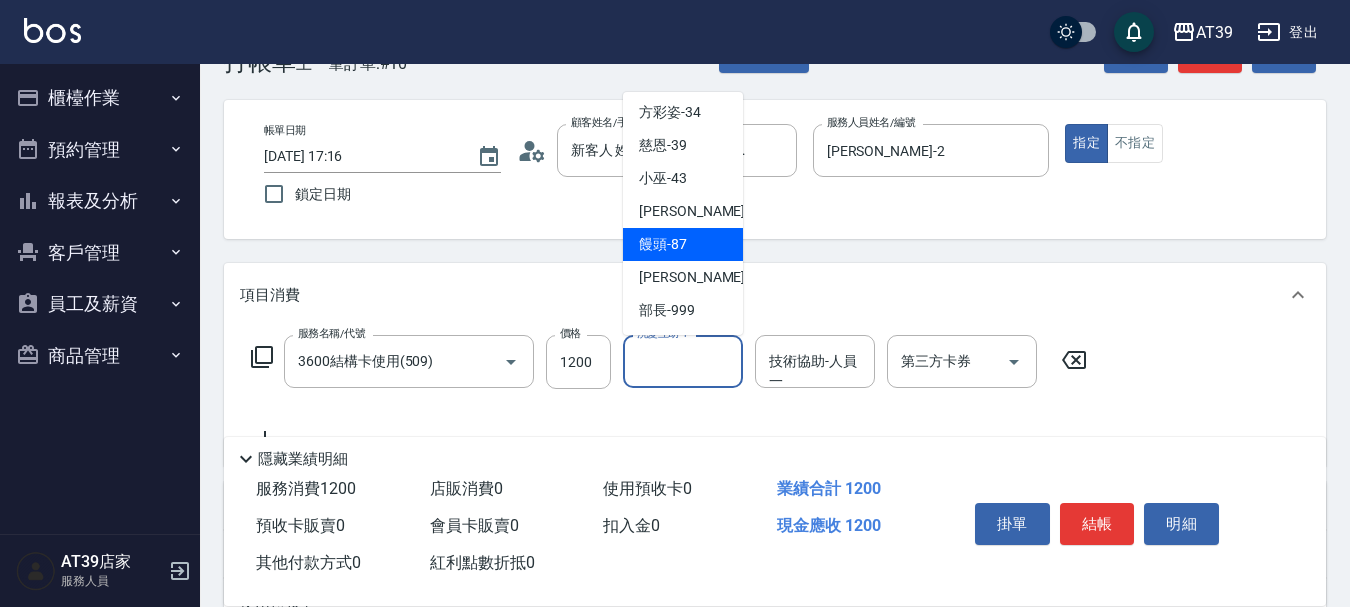 click on "饅頭 -87" at bounding box center [683, 244] 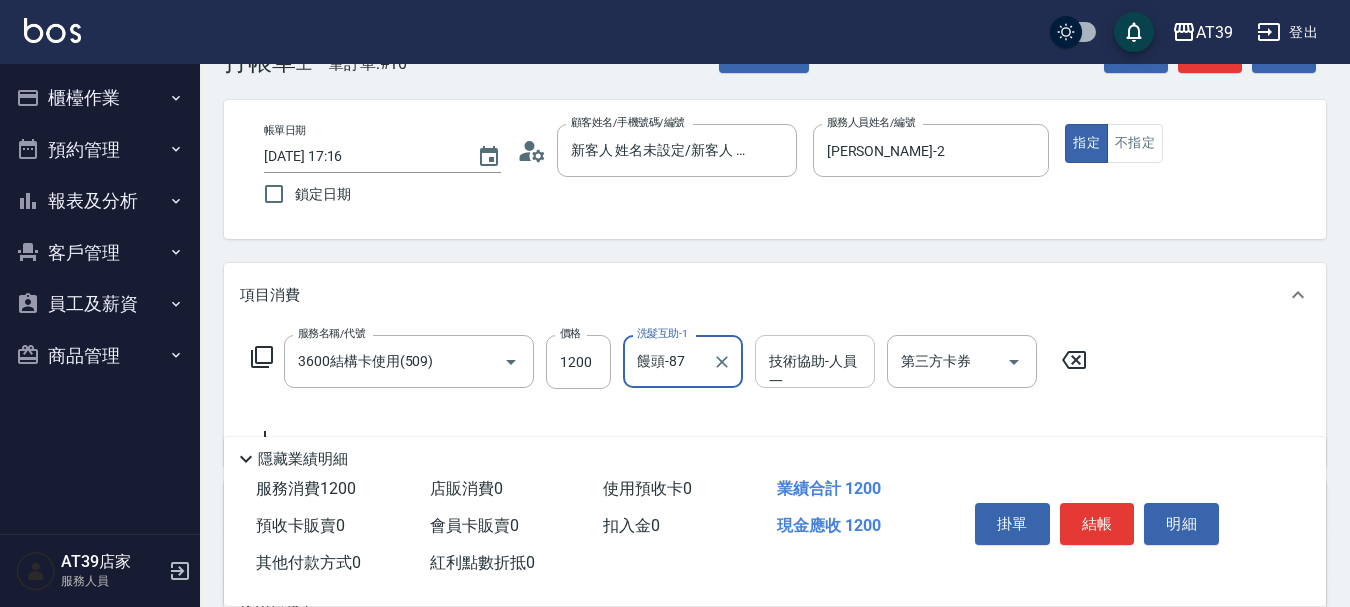 click on "技術協助-人員一 技術協助-人員一" at bounding box center [815, 361] 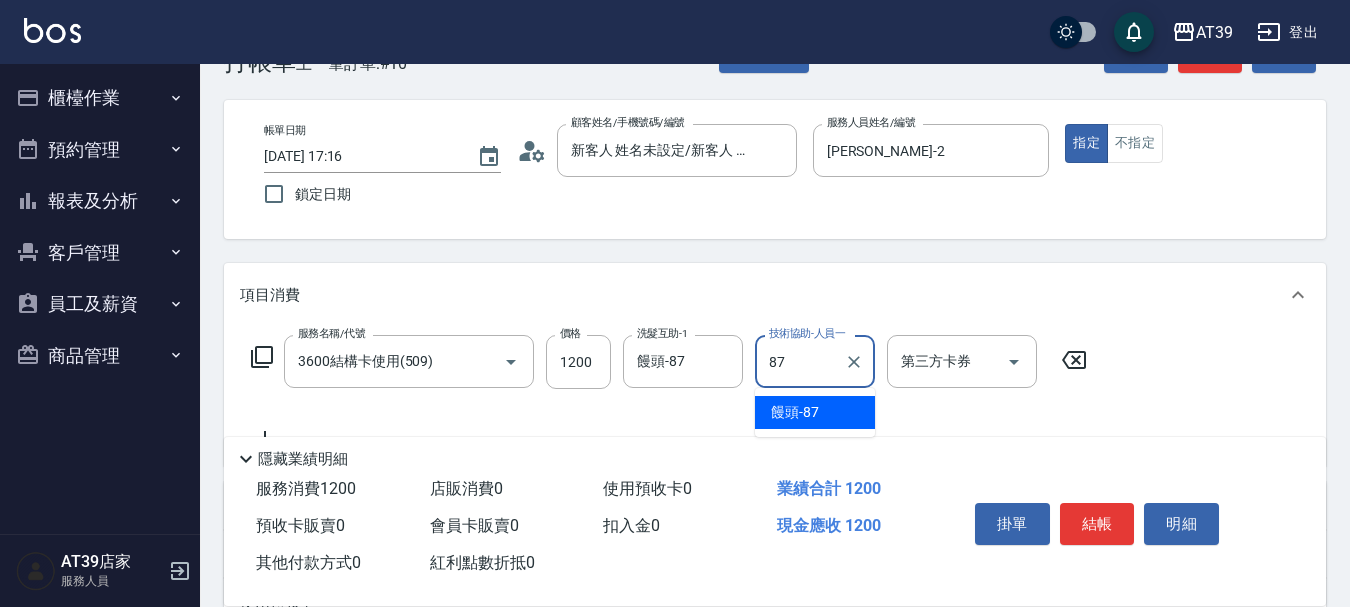 click on "饅頭 -87" at bounding box center (815, 412) 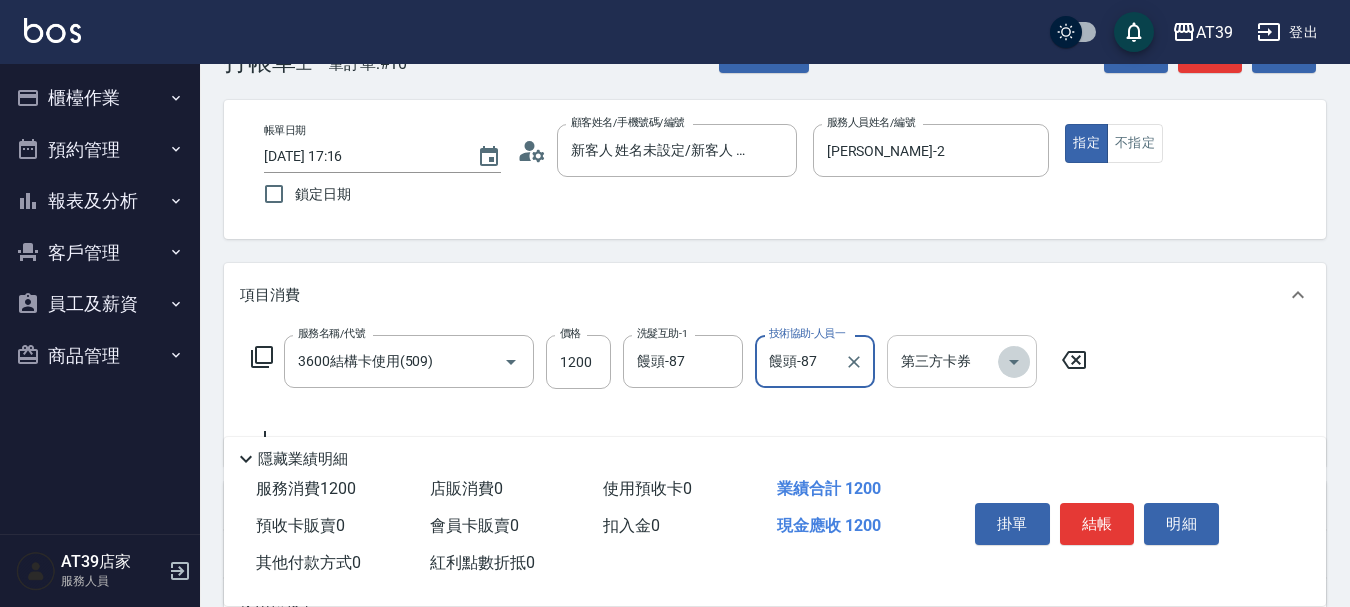 click 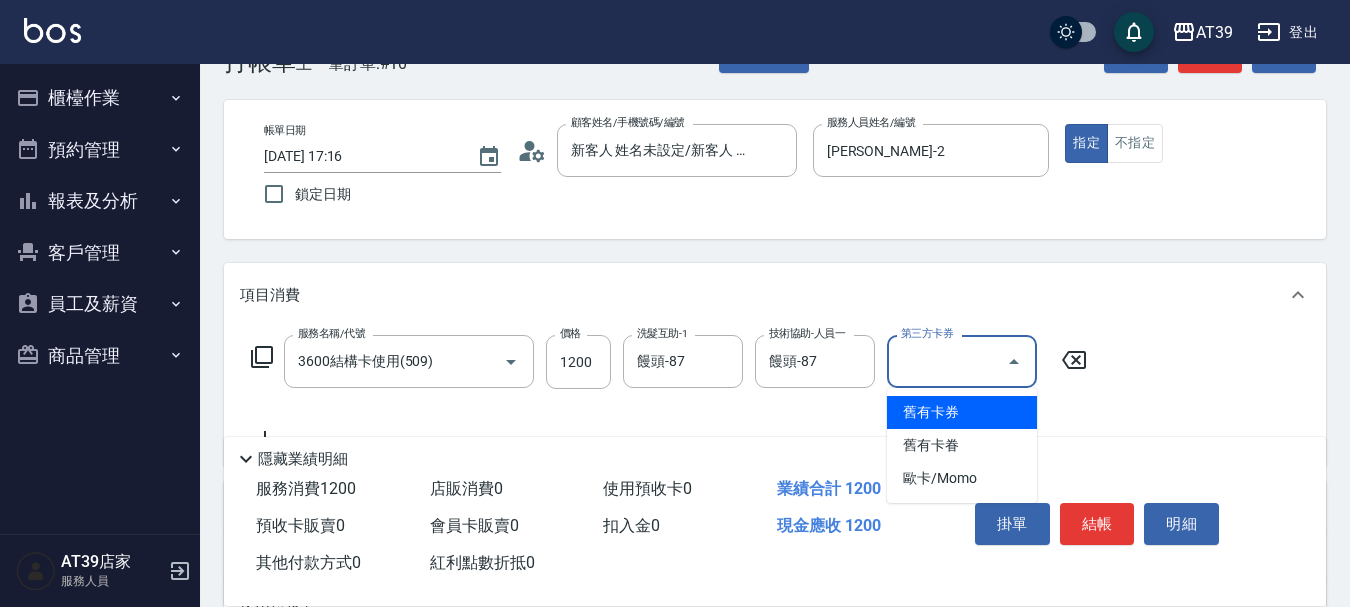 click on "舊有卡券" at bounding box center (962, 412) 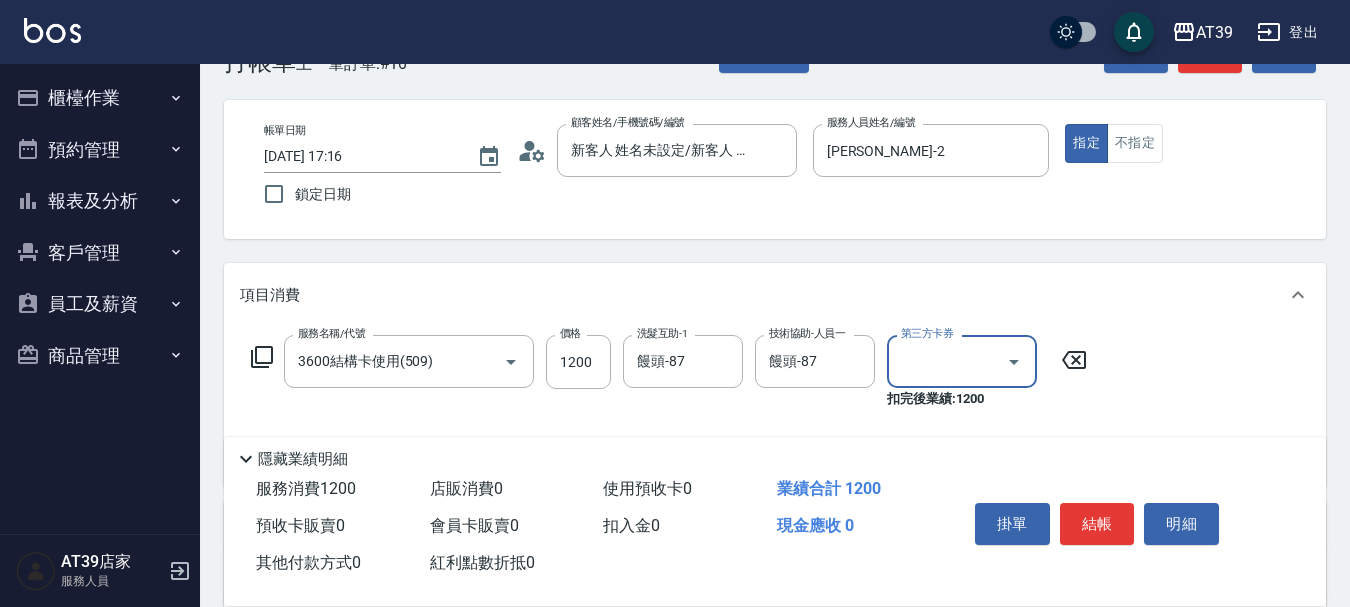 type on "舊有卡券" 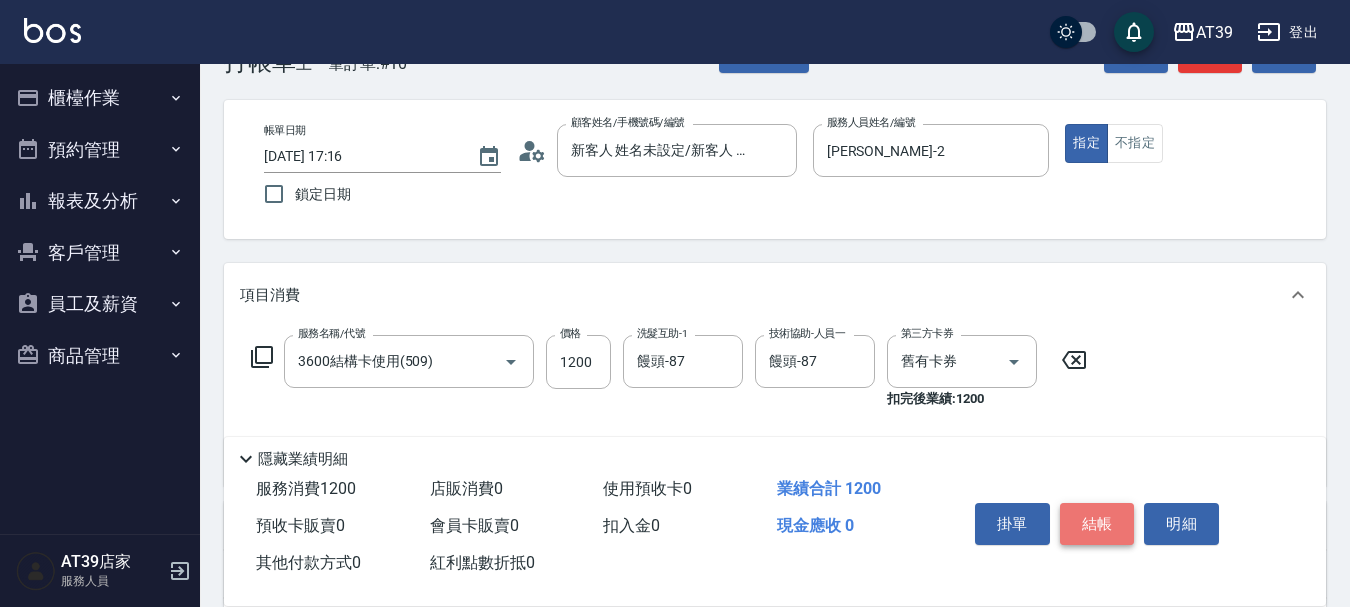 click on "結帳" at bounding box center (1097, 524) 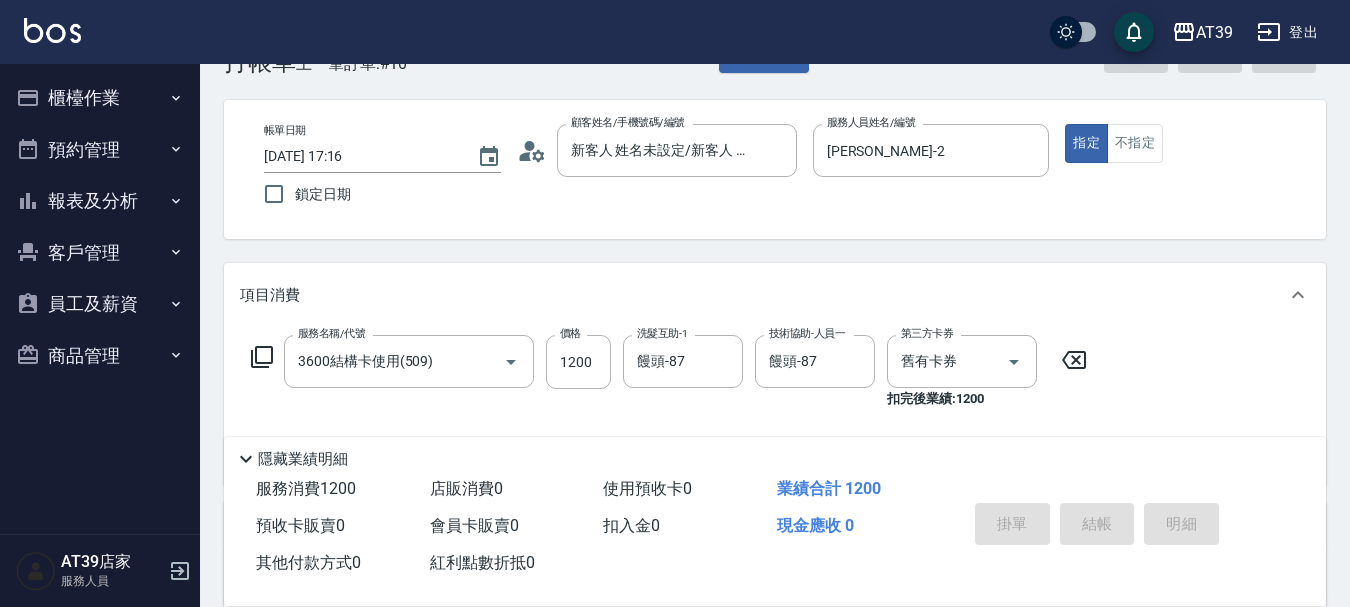 type 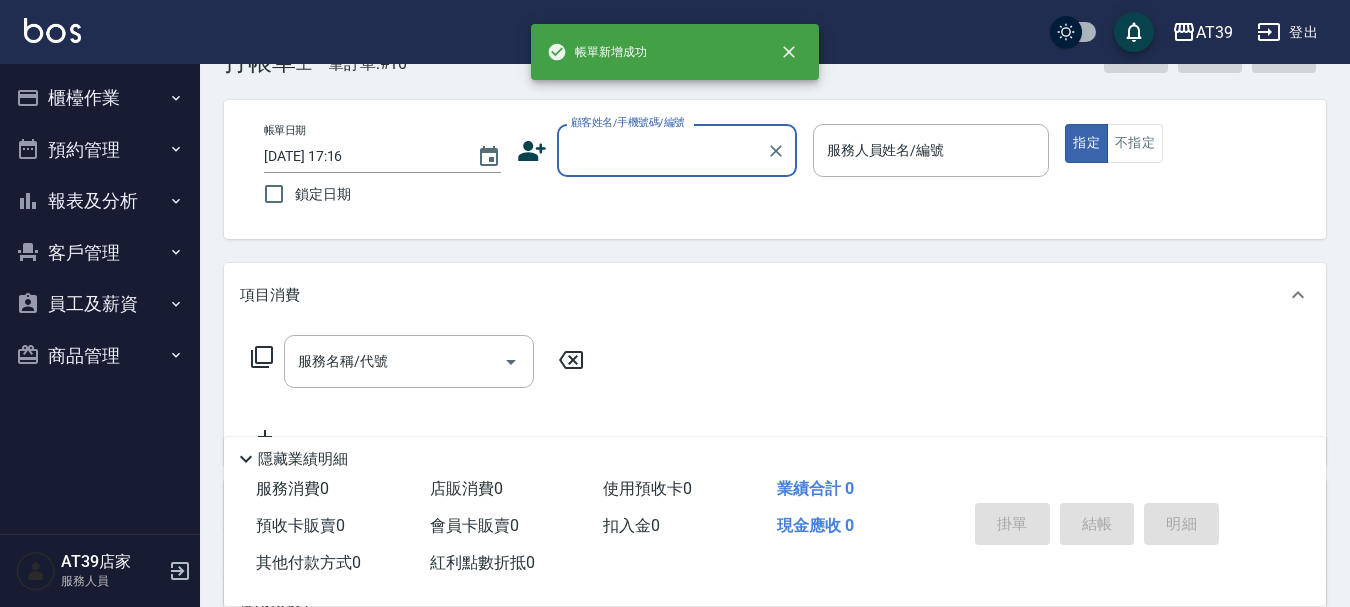 scroll, scrollTop: 0, scrollLeft: 0, axis: both 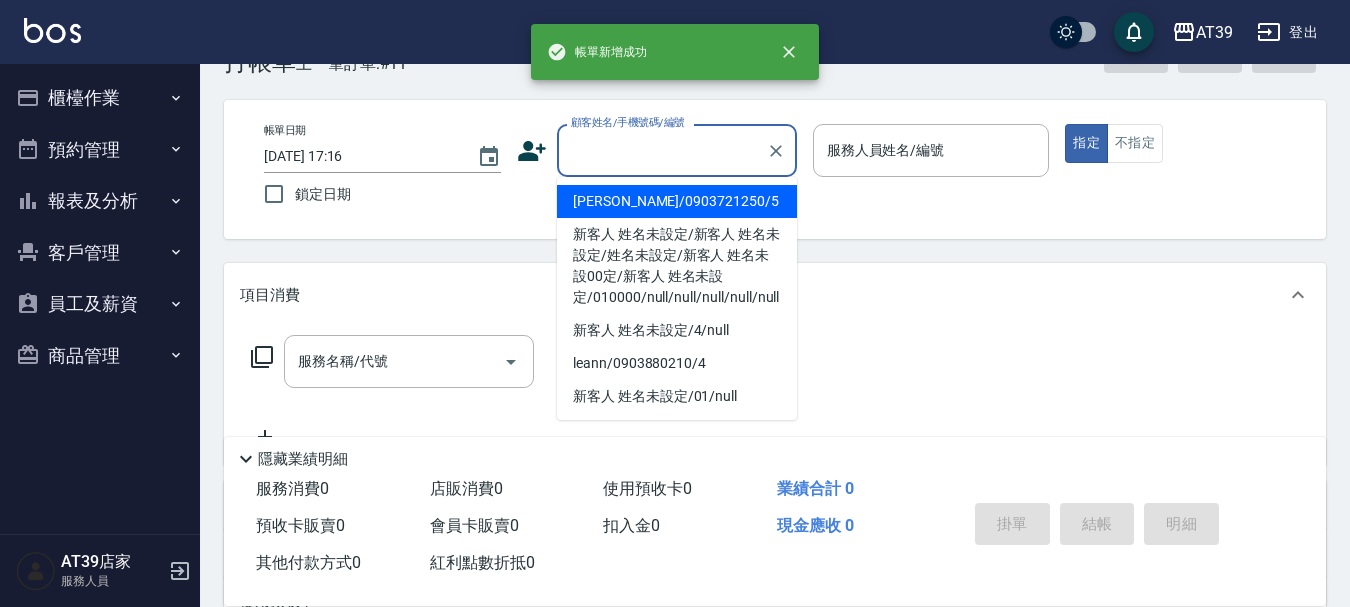 click on "顧客姓名/手機號碼/編號" at bounding box center [662, 150] 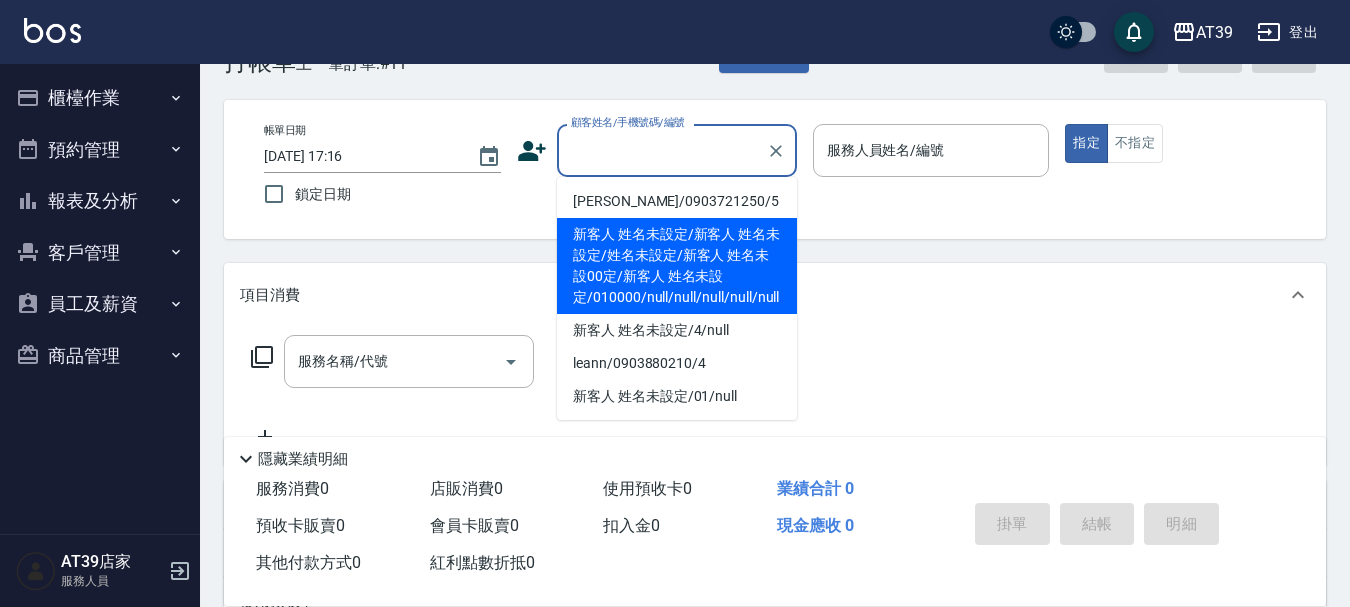 click on "新客人 姓名未設定/新客人 姓名未設定/姓名未設定/新客人 姓名未設00定/新客人 姓名未設定/010000/null/null/null/null/null" at bounding box center (677, 266) 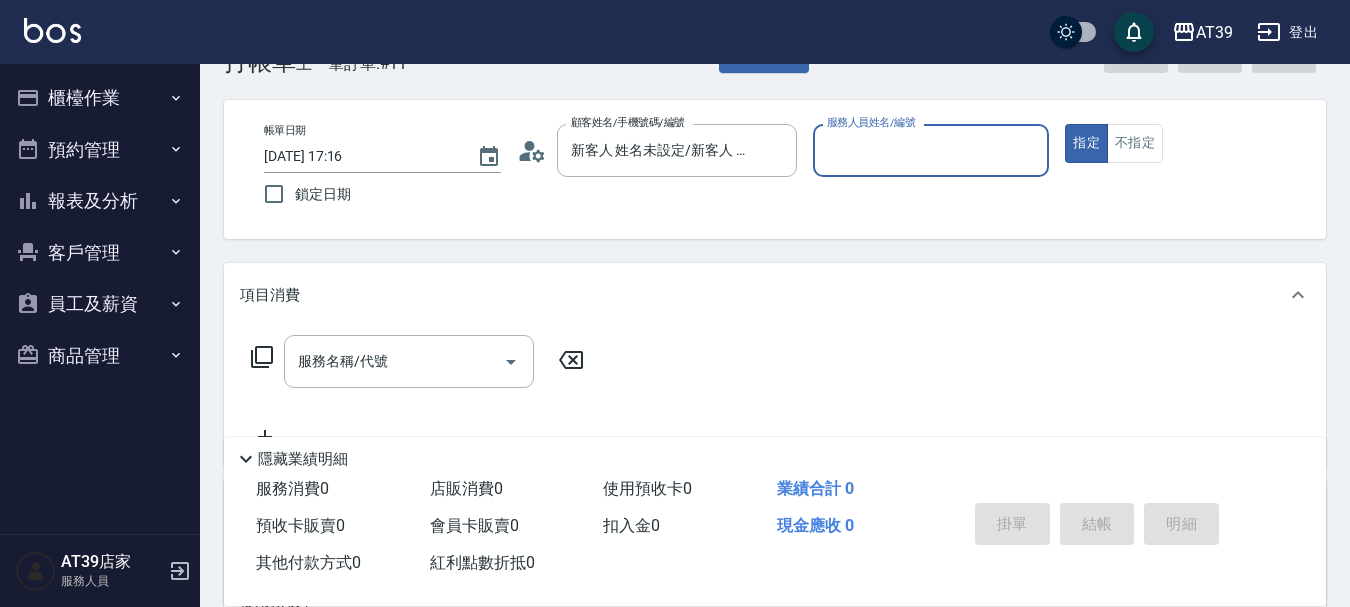 click on "服務人員姓名/編號" at bounding box center [931, 150] 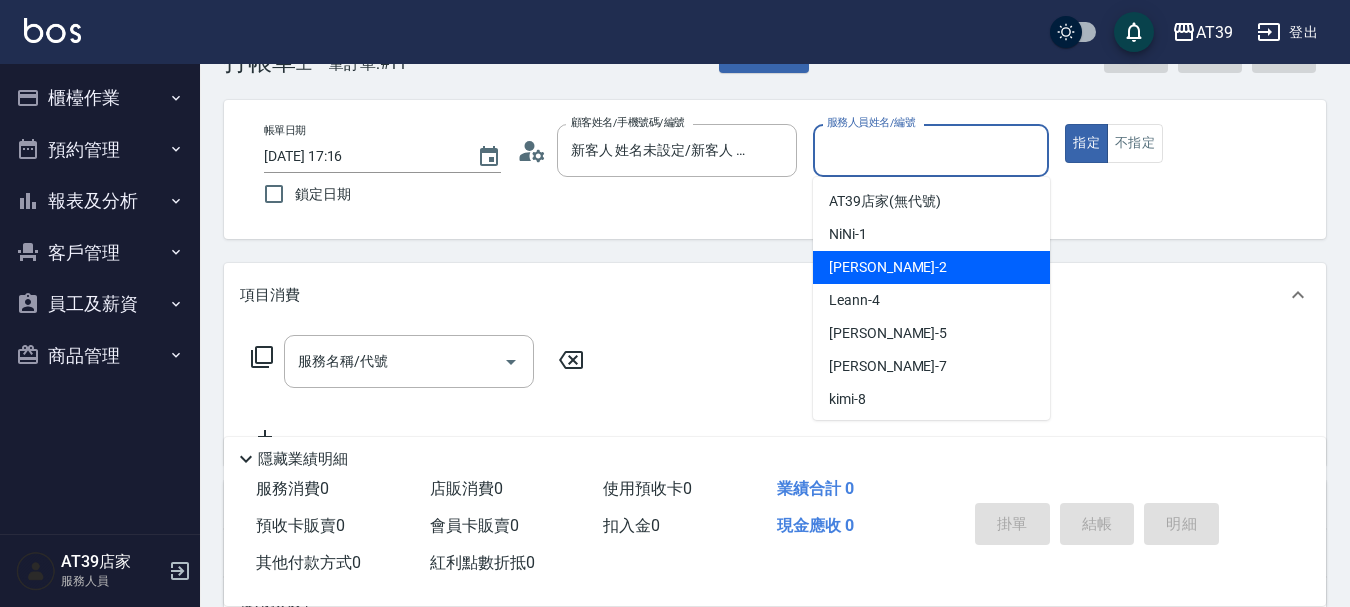 click on "Jennifer -2" at bounding box center (931, 267) 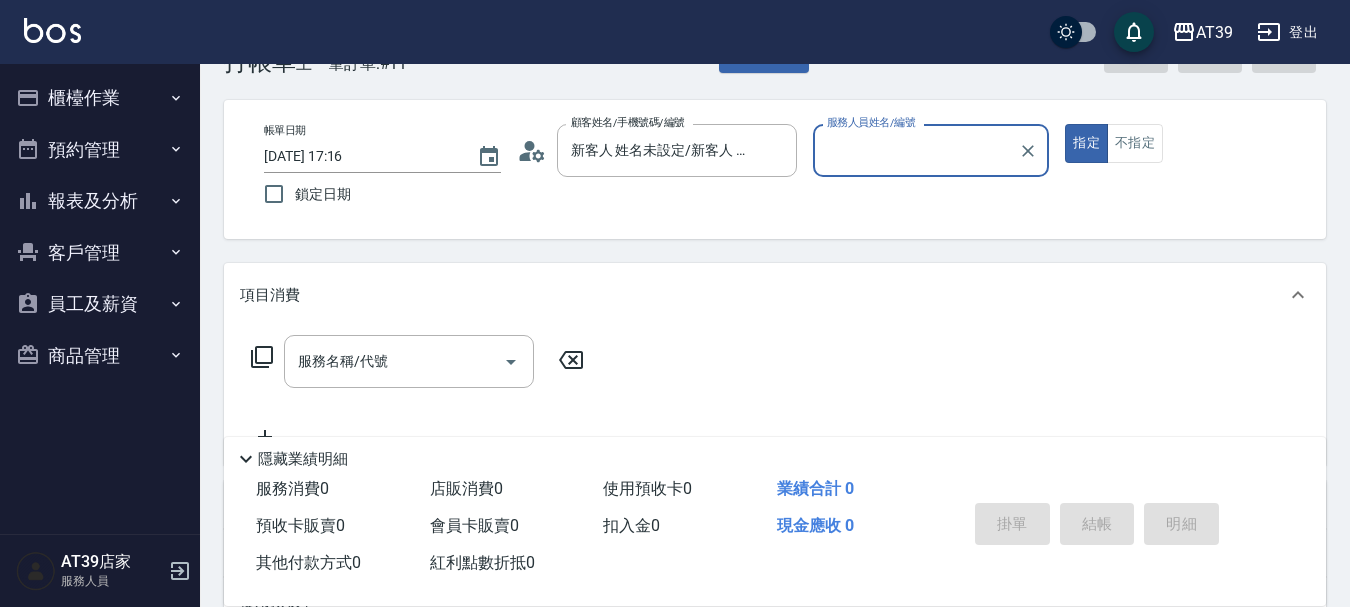 type on "Jennifer-2" 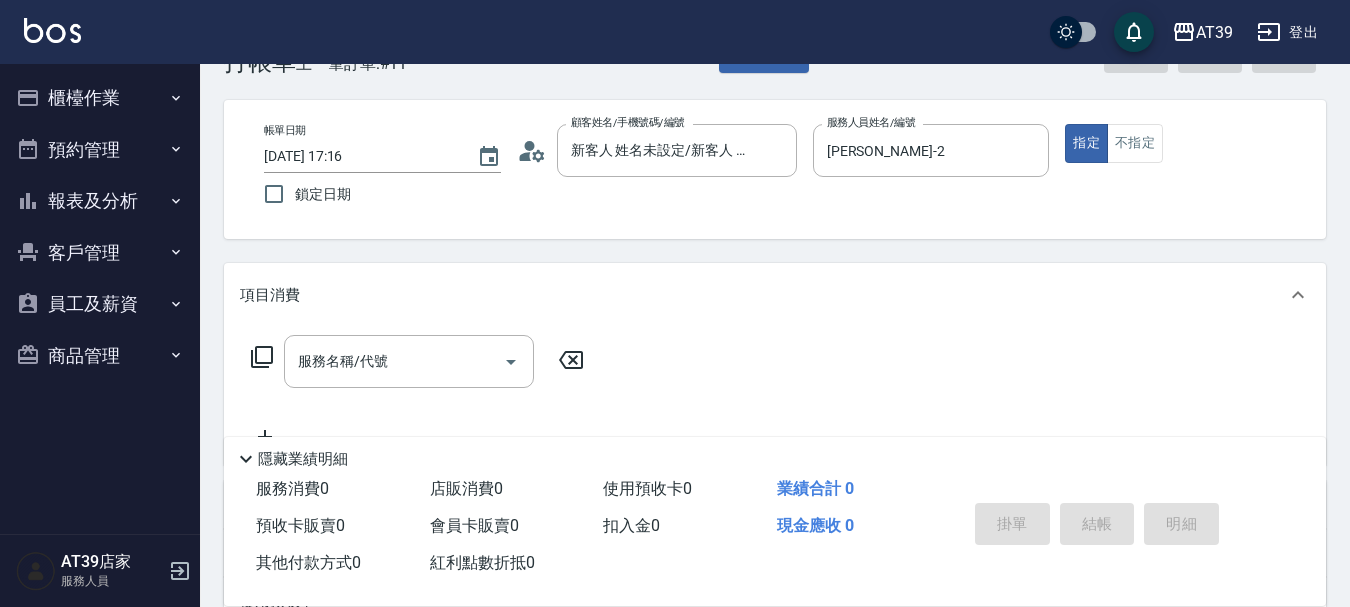 click 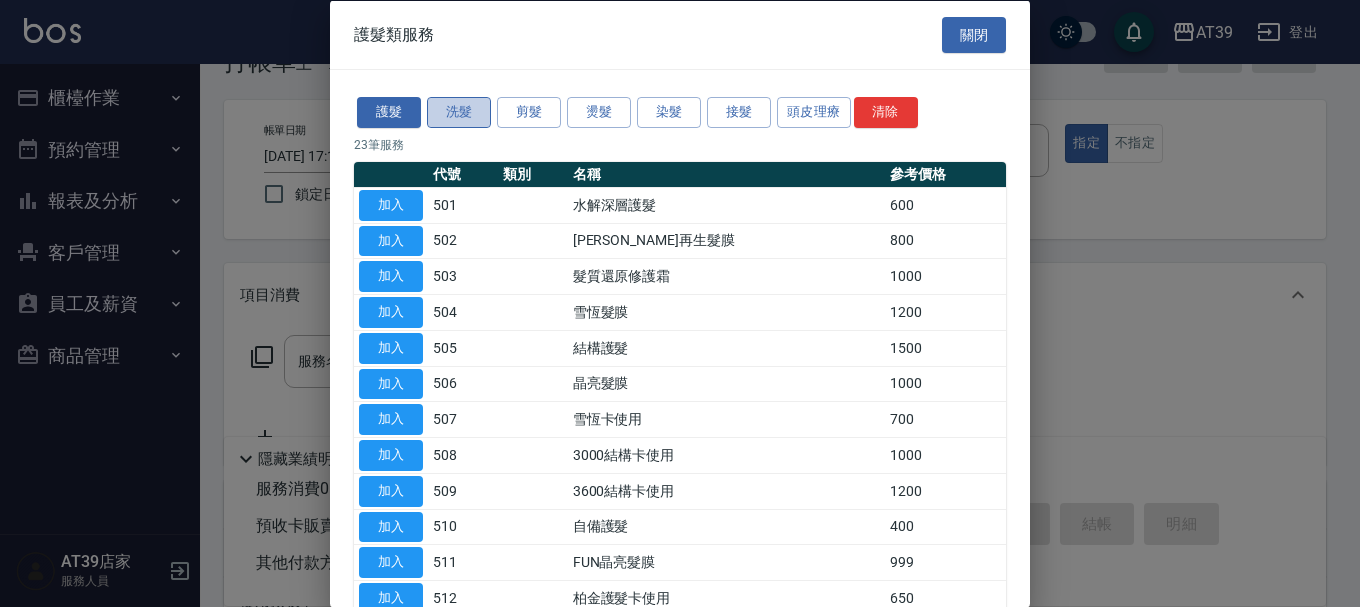 click on "洗髮" at bounding box center (459, 112) 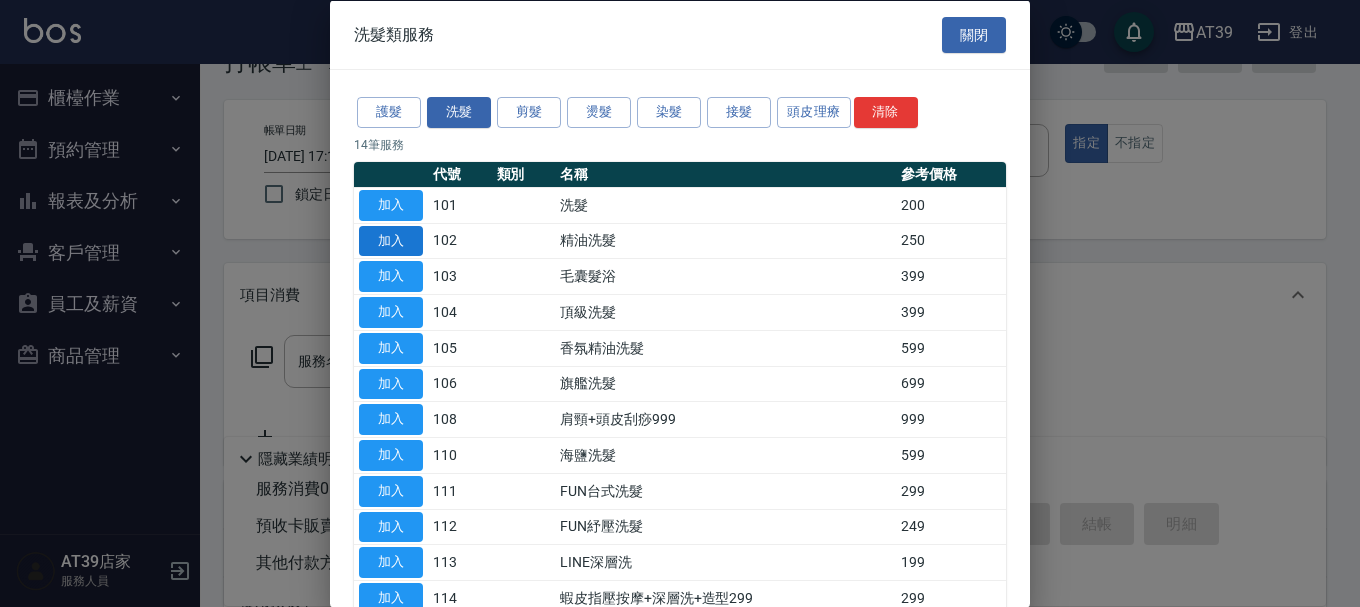 click on "加入" at bounding box center [391, 240] 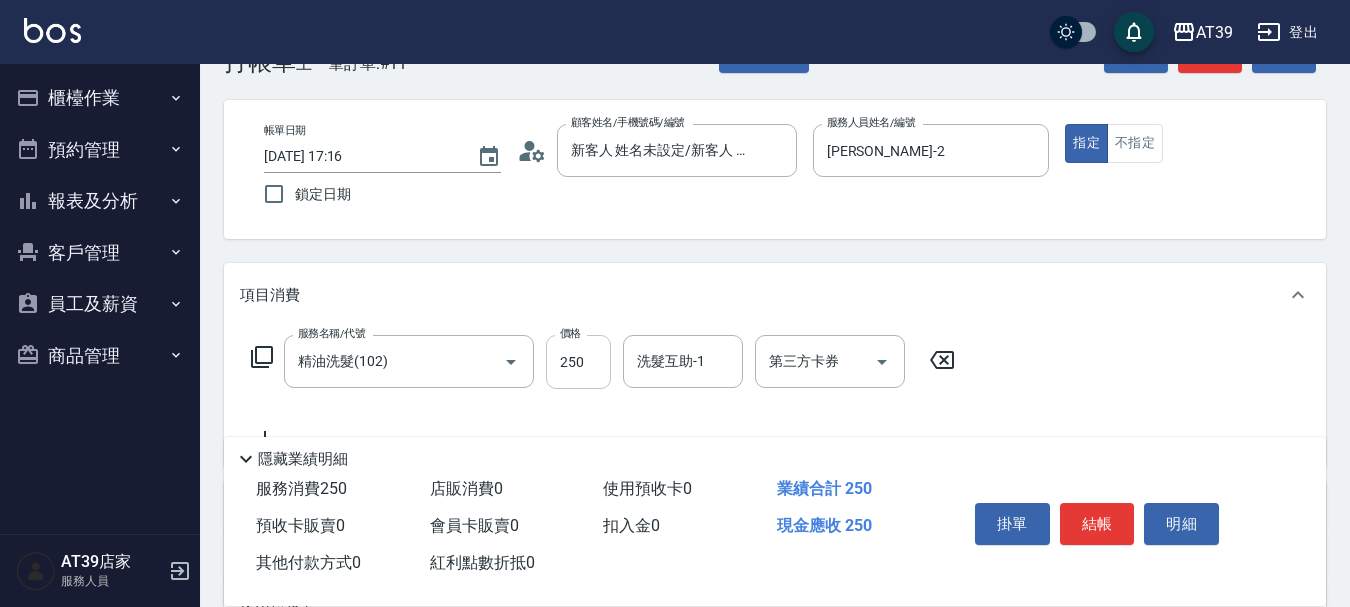 click on "250" at bounding box center [578, 362] 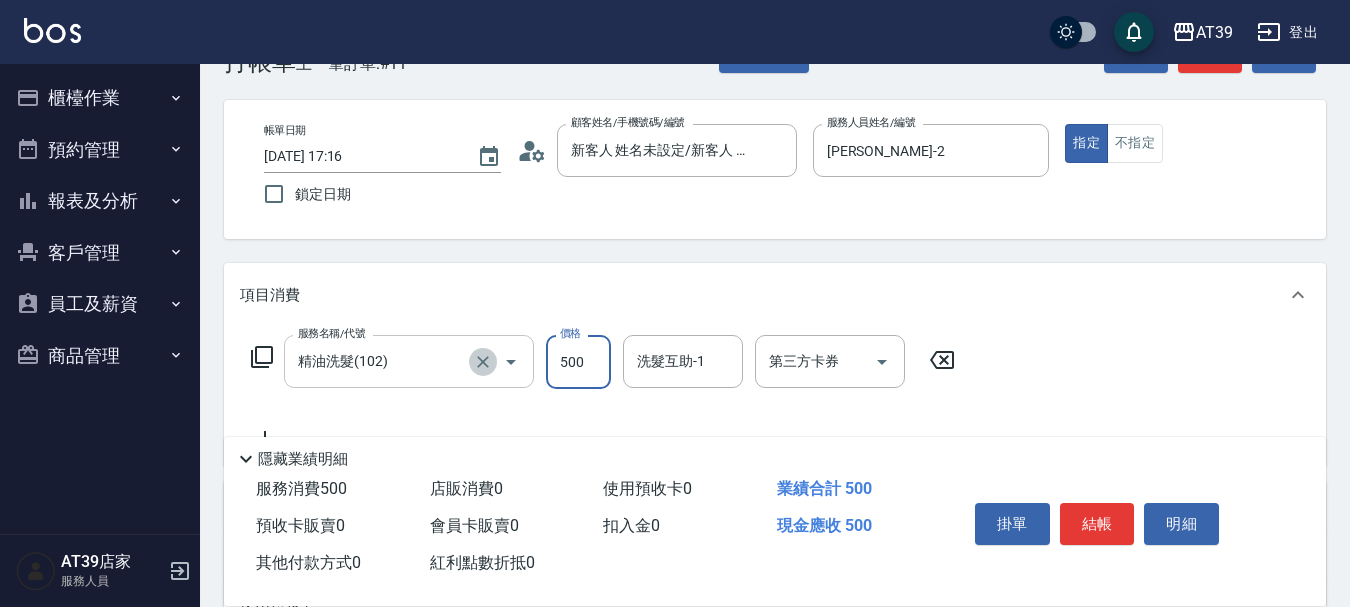 click 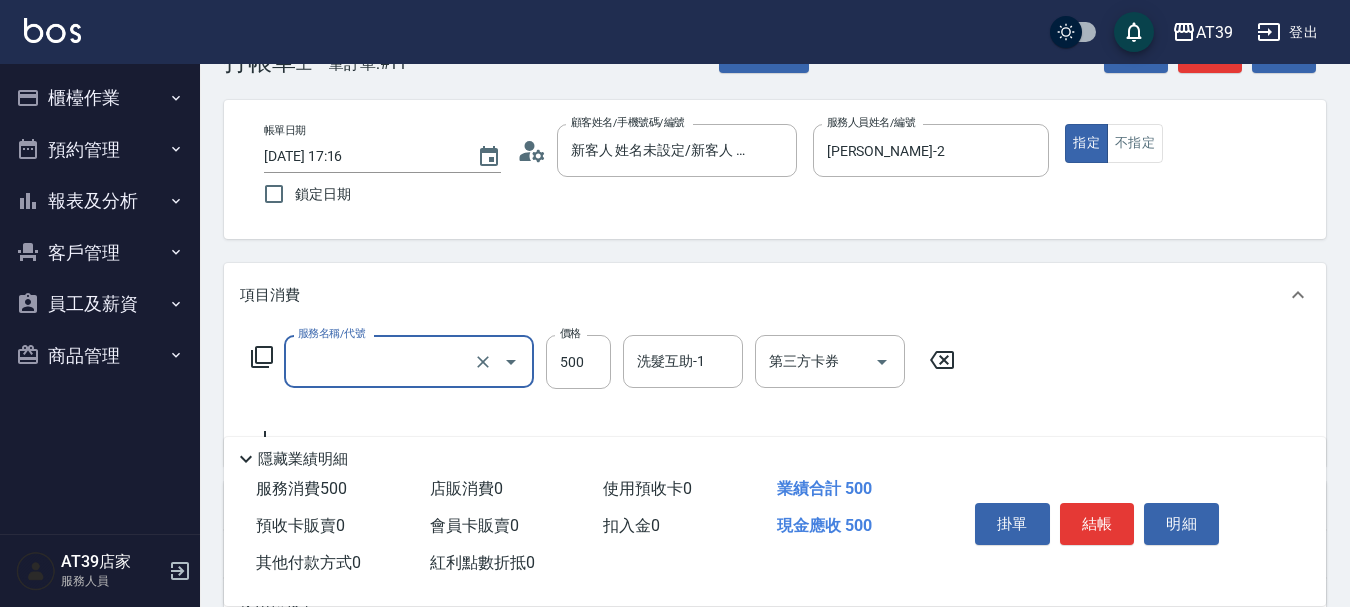 type on "精油洗髮(102)" 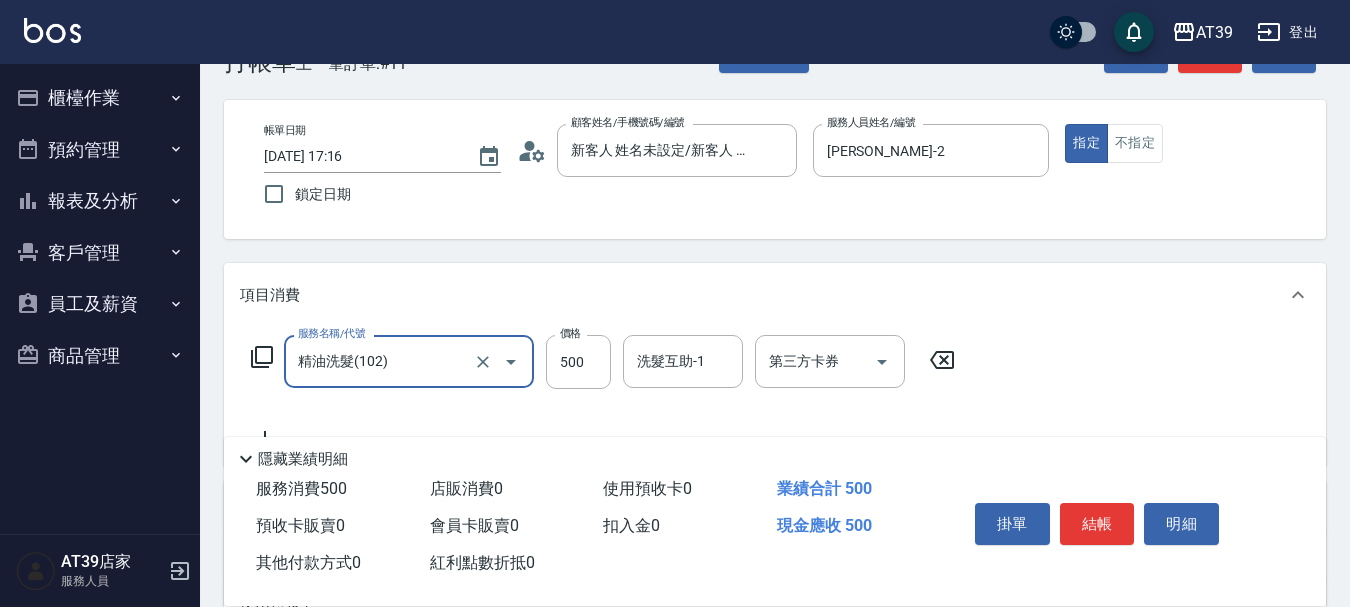 click 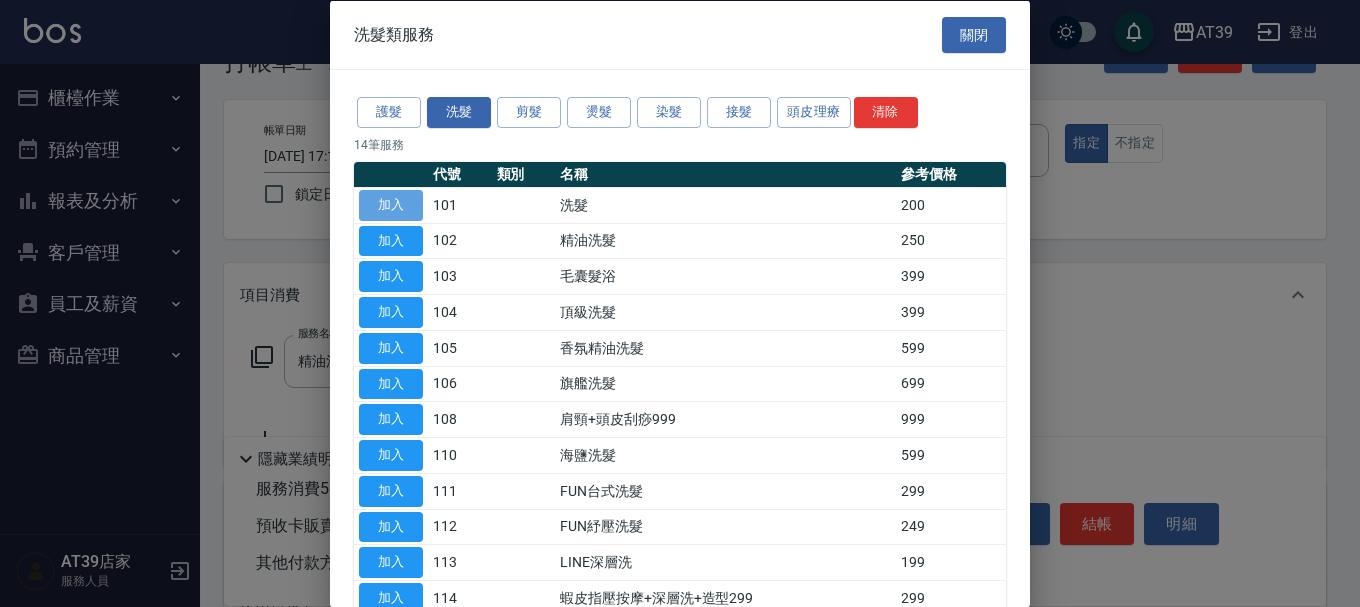 click on "加入" at bounding box center (391, 204) 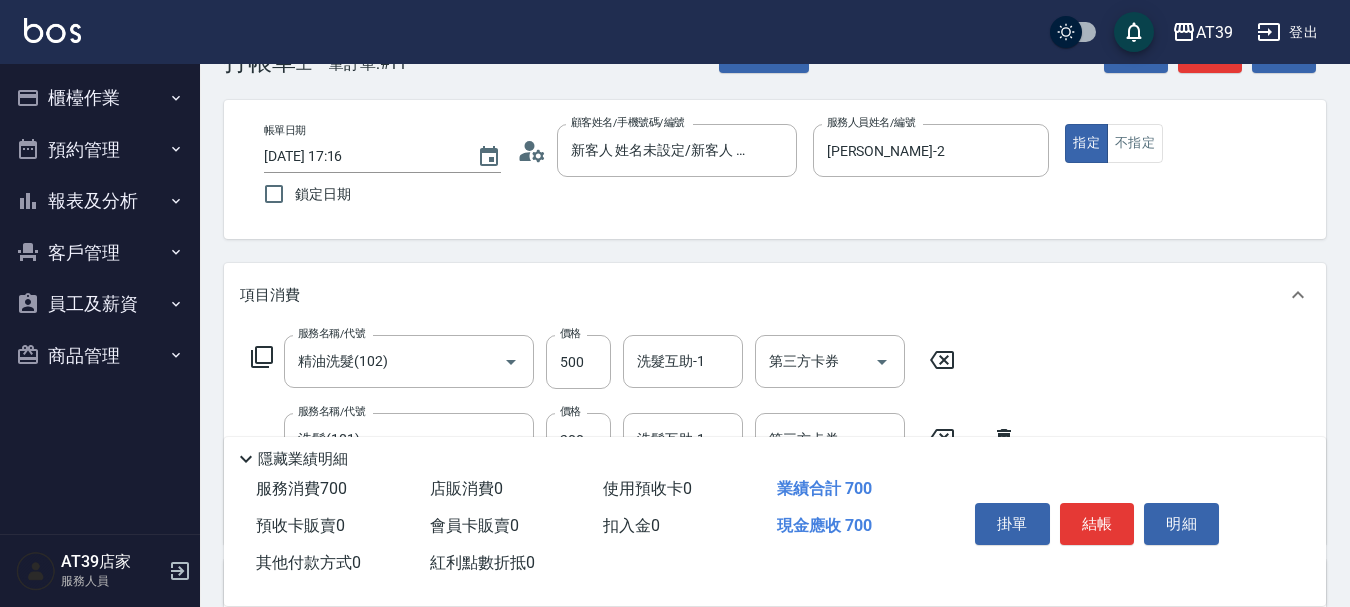 click 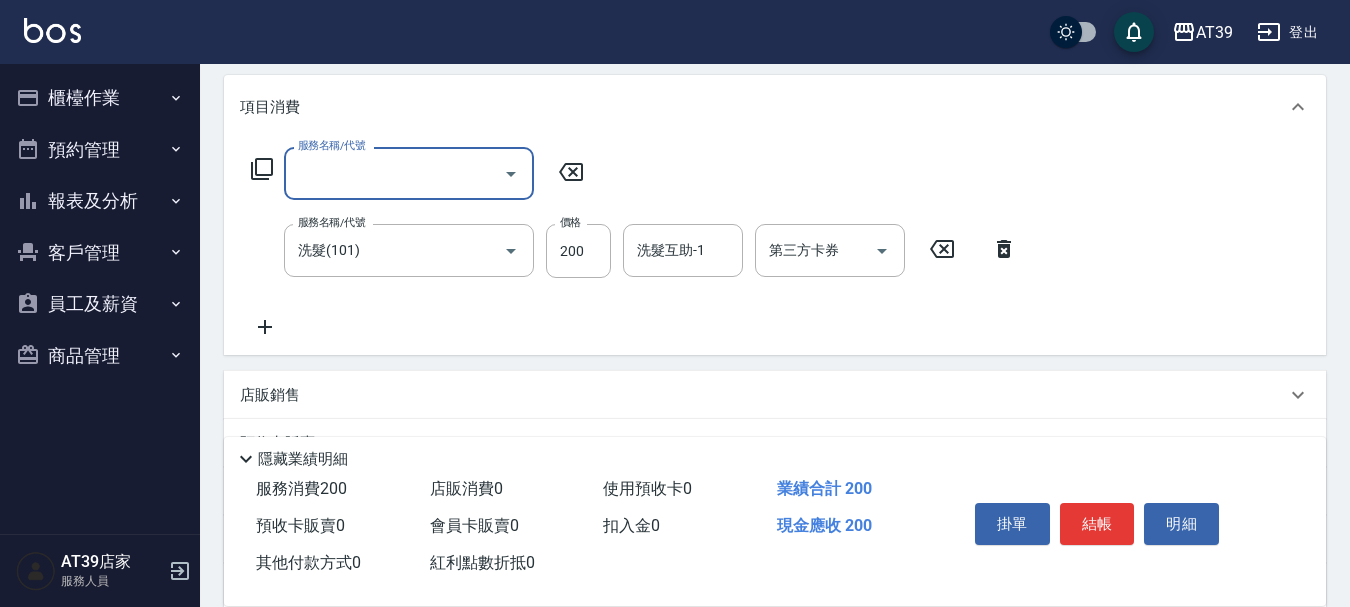 scroll, scrollTop: 265, scrollLeft: 0, axis: vertical 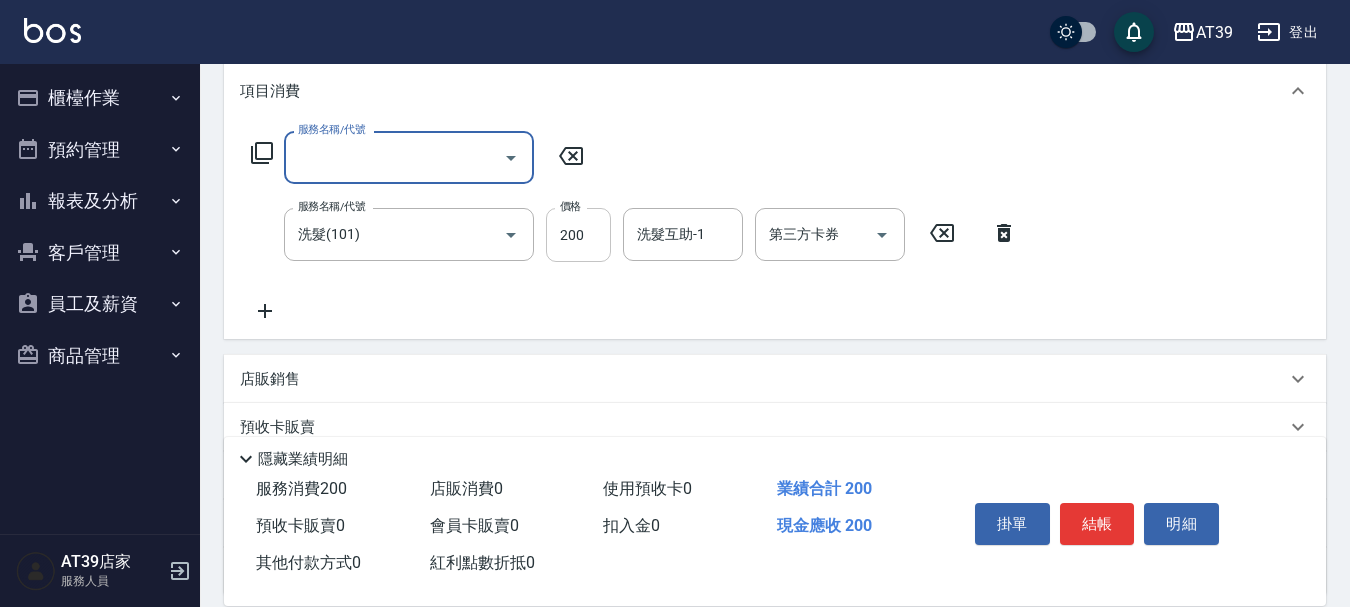 click on "200" at bounding box center (578, 235) 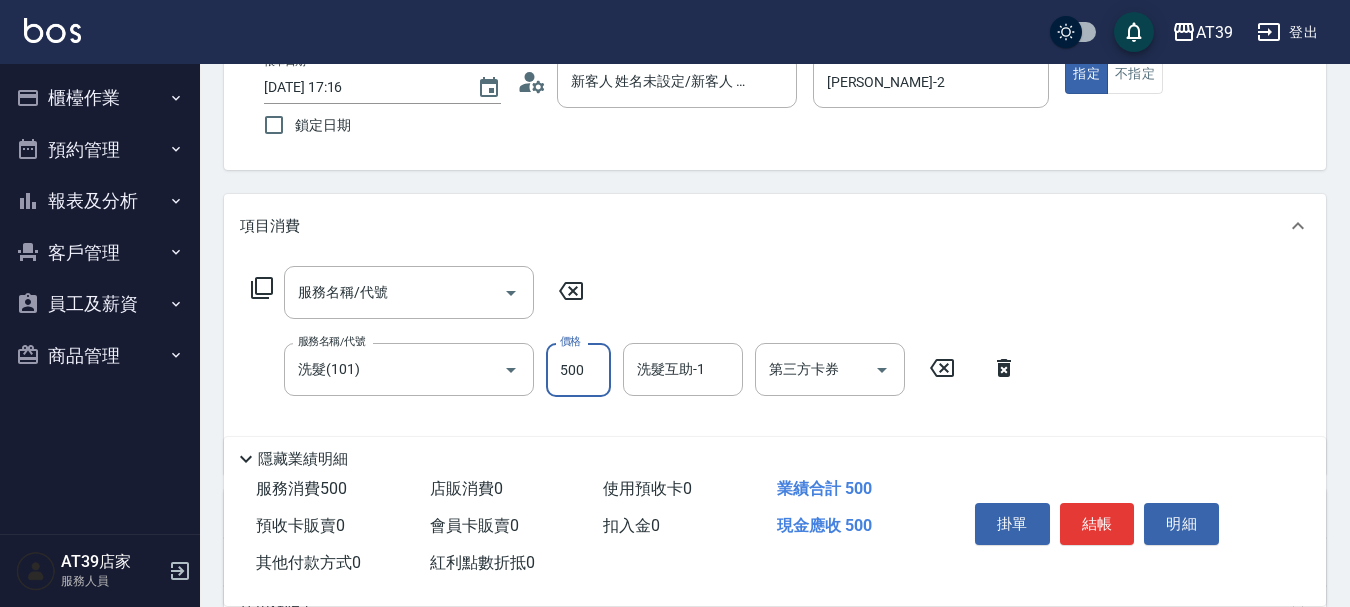 scroll, scrollTop: 0, scrollLeft: 0, axis: both 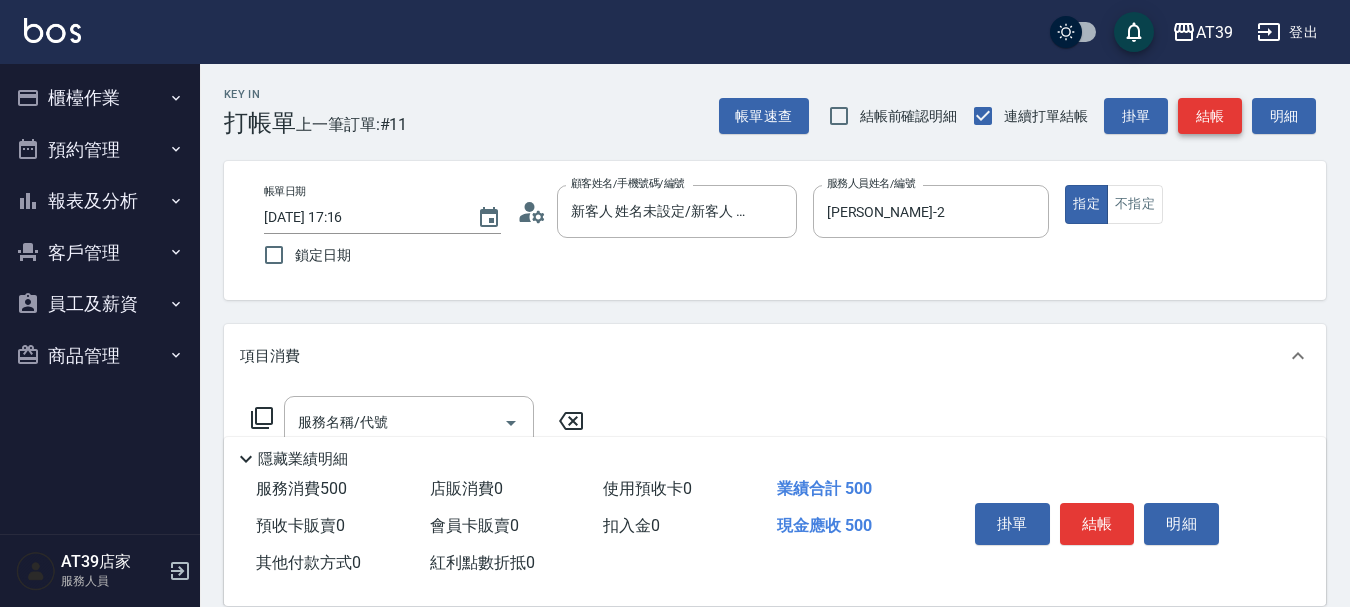 type on "500" 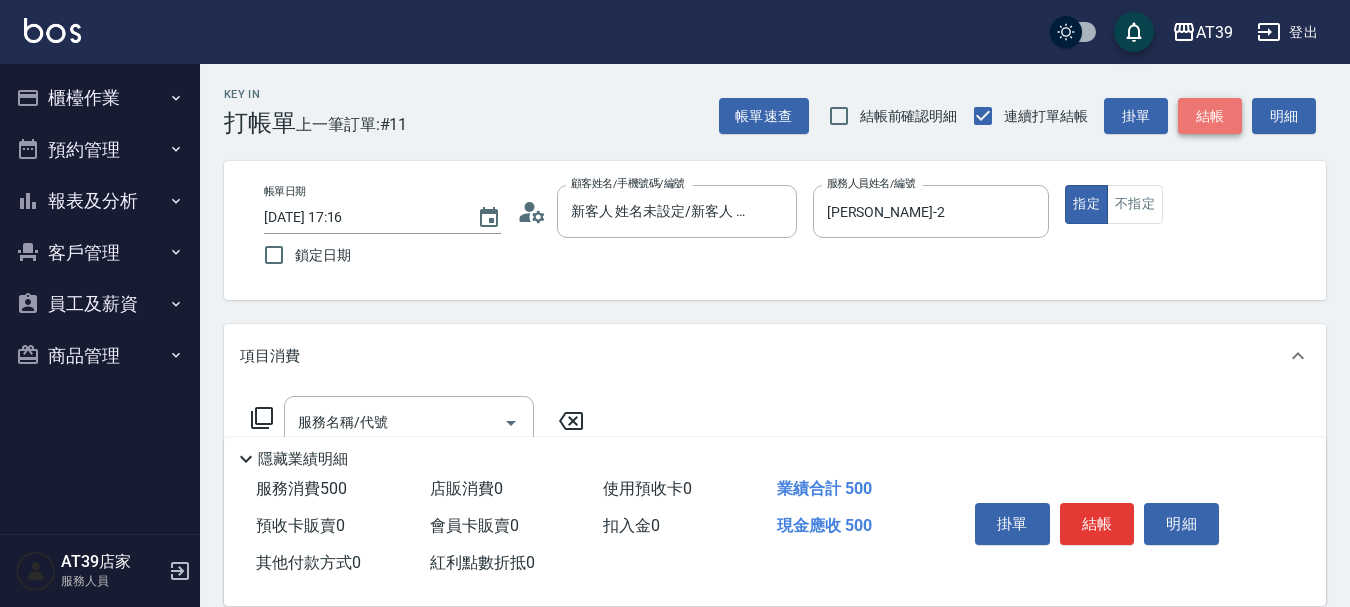 click on "結帳" at bounding box center (1210, 116) 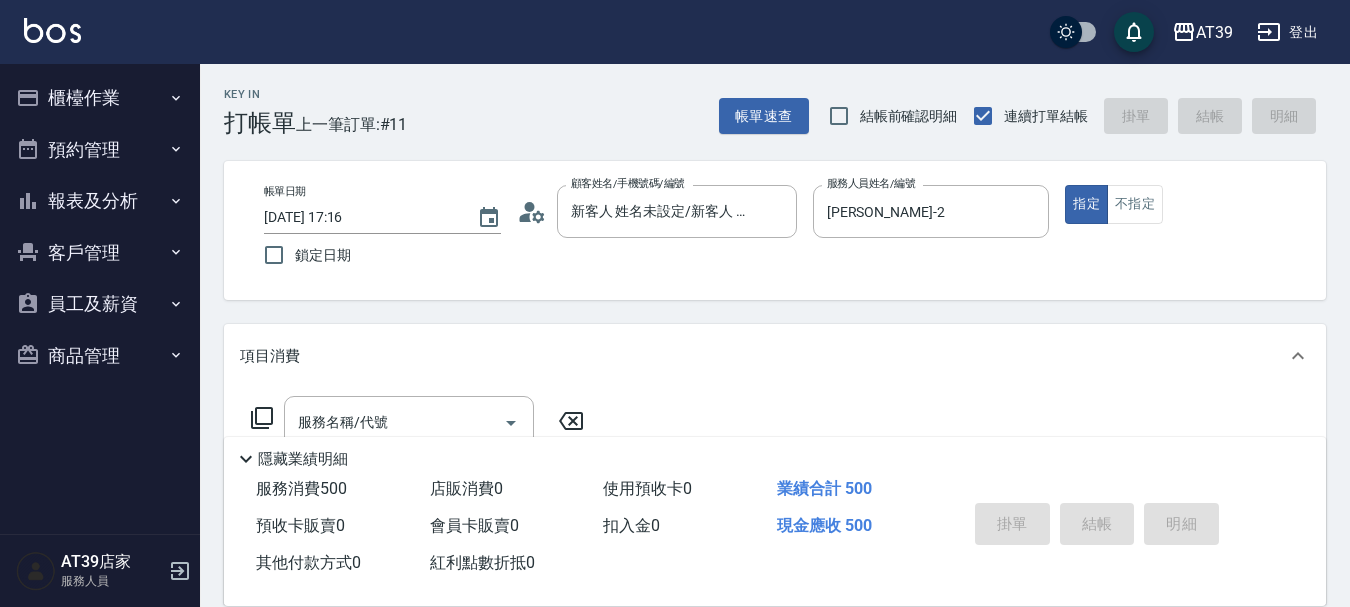type on "2025/07/15 17:17" 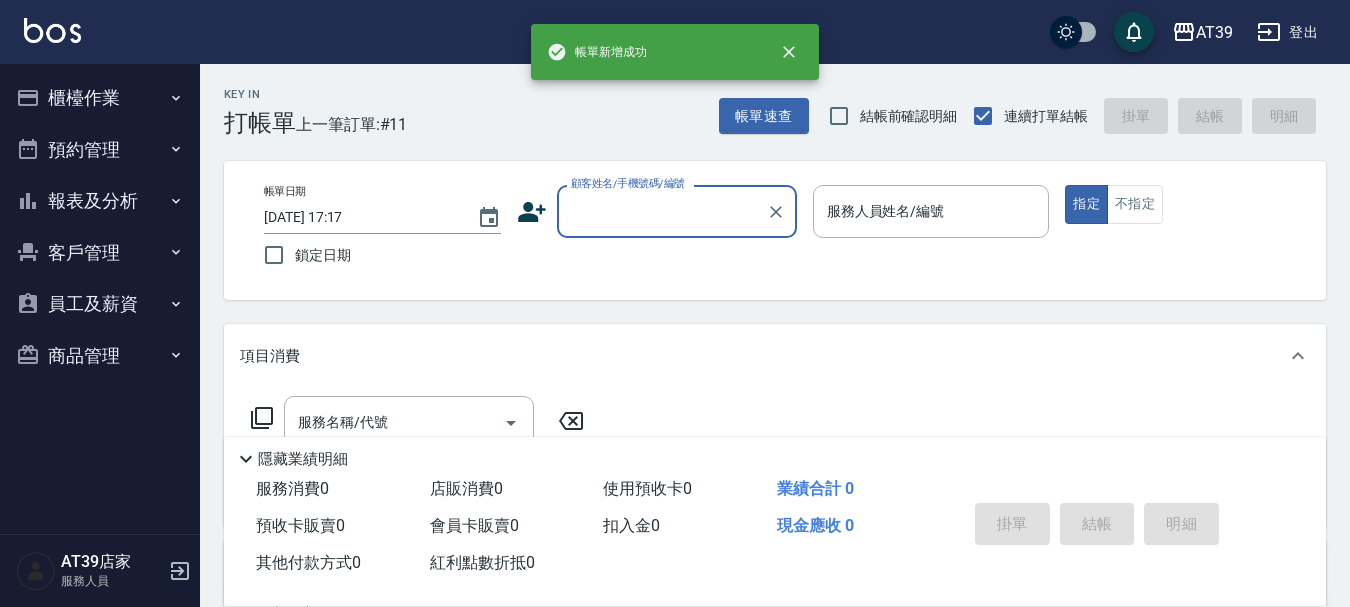 scroll, scrollTop: 0, scrollLeft: 0, axis: both 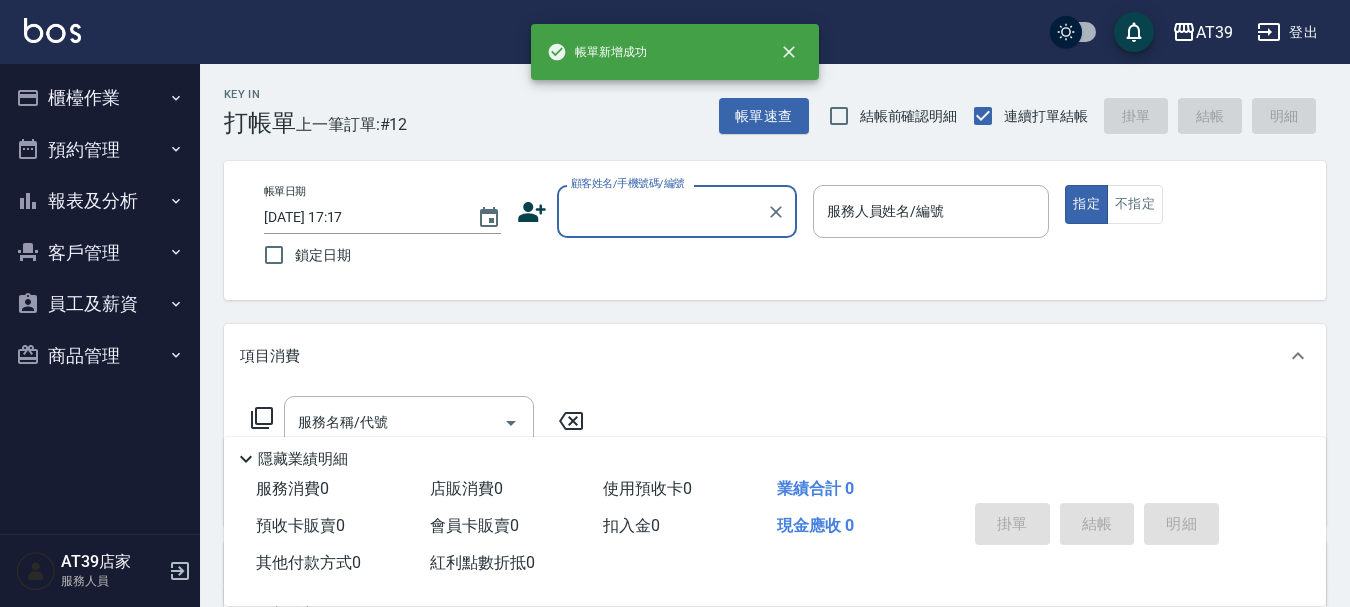 click on "顧客姓名/手機號碼/編號" at bounding box center [662, 211] 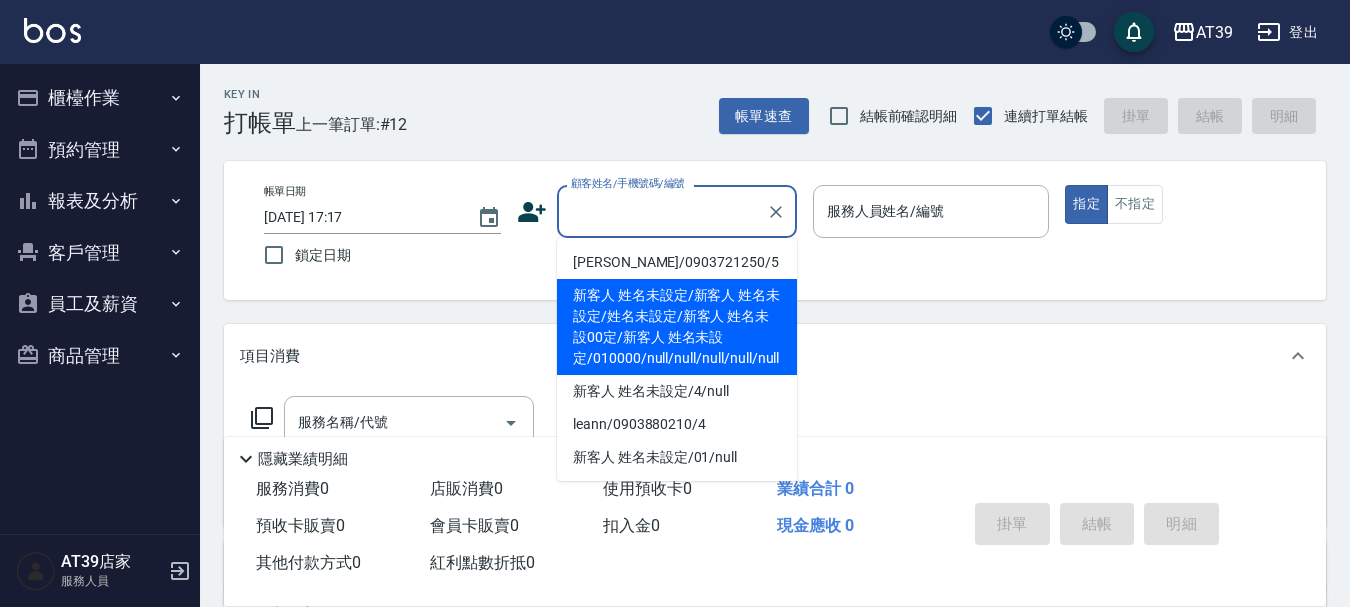click on "新客人 姓名未設定/新客人 姓名未設定/姓名未設定/新客人 姓名未設00定/新客人 姓名未設定/010000/null/null/null/null/null" at bounding box center (677, 327) 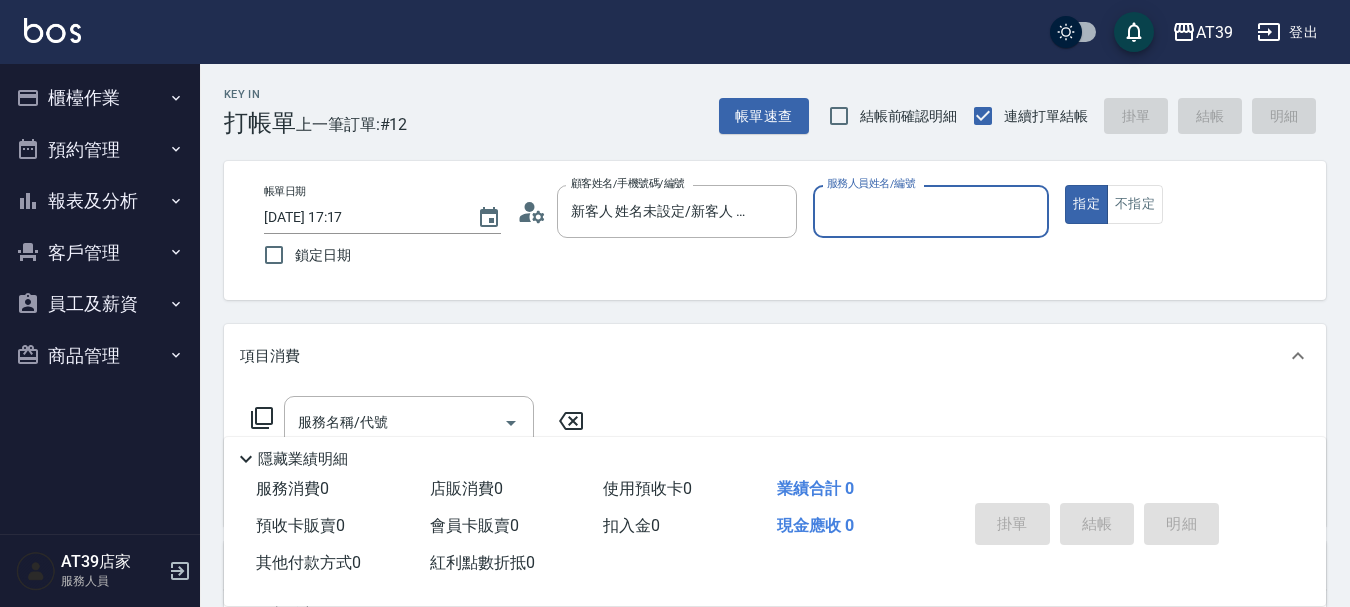 click on "服務人員姓名/編號" at bounding box center (931, 211) 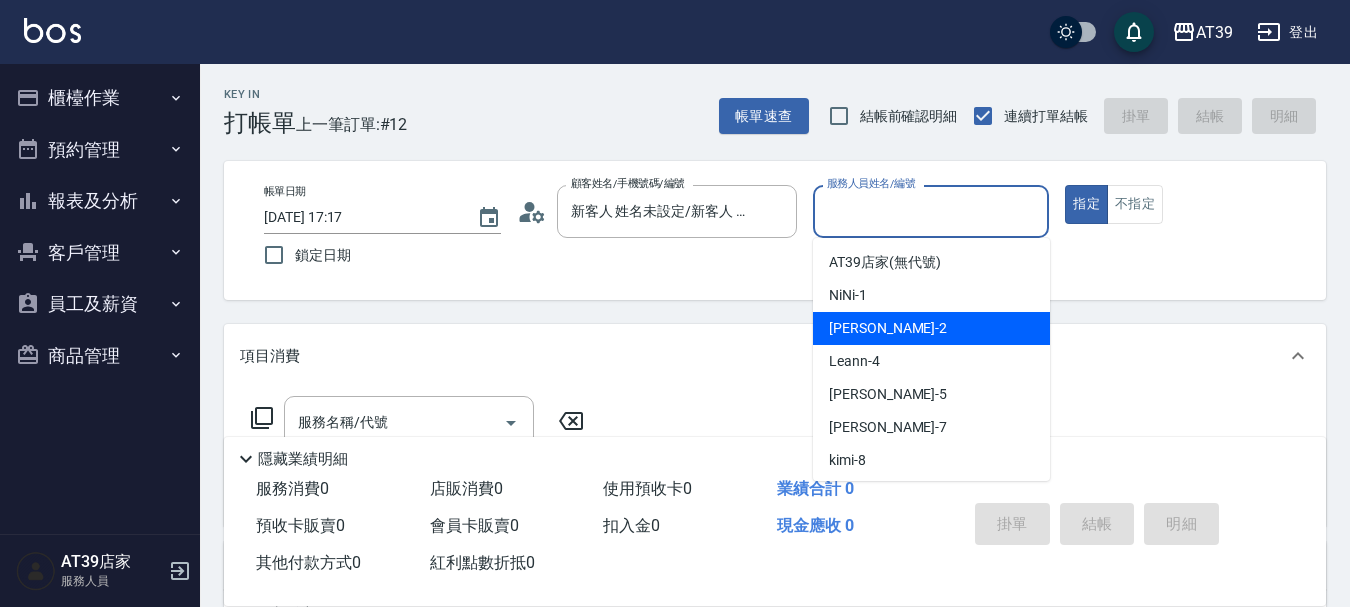 click on "Jennifer -2" at bounding box center (931, 328) 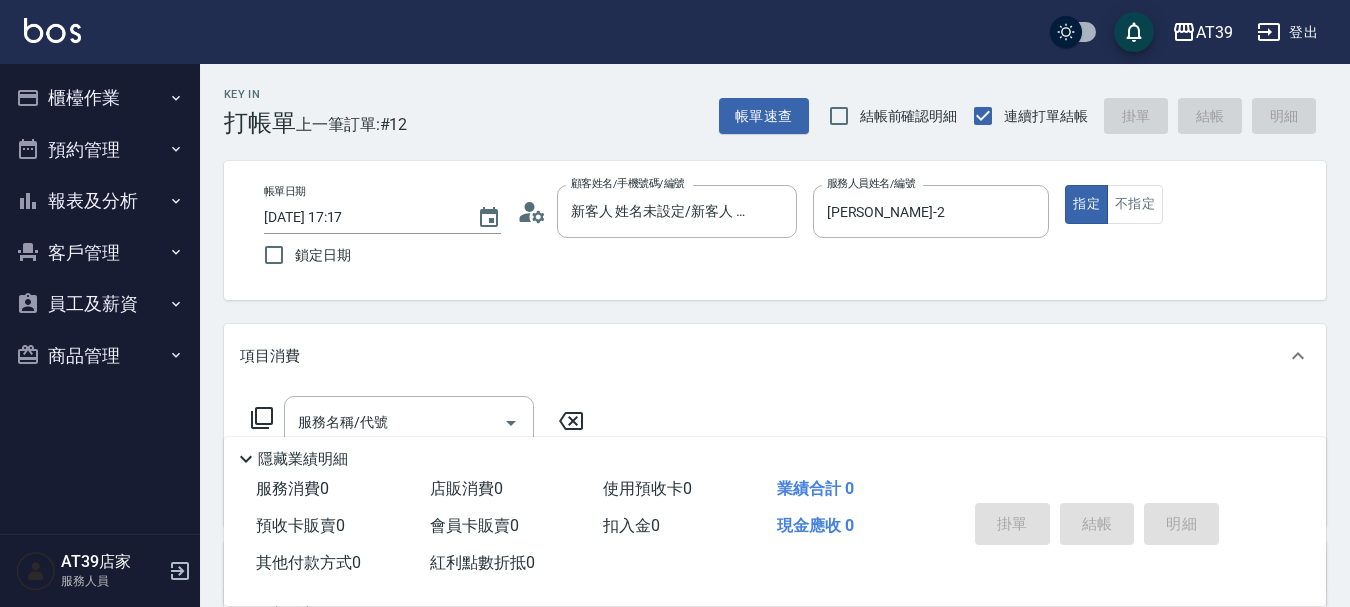 click 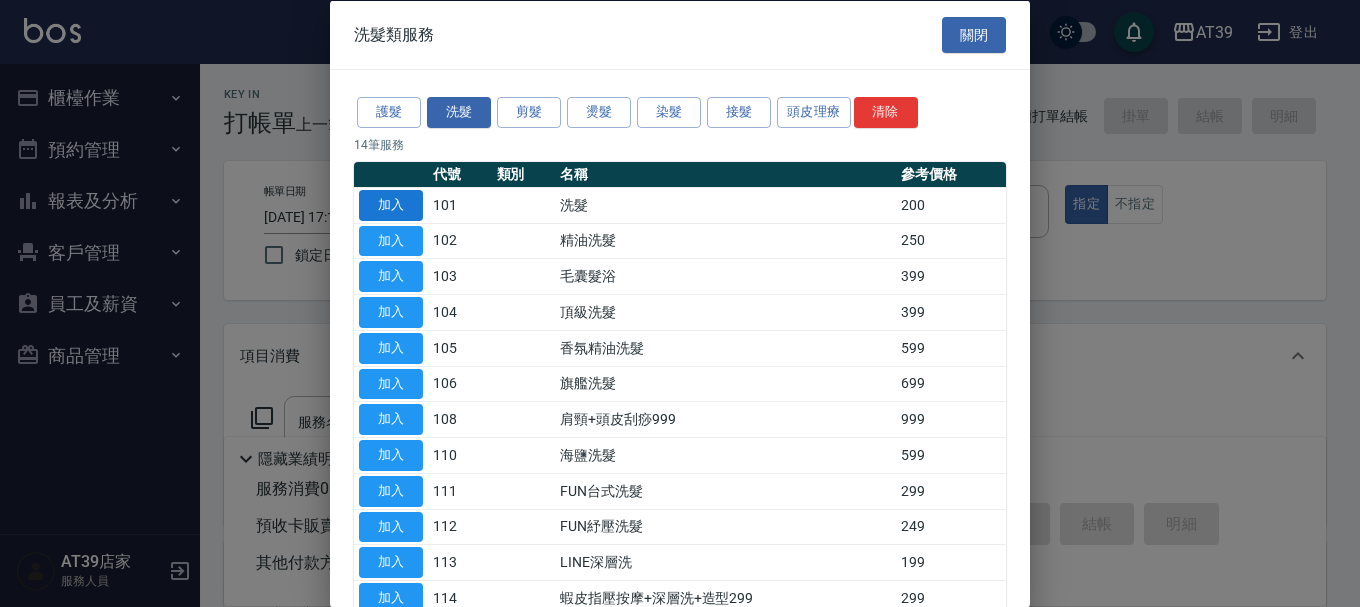 click on "加入" at bounding box center [391, 204] 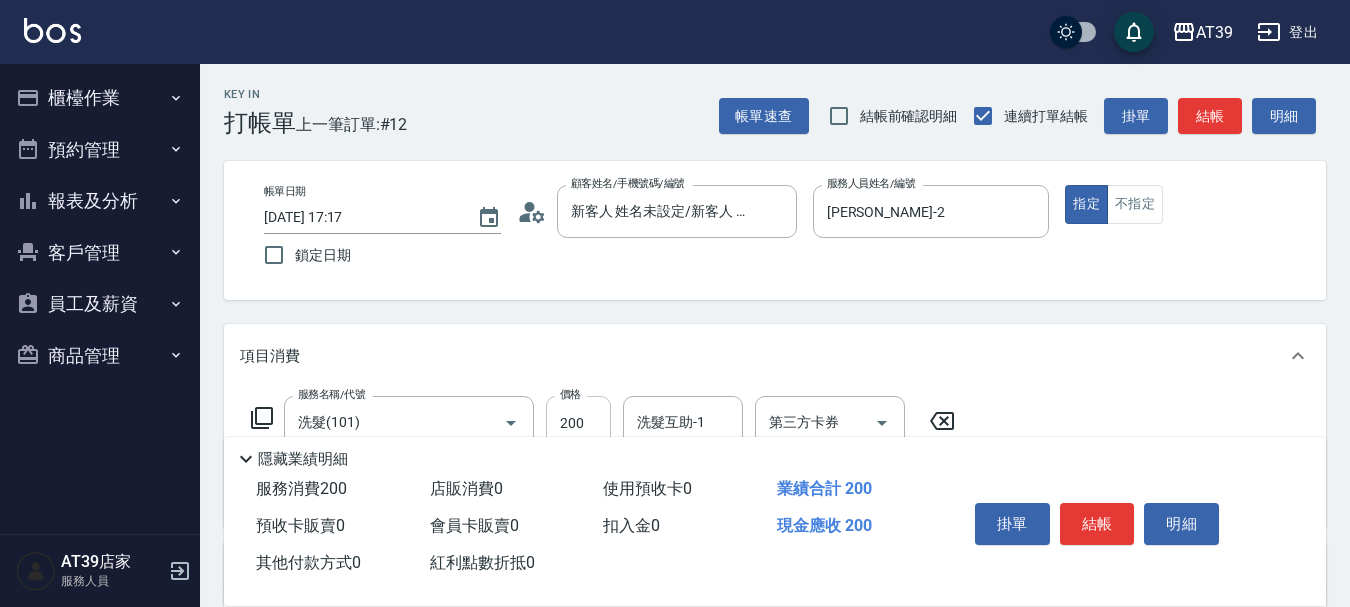 click on "200" at bounding box center [578, 423] 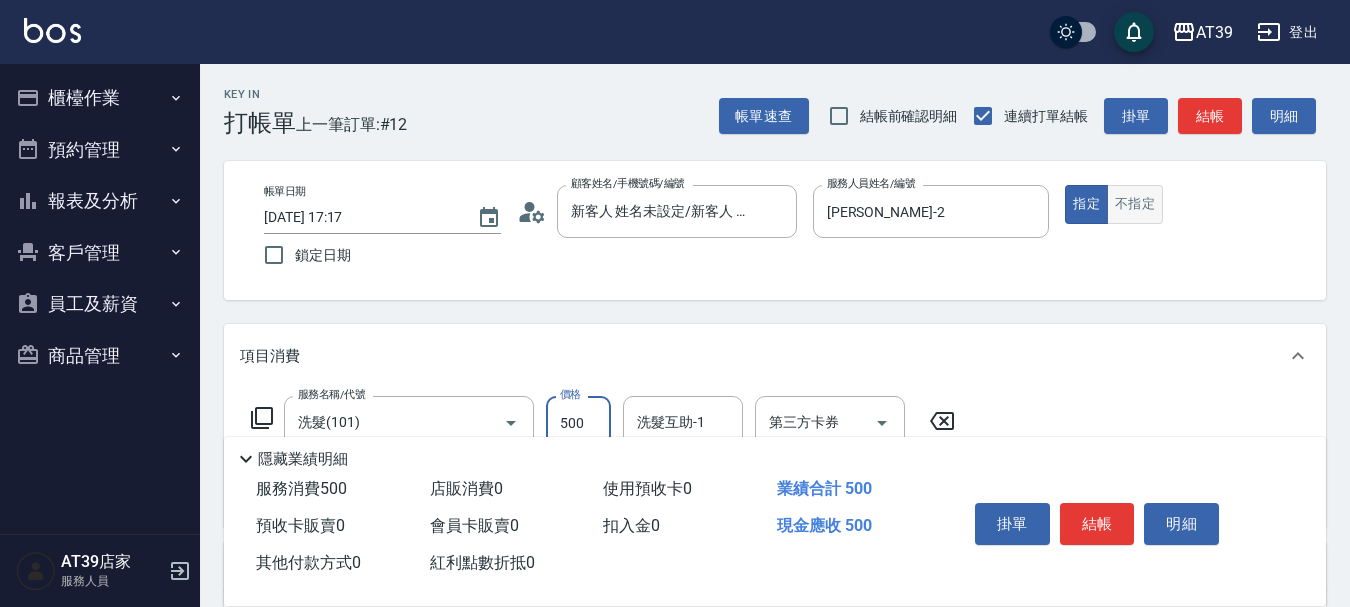 type on "500" 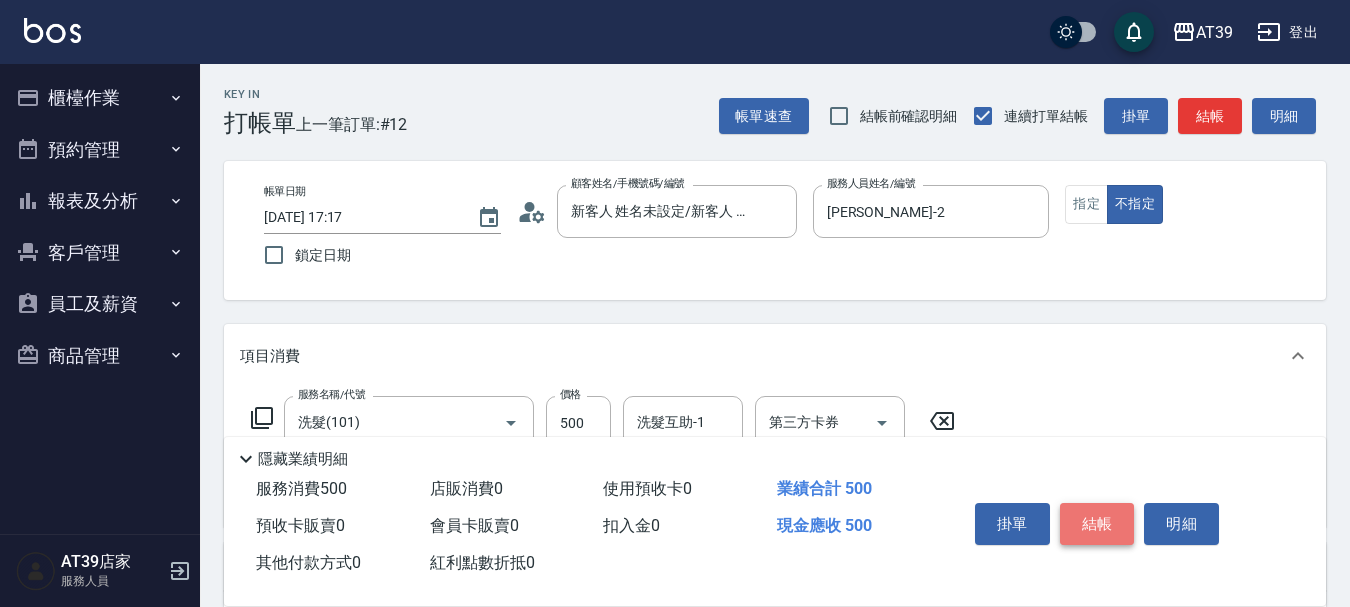 click on "結帳" at bounding box center [1097, 524] 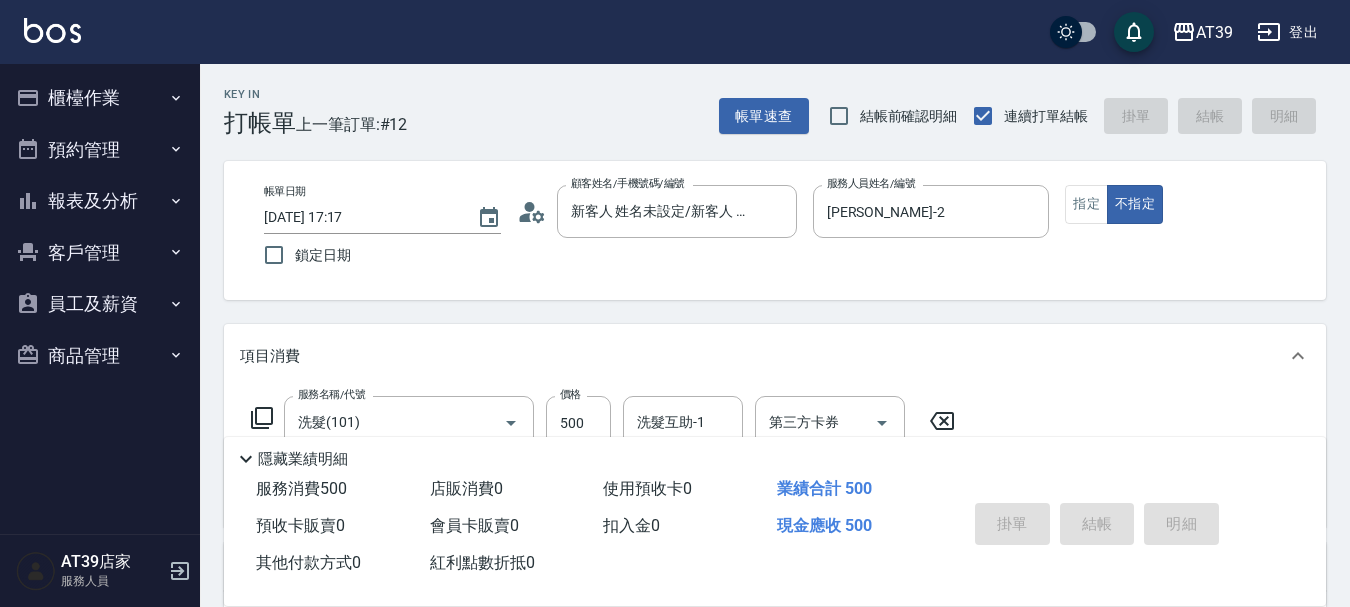 type 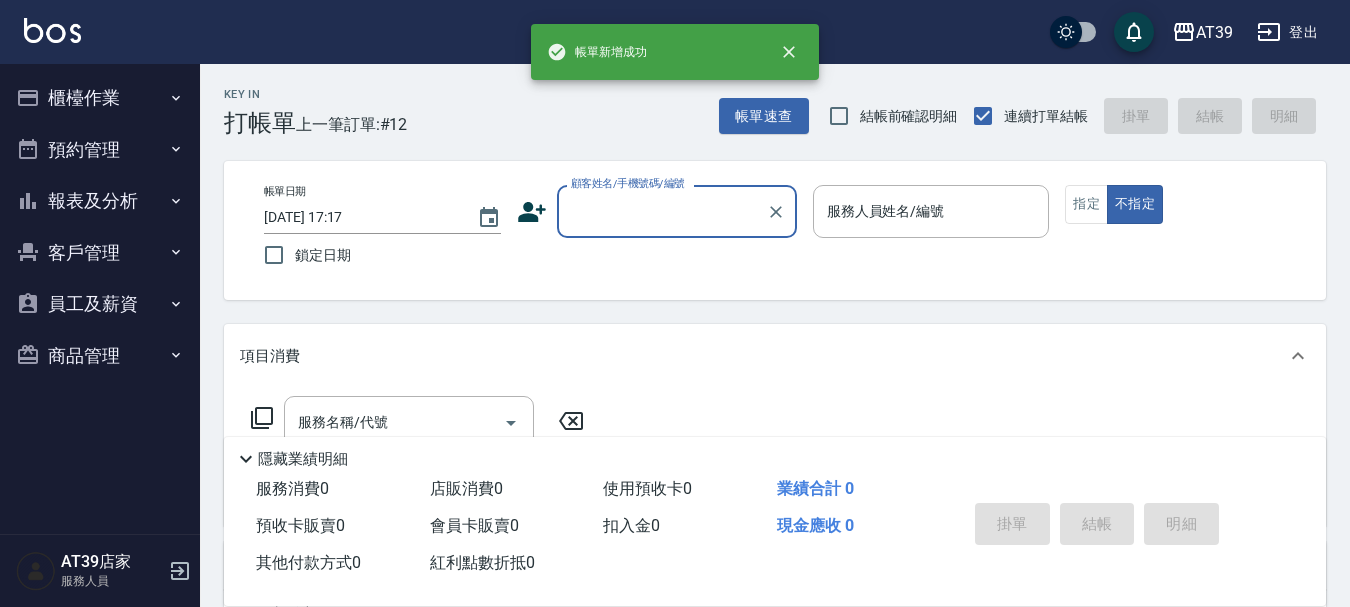 scroll, scrollTop: 0, scrollLeft: 0, axis: both 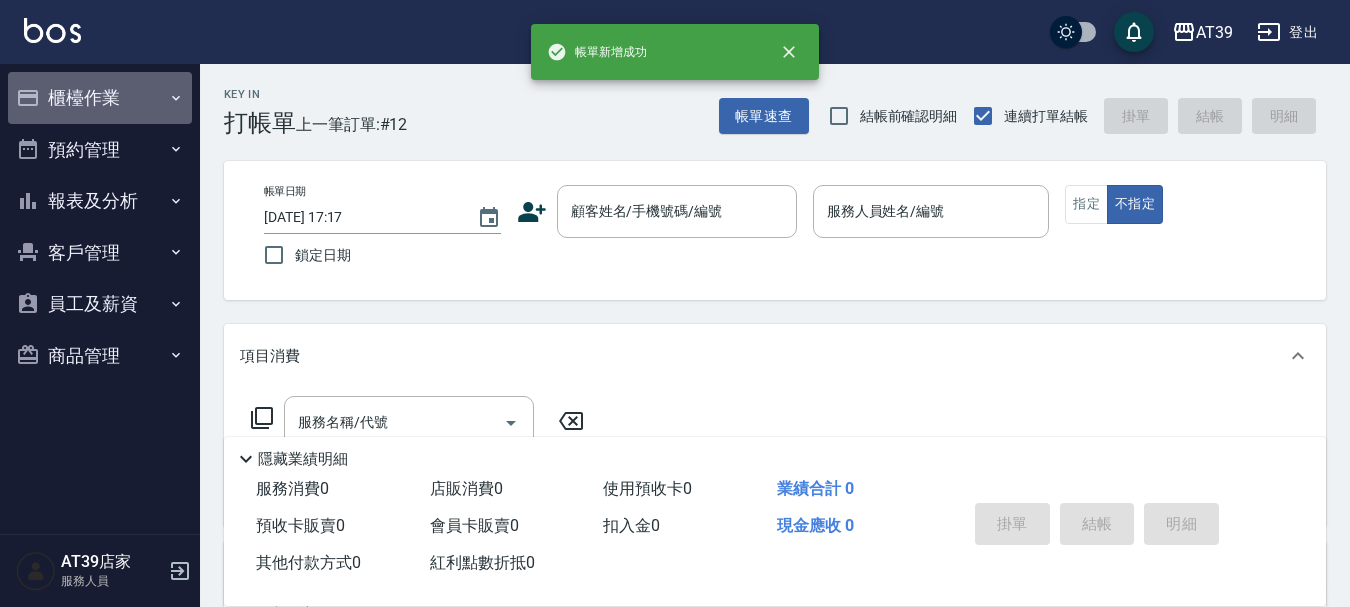 click 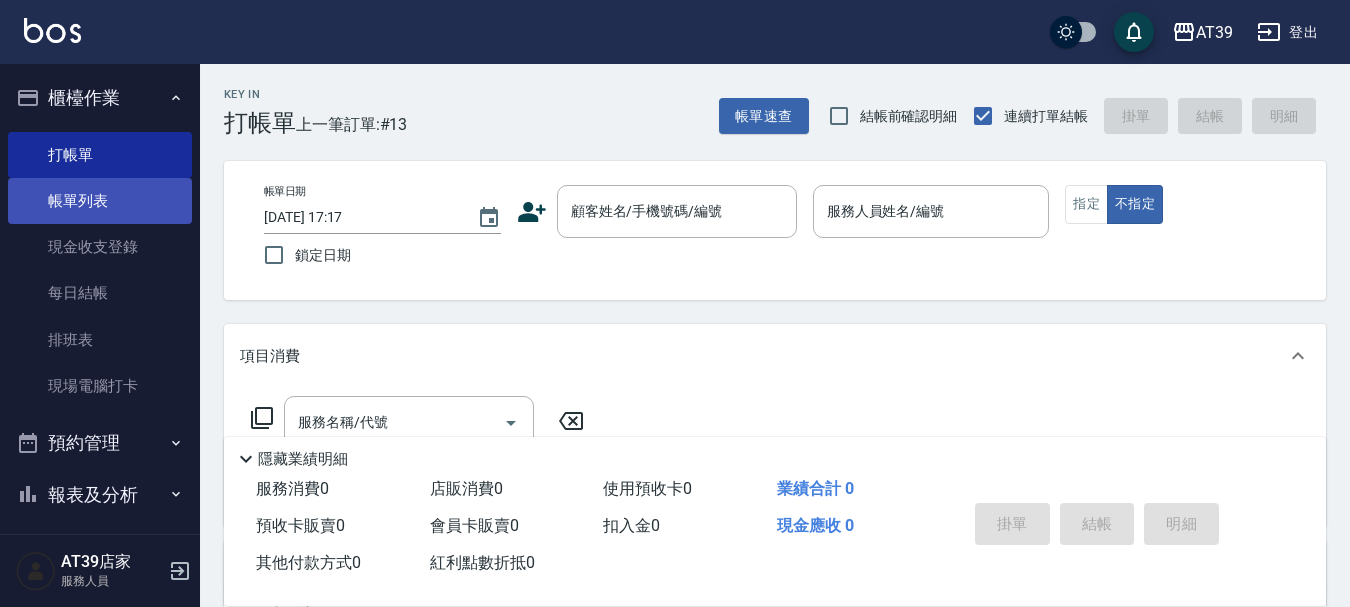click on "帳單列表" at bounding box center (100, 201) 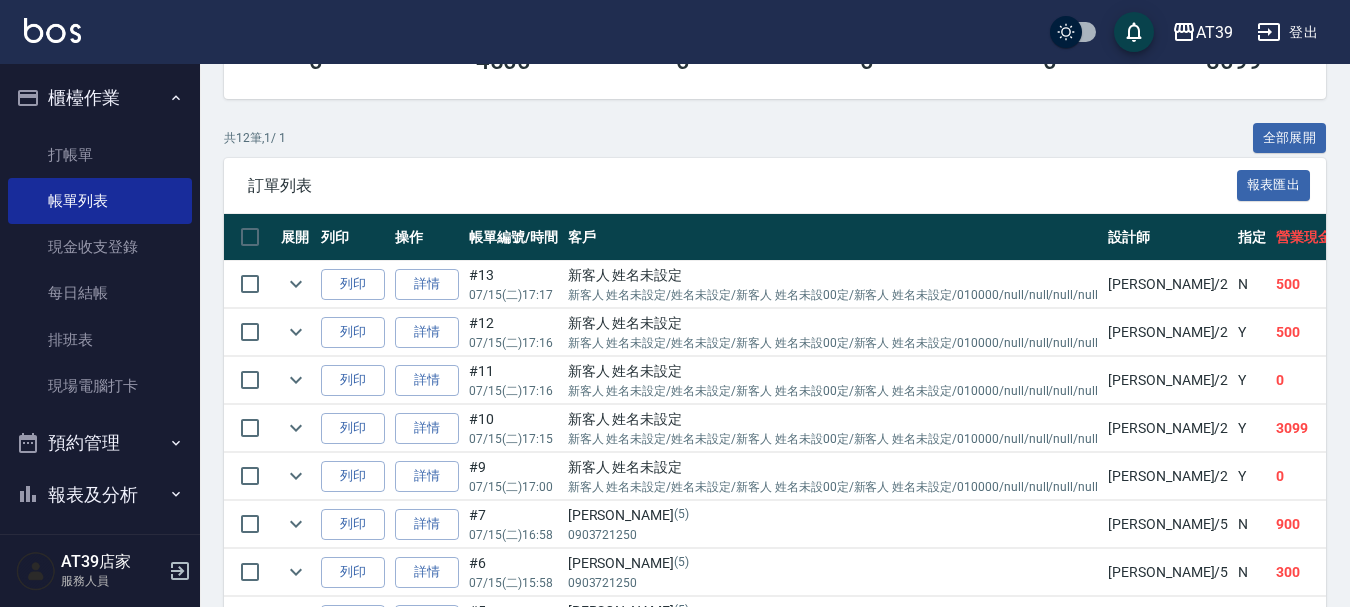 scroll, scrollTop: 347, scrollLeft: 0, axis: vertical 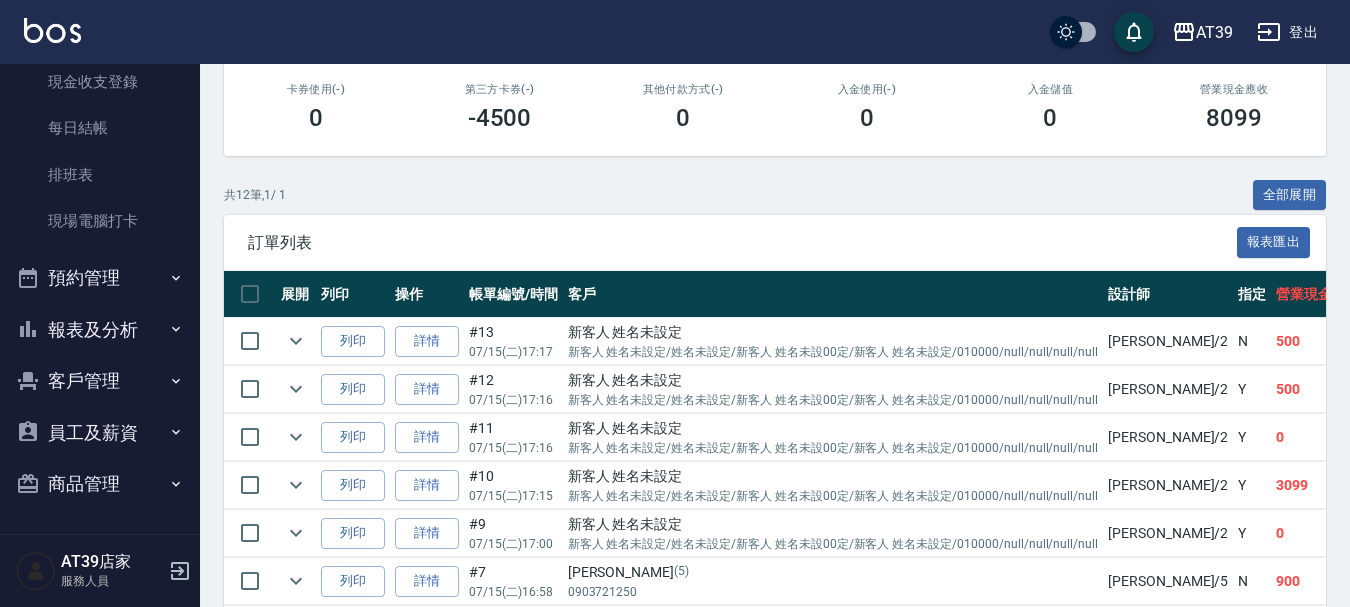 click on "報表及分析" at bounding box center (100, 330) 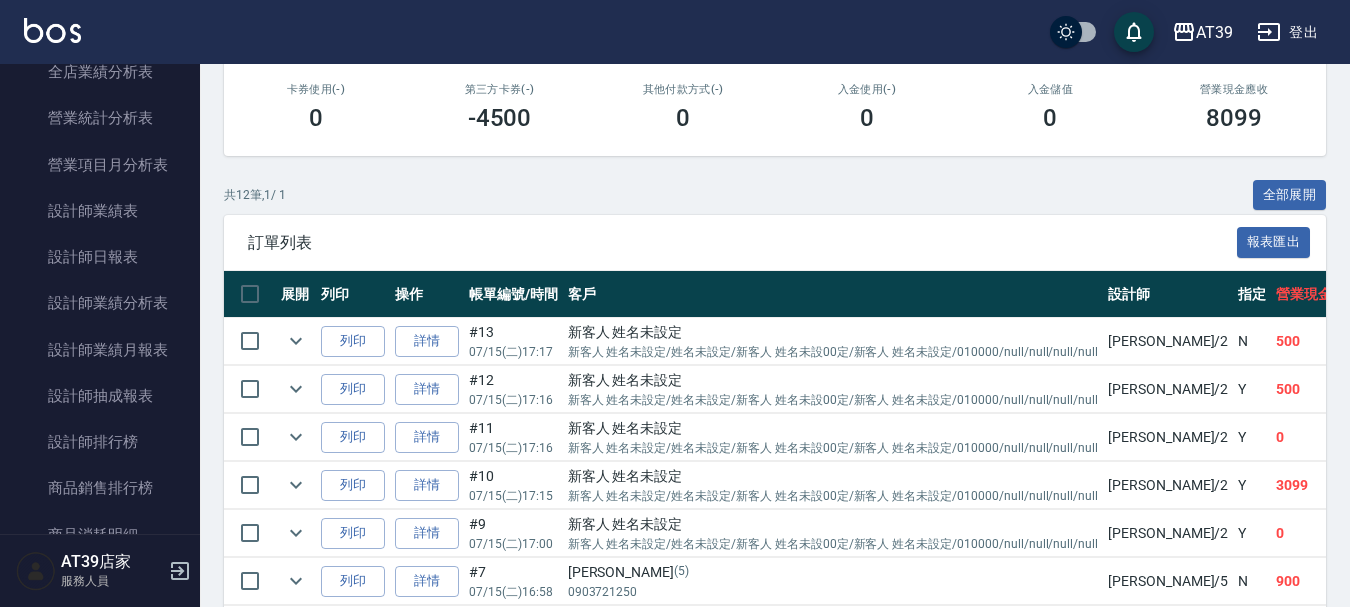 scroll, scrollTop: 853, scrollLeft: 0, axis: vertical 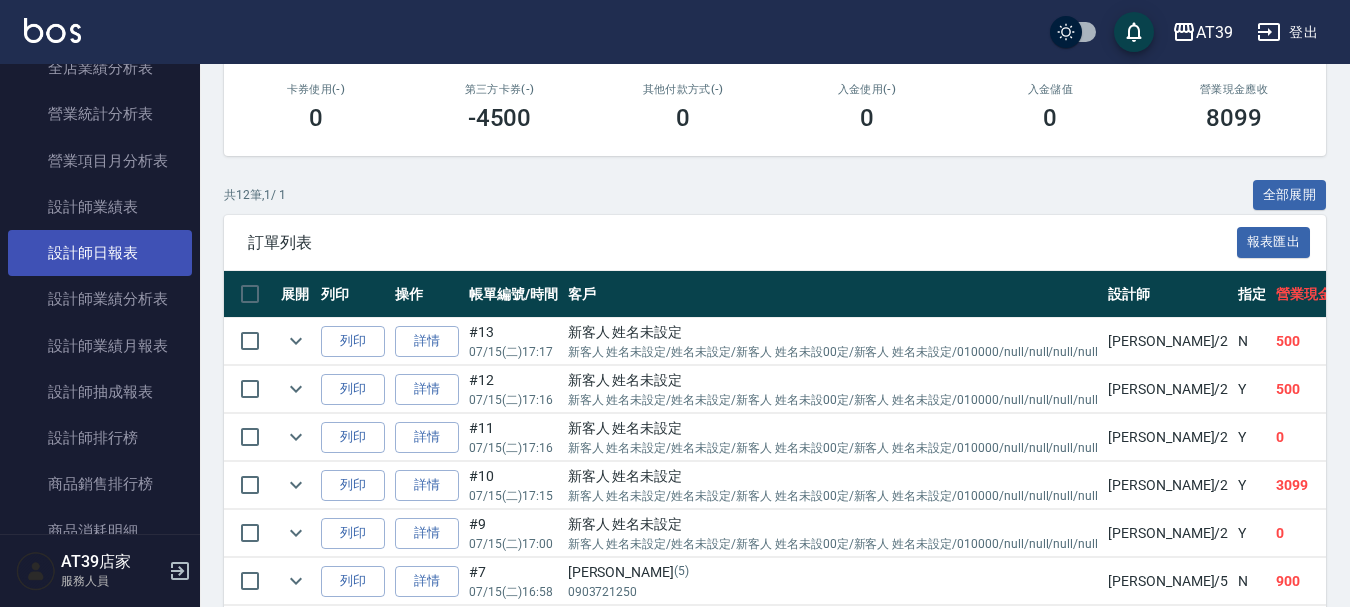 click on "設計師日報表" at bounding box center [100, 253] 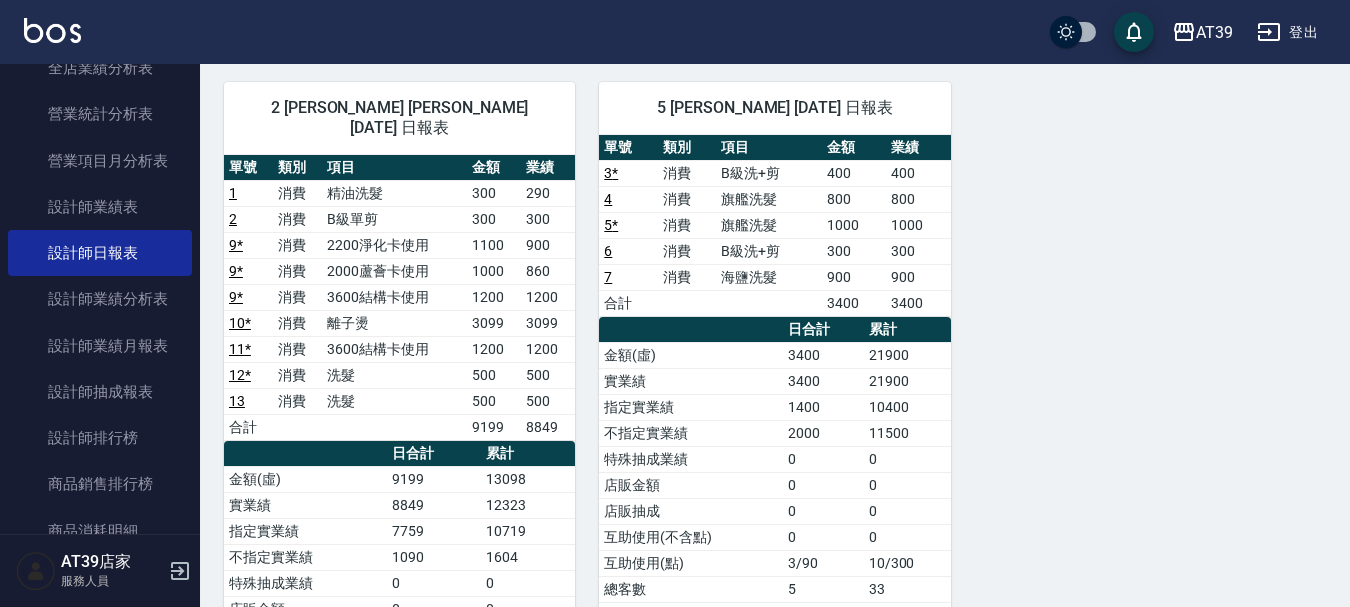 scroll, scrollTop: 0, scrollLeft: 0, axis: both 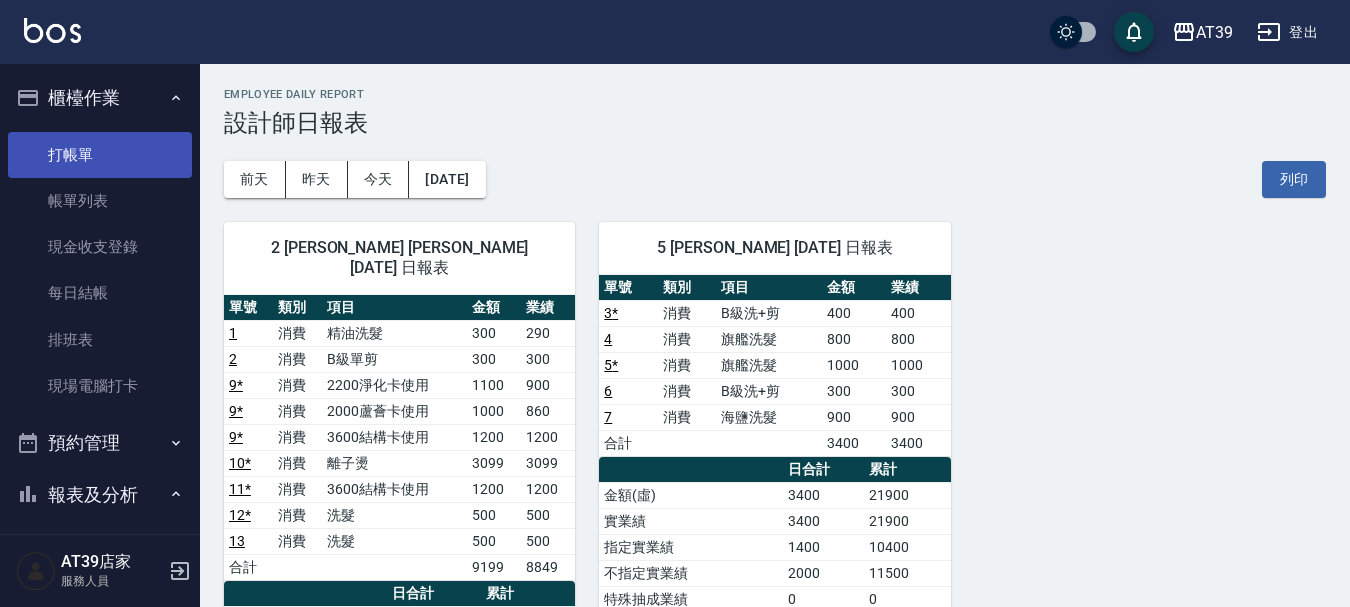 click on "打帳單" at bounding box center (100, 155) 